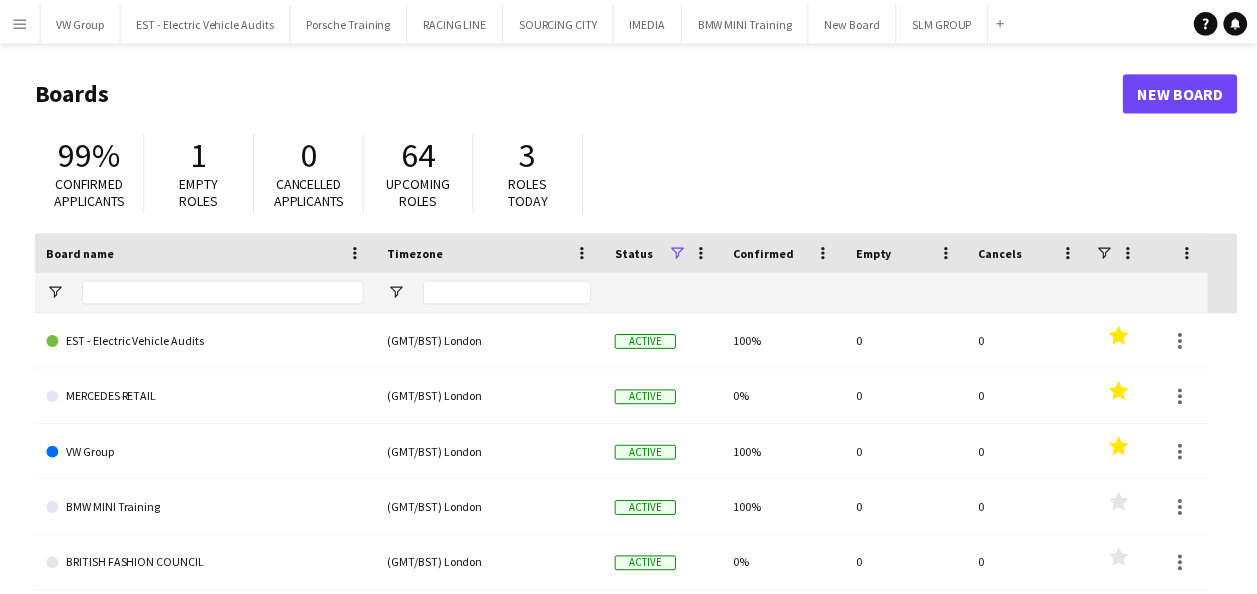 scroll, scrollTop: 0, scrollLeft: 0, axis: both 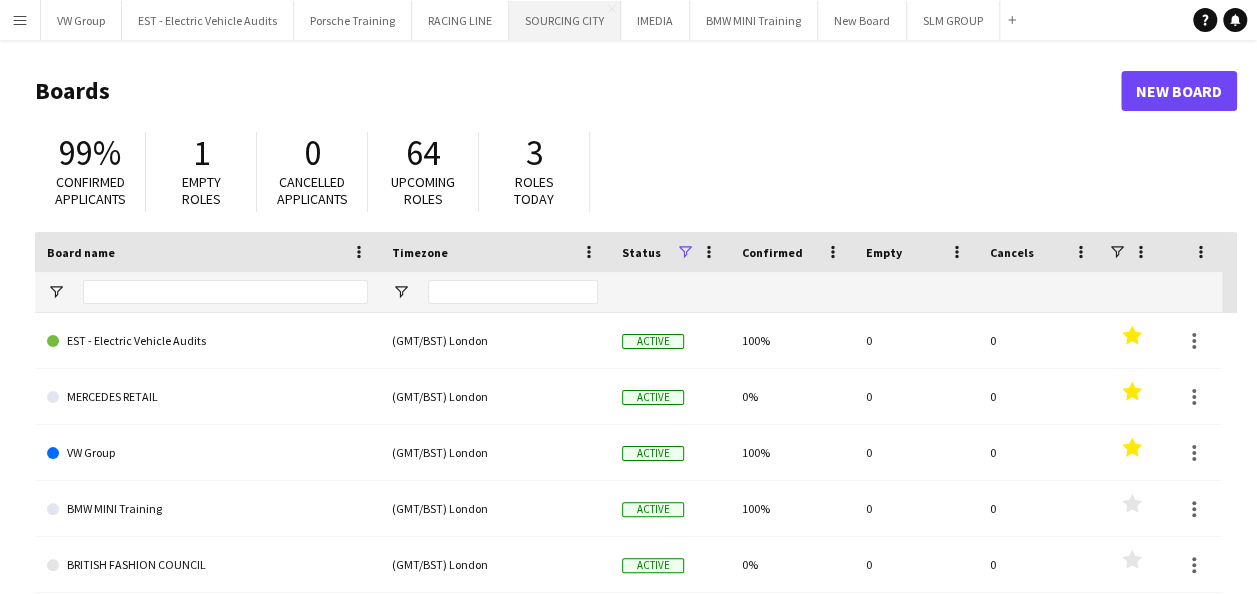 click on "SOURCING CITY
Close" at bounding box center [565, 20] 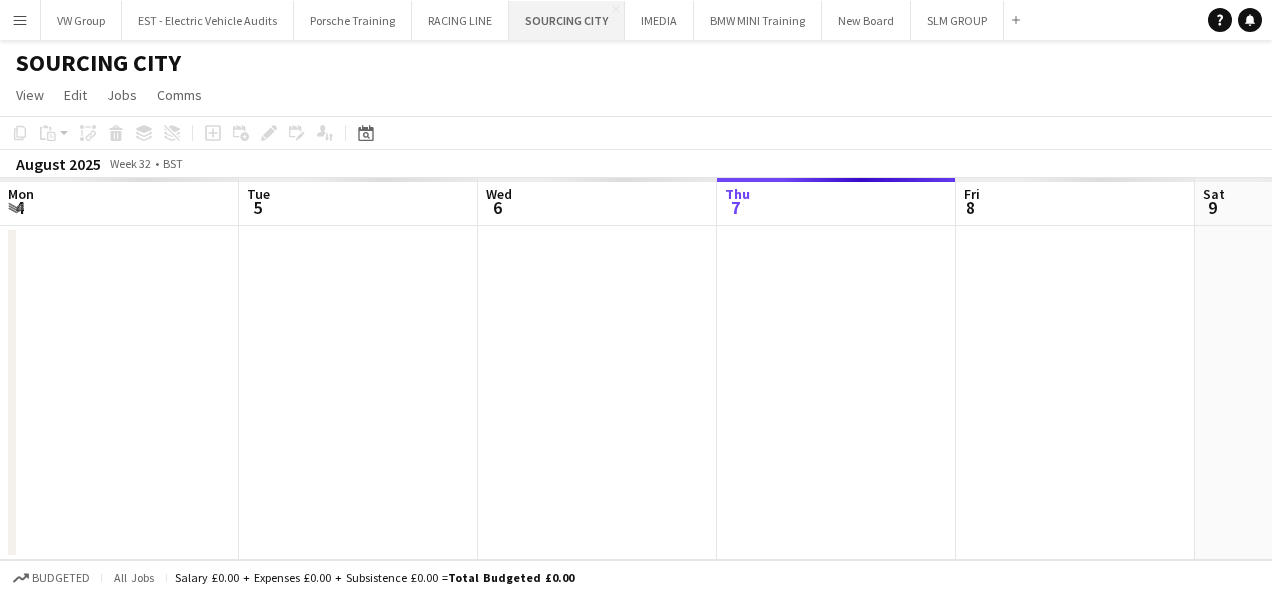 scroll, scrollTop: 0, scrollLeft: 478, axis: horizontal 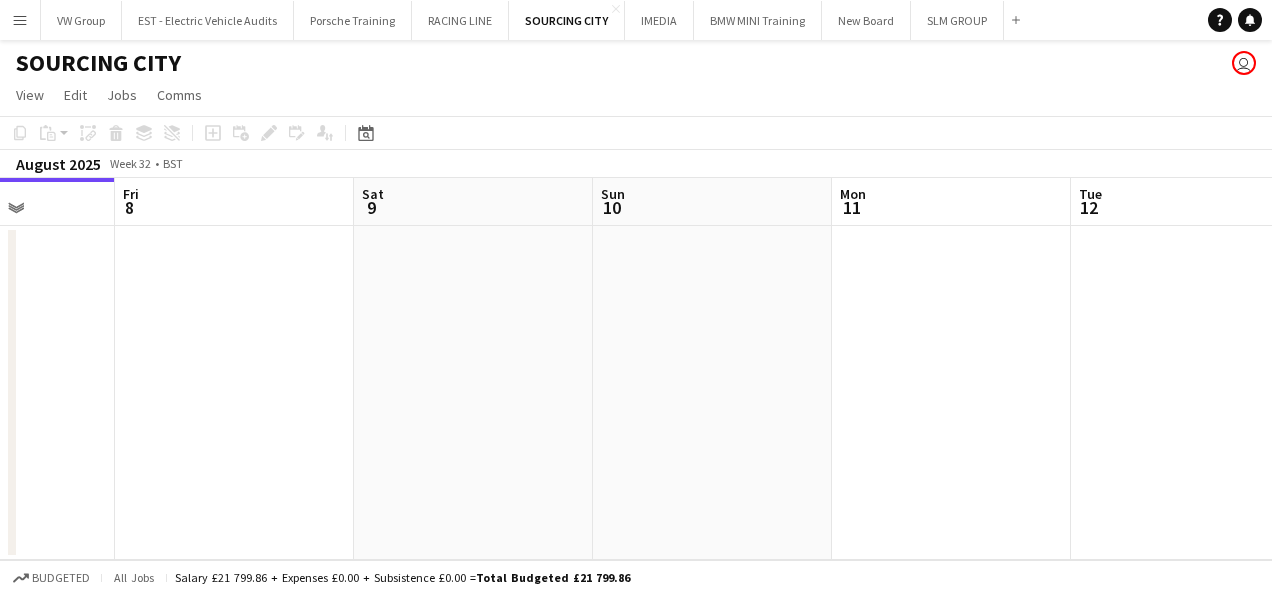 drag, startPoint x: 560, startPoint y: 384, endPoint x: 449, endPoint y: 414, distance: 114.982605 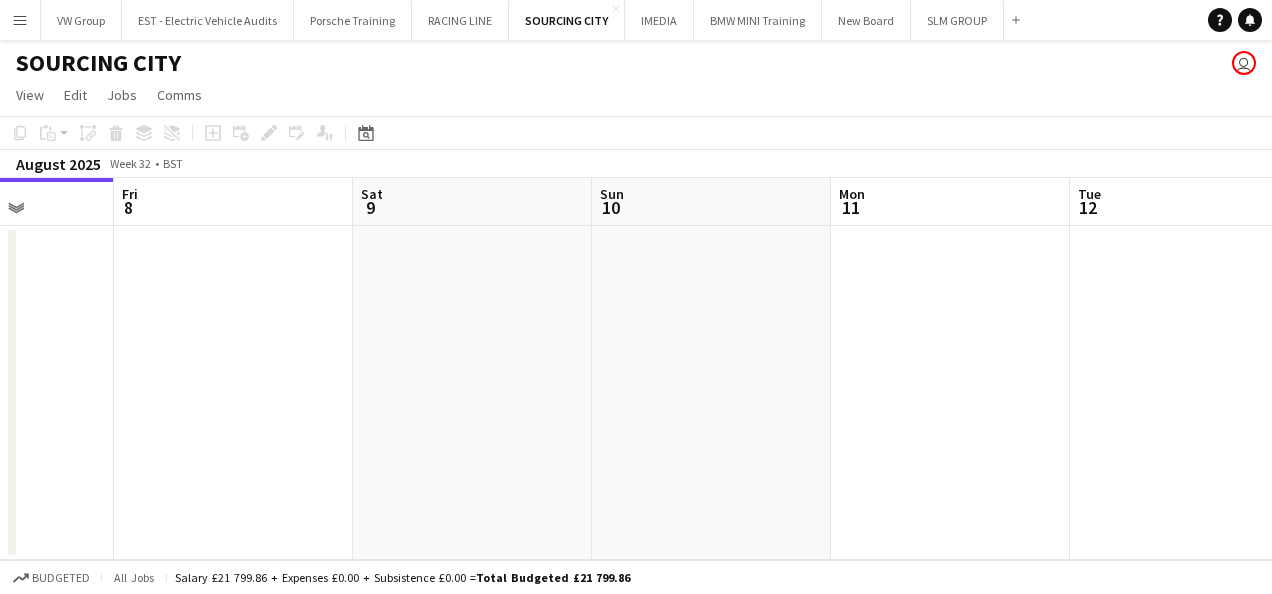 click on "Mon   4   Tue   5   Wed   6   Thu   7   Fri   8   Sat   9   Sun   10   Mon   11   Tue   12   Wed   13   Thu   14" at bounding box center (636, 369) 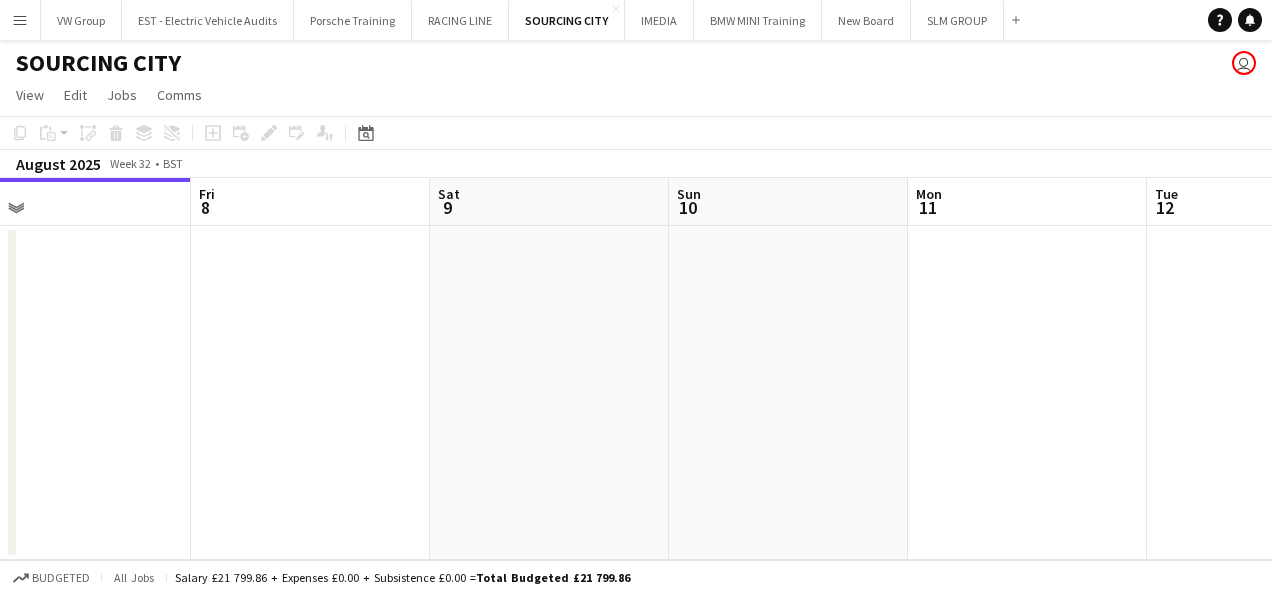 drag, startPoint x: 812, startPoint y: 397, endPoint x: 428, endPoint y: 407, distance: 384.1302 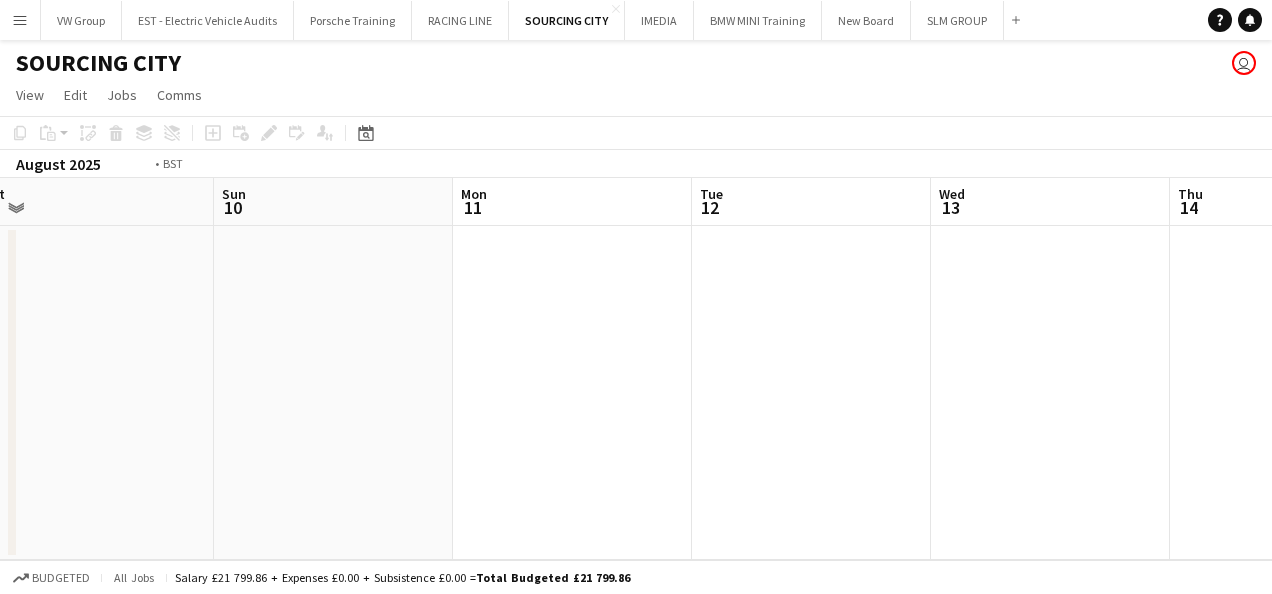 drag, startPoint x: 892, startPoint y: 377, endPoint x: 450, endPoint y: 412, distance: 443.38358 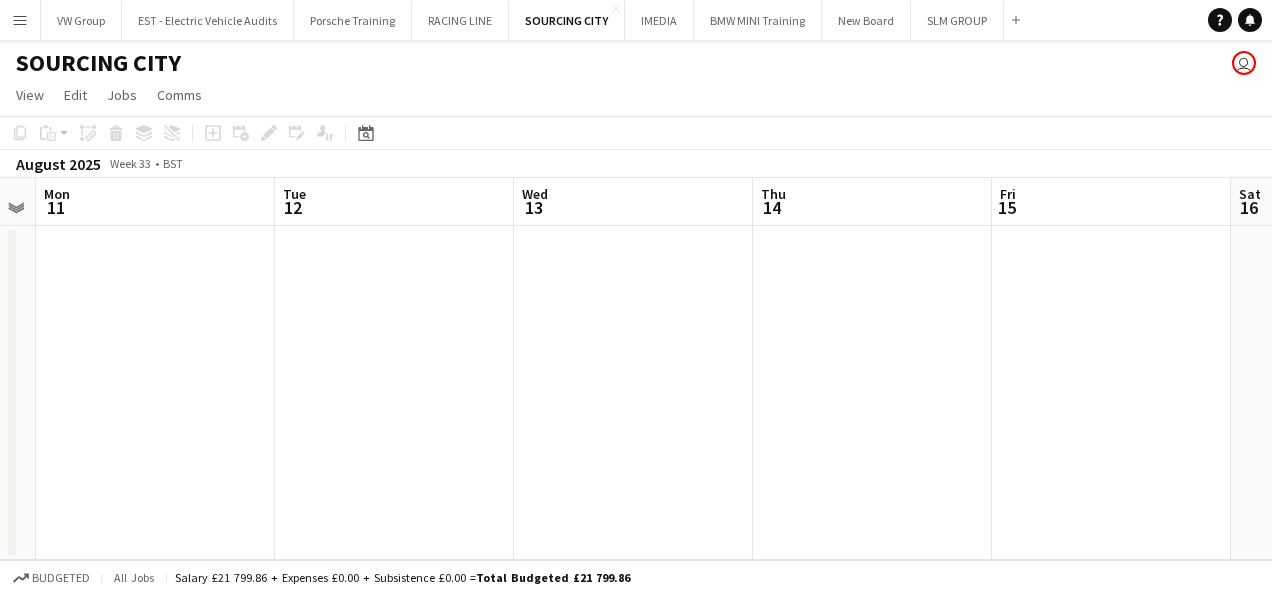 drag, startPoint x: 624, startPoint y: 360, endPoint x: 549, endPoint y: 373, distance: 76.11833 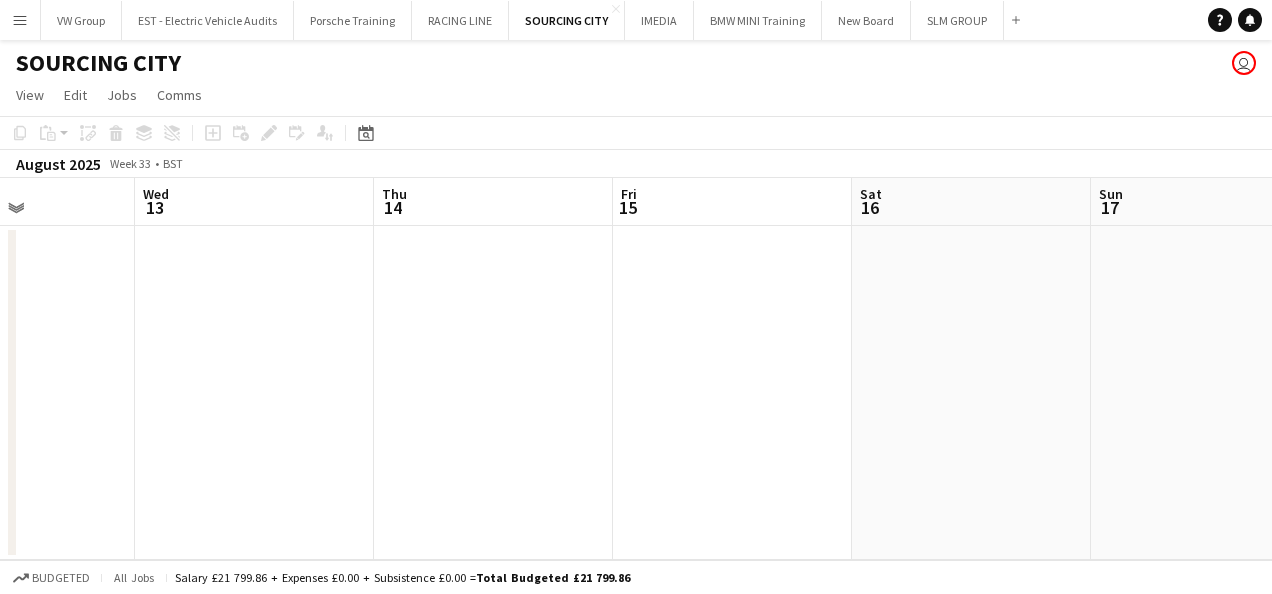 drag, startPoint x: 468, startPoint y: 353, endPoint x: 439, endPoint y: 362, distance: 30.364452 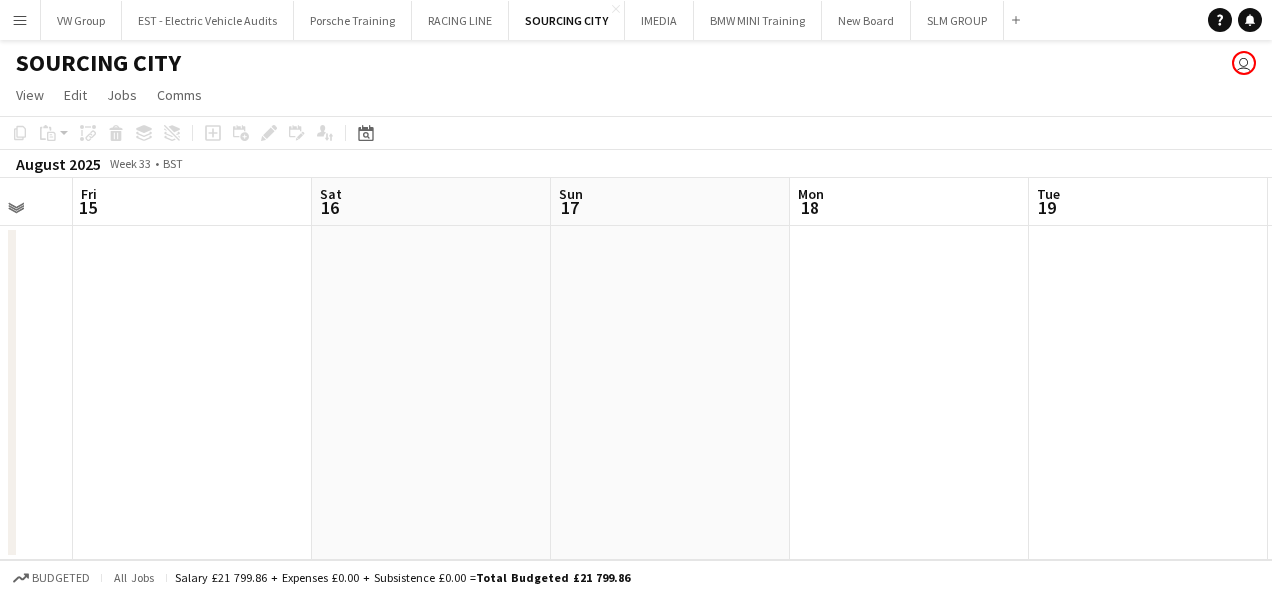 click on "Tue   12   Wed   13   Thu   14   Fri   15   Sat   16   Sun   17   Mon   18   Tue   19   Wed   20   Thu   21   Fri   22" at bounding box center [636, 369] 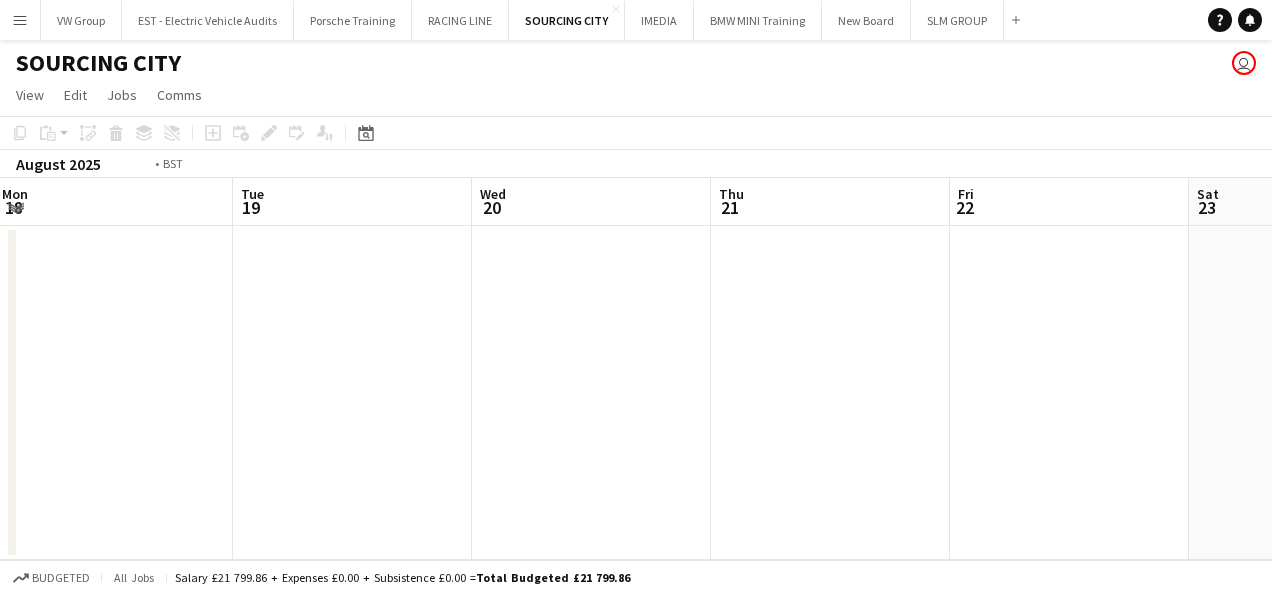 click on "Thu   14   Fri   15   Sat   16   Sun   17   Mon   18   Tue   19   Wed   20   Thu   21   Fri   22   Sat   23   Sun   24" at bounding box center (636, 369) 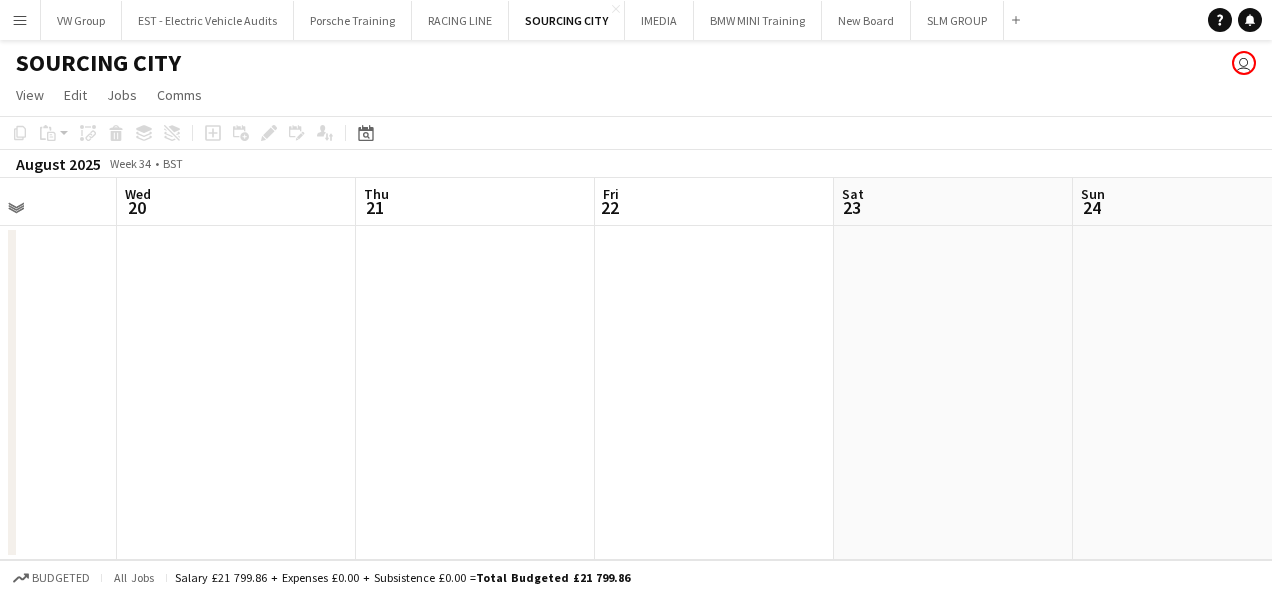 drag, startPoint x: 864, startPoint y: 325, endPoint x: 464, endPoint y: 350, distance: 400.7805 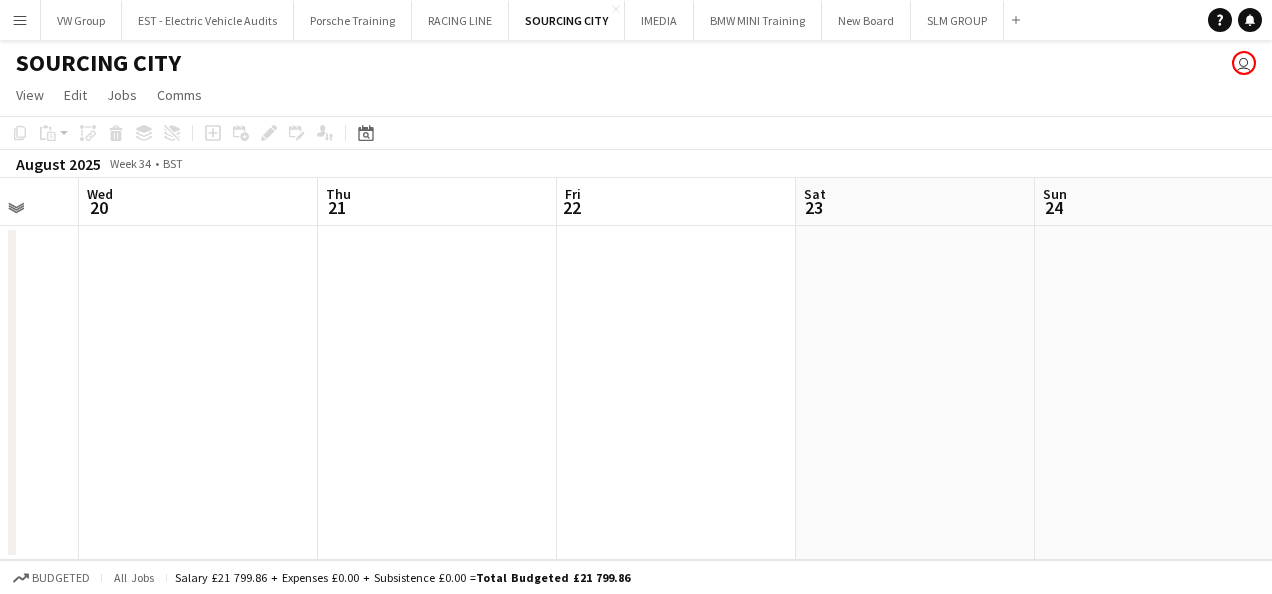 click on "Sat   16   Sun   17   Mon   18   Tue   19   Wed   20   Thu   21   Fri   22   Sat   23   Sun   24   Mon   25   Tue   26" at bounding box center [636, 369] 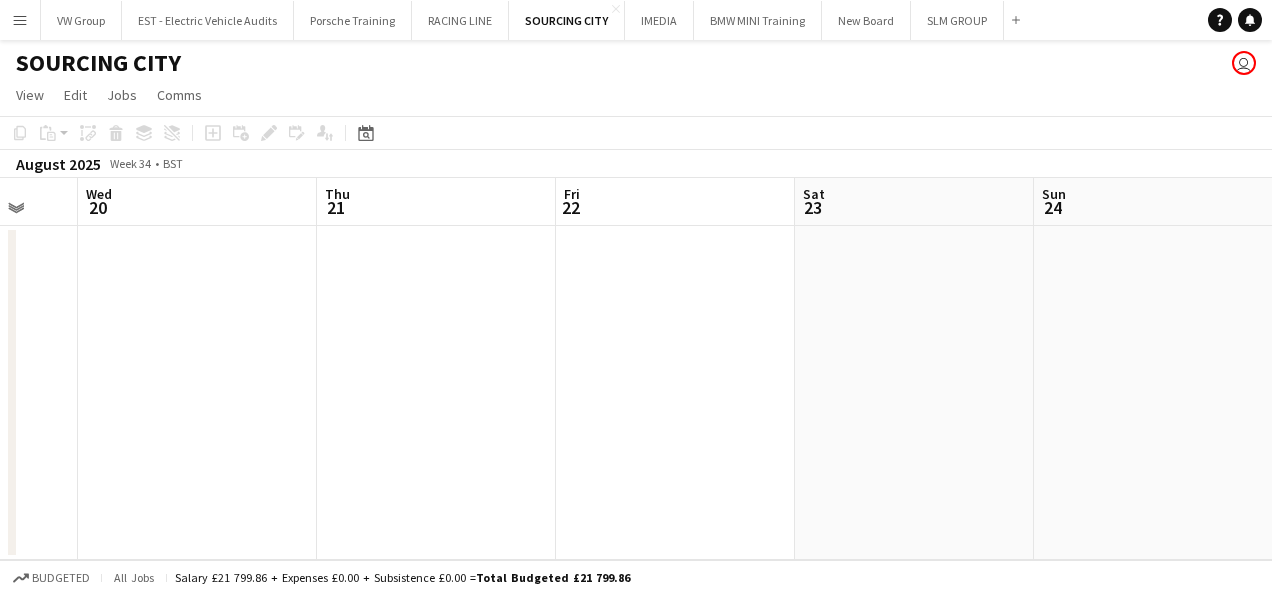 drag, startPoint x: 778, startPoint y: 324, endPoint x: 502, endPoint y: 356, distance: 277.84888 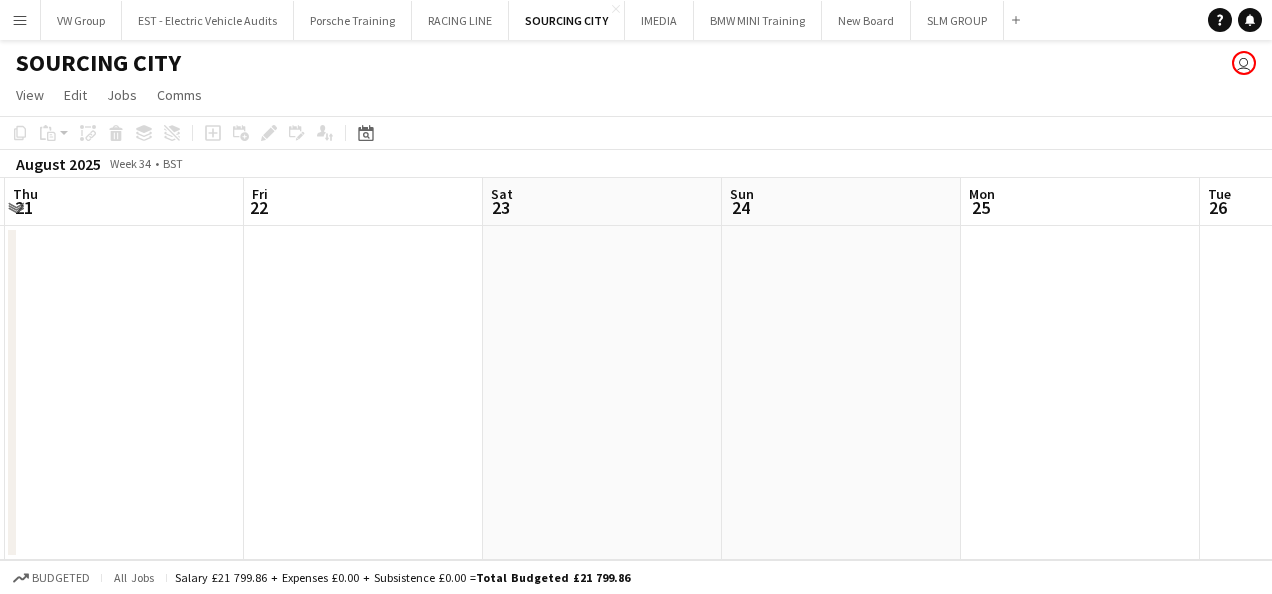 drag, startPoint x: 688, startPoint y: 316, endPoint x: 504, endPoint y: 344, distance: 186.11824 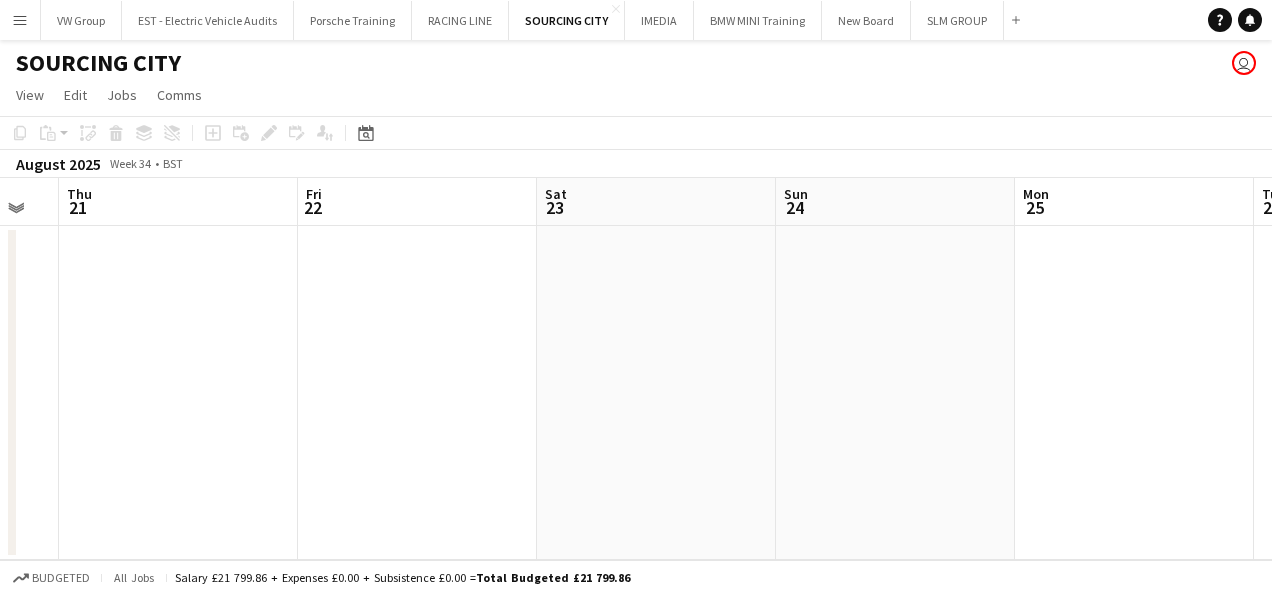drag, startPoint x: 898, startPoint y: 321, endPoint x: 560, endPoint y: 321, distance: 338 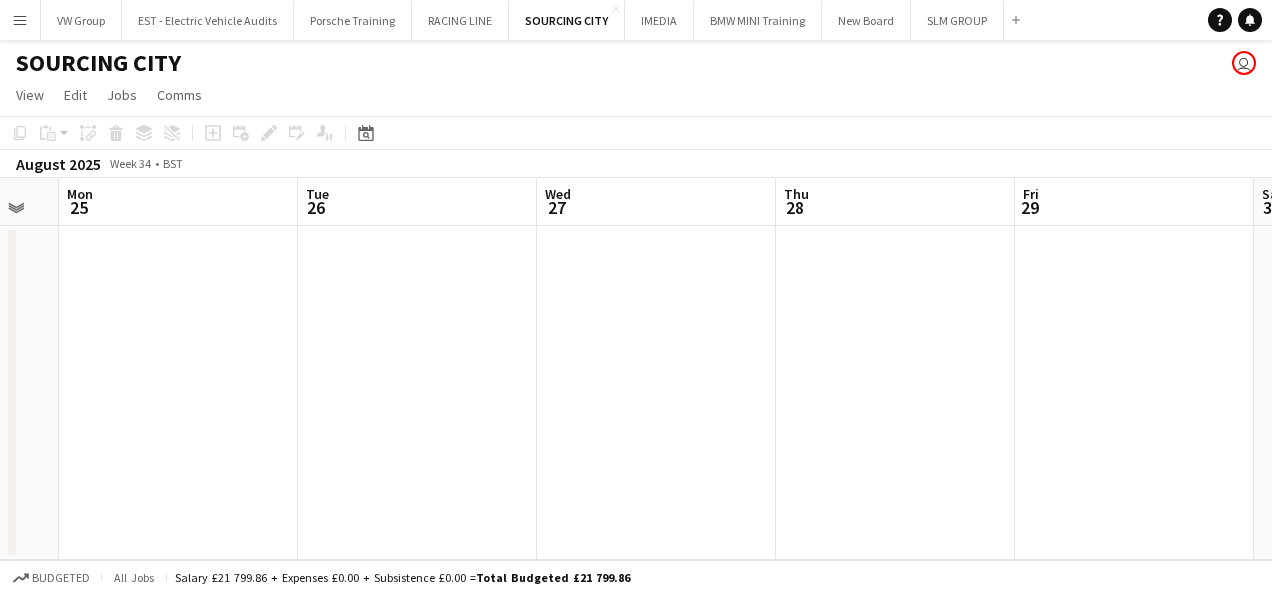 drag, startPoint x: 607, startPoint y: 315, endPoint x: 534, endPoint y: 325, distance: 73.68175 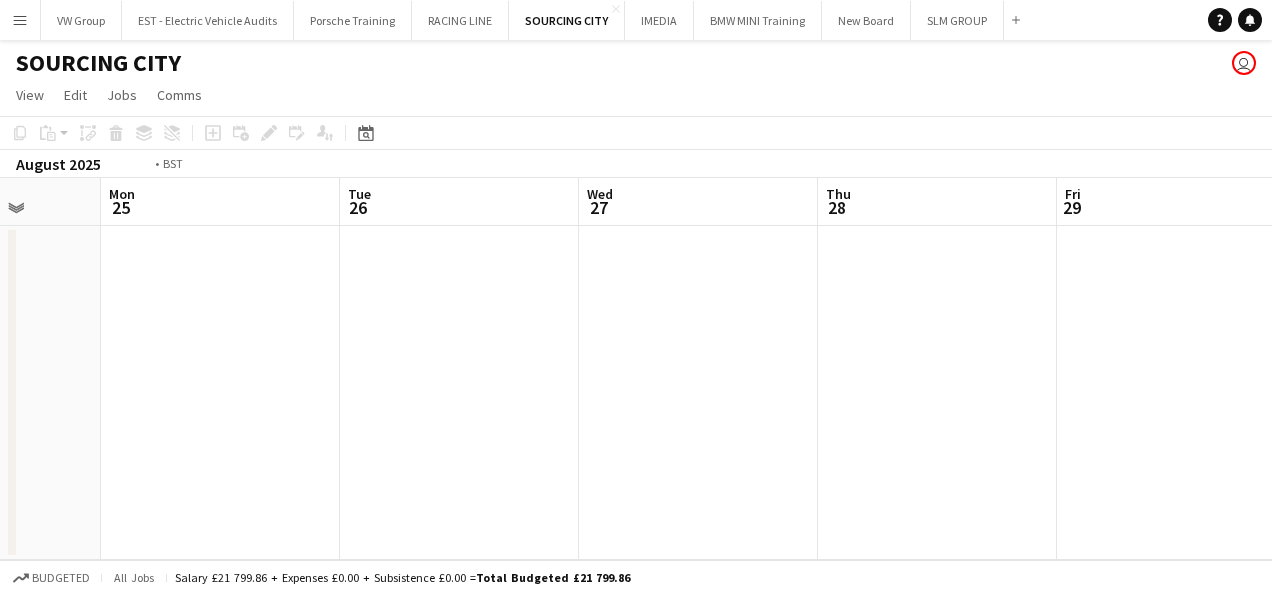 drag, startPoint x: 931, startPoint y: 316, endPoint x: 532, endPoint y: 320, distance: 399.02005 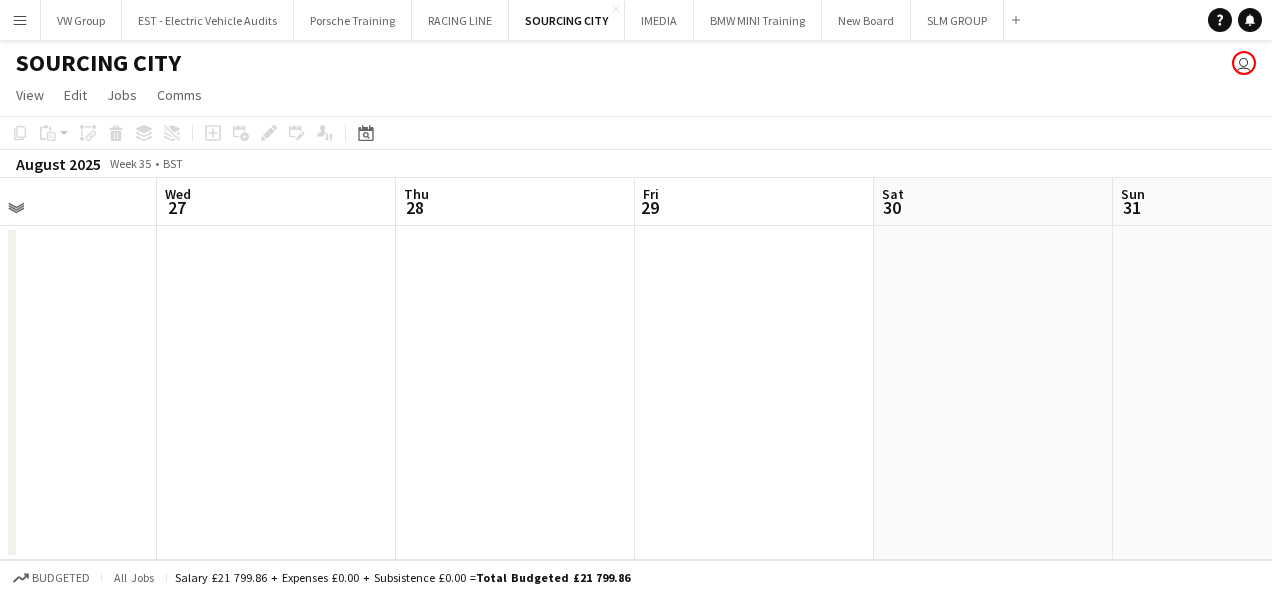 drag, startPoint x: 786, startPoint y: 311, endPoint x: 472, endPoint y: 341, distance: 315.42987 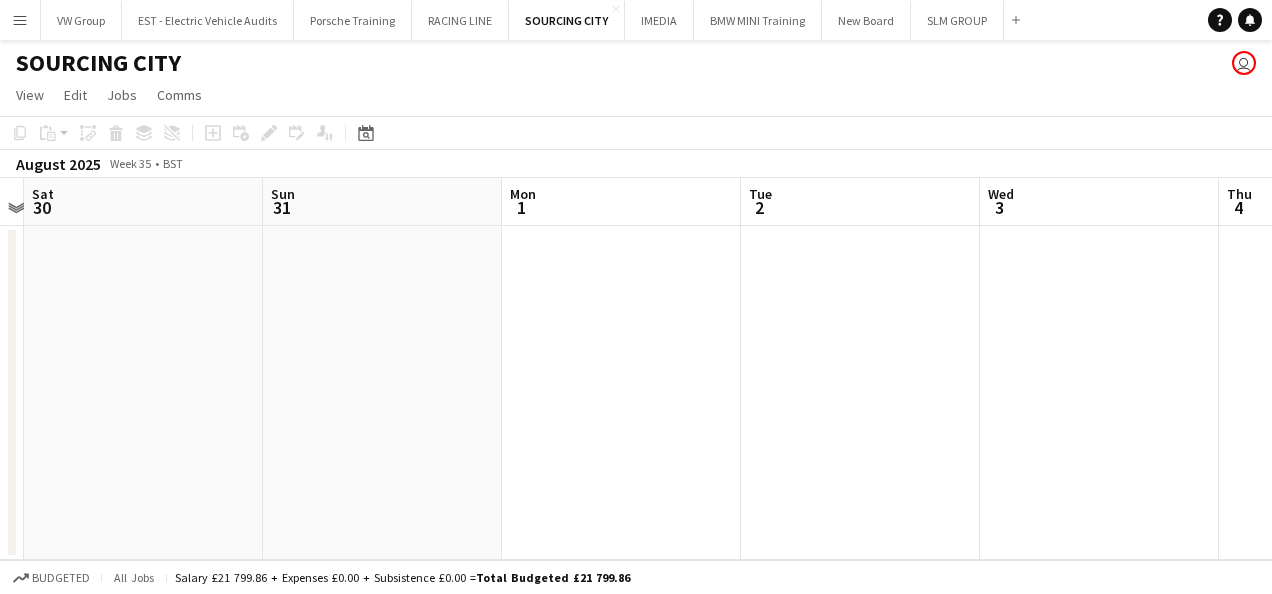 drag, startPoint x: 898, startPoint y: 324, endPoint x: 483, endPoint y: 341, distance: 415.34805 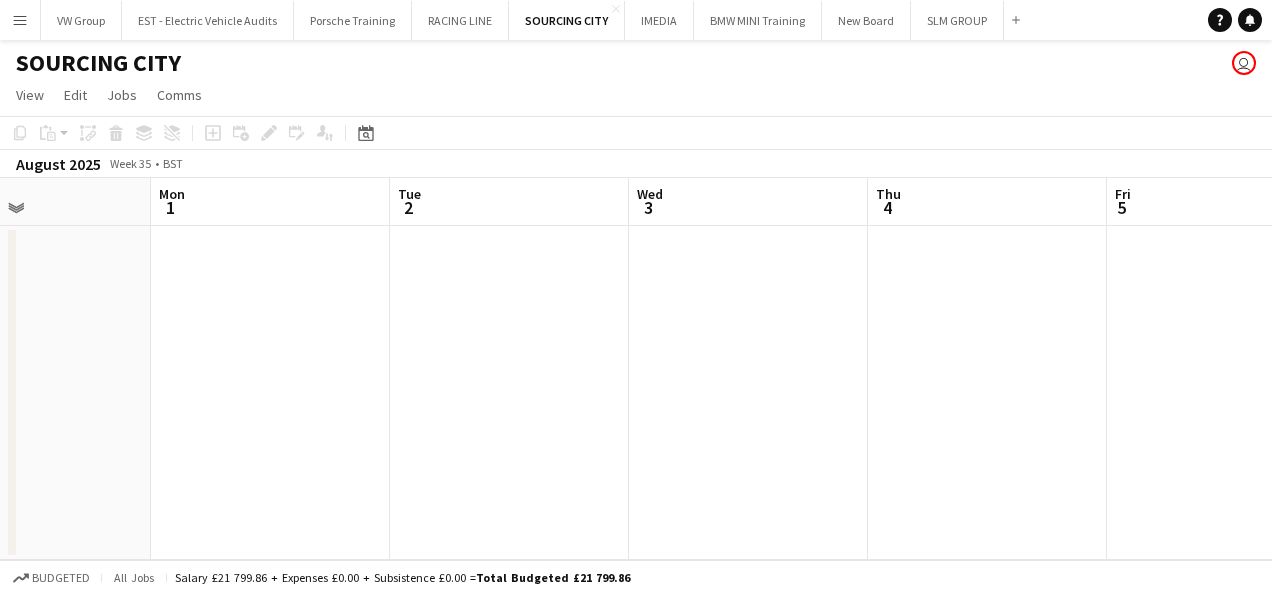 drag, startPoint x: 794, startPoint y: 318, endPoint x: 572, endPoint y: 322, distance: 222.03603 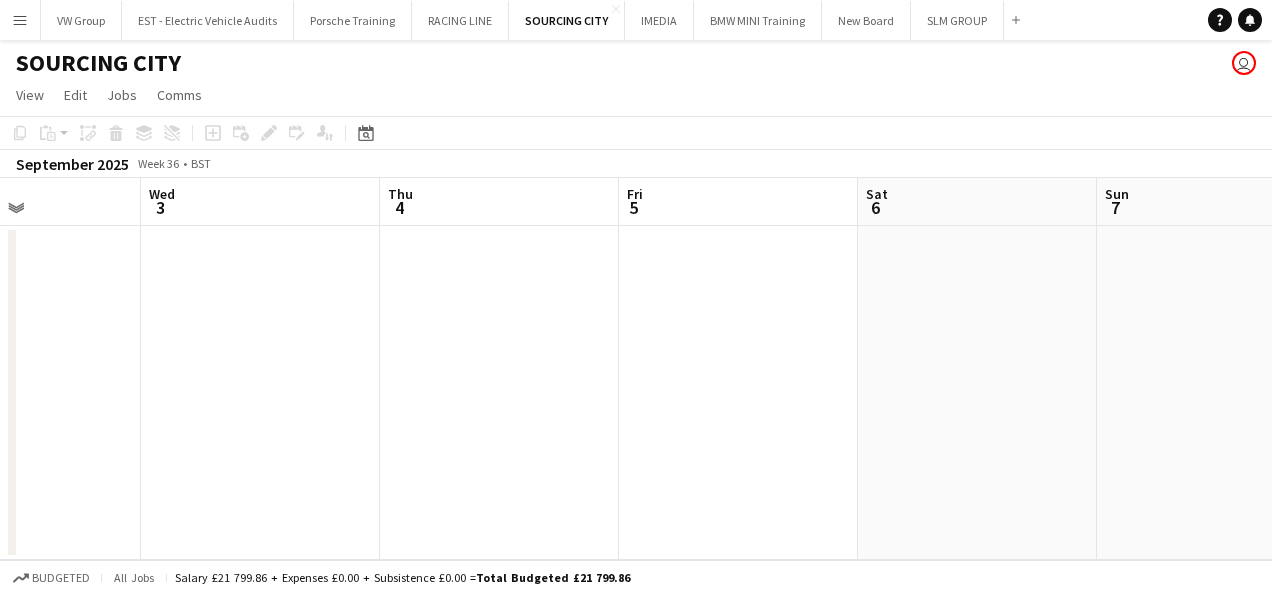 drag, startPoint x: 441, startPoint y: 365, endPoint x: 701, endPoint y: 328, distance: 262.6195 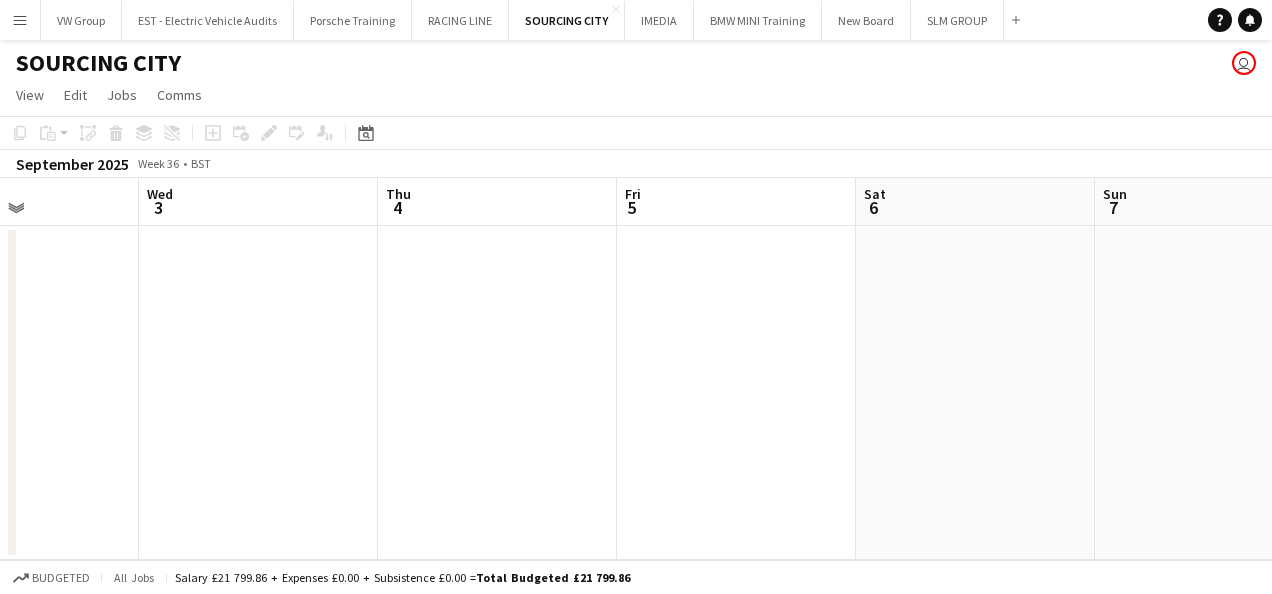 drag, startPoint x: 873, startPoint y: 333, endPoint x: 492, endPoint y: 346, distance: 381.2217 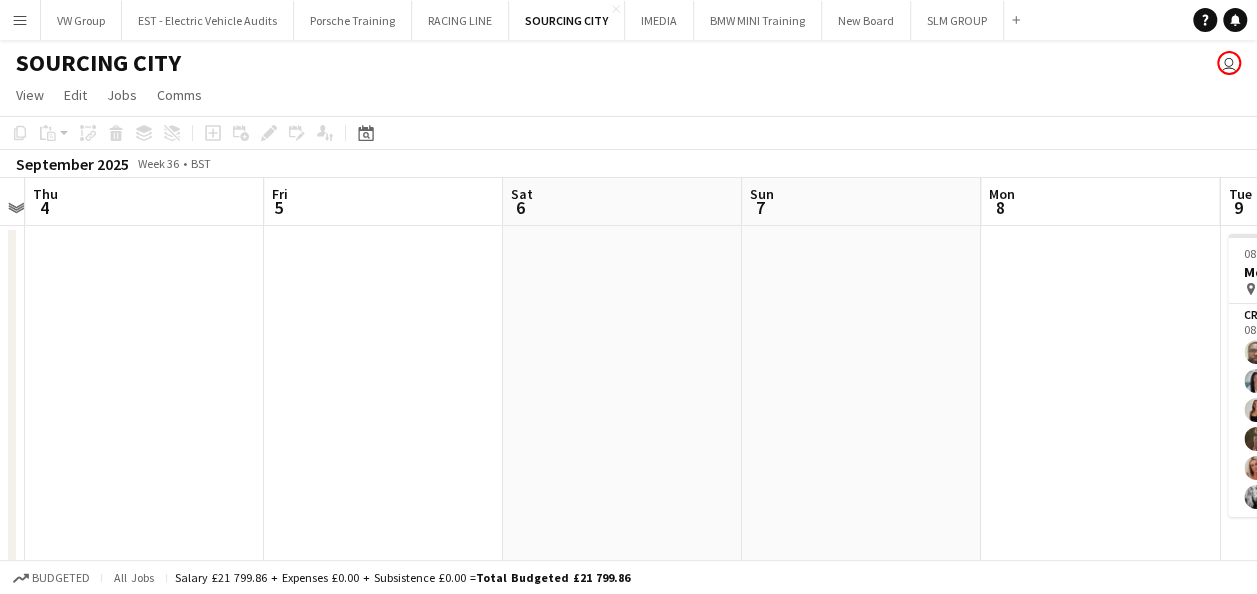 drag, startPoint x: 757, startPoint y: 308, endPoint x: 462, endPoint y: 355, distance: 298.7206 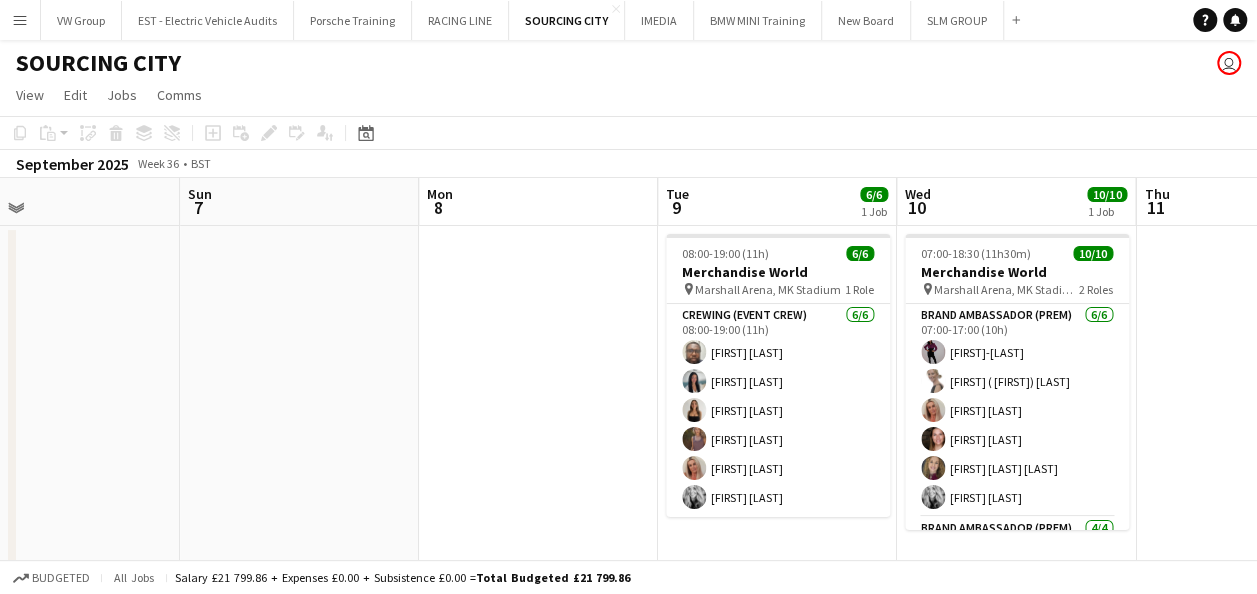 scroll, scrollTop: 0, scrollLeft: 508, axis: horizontal 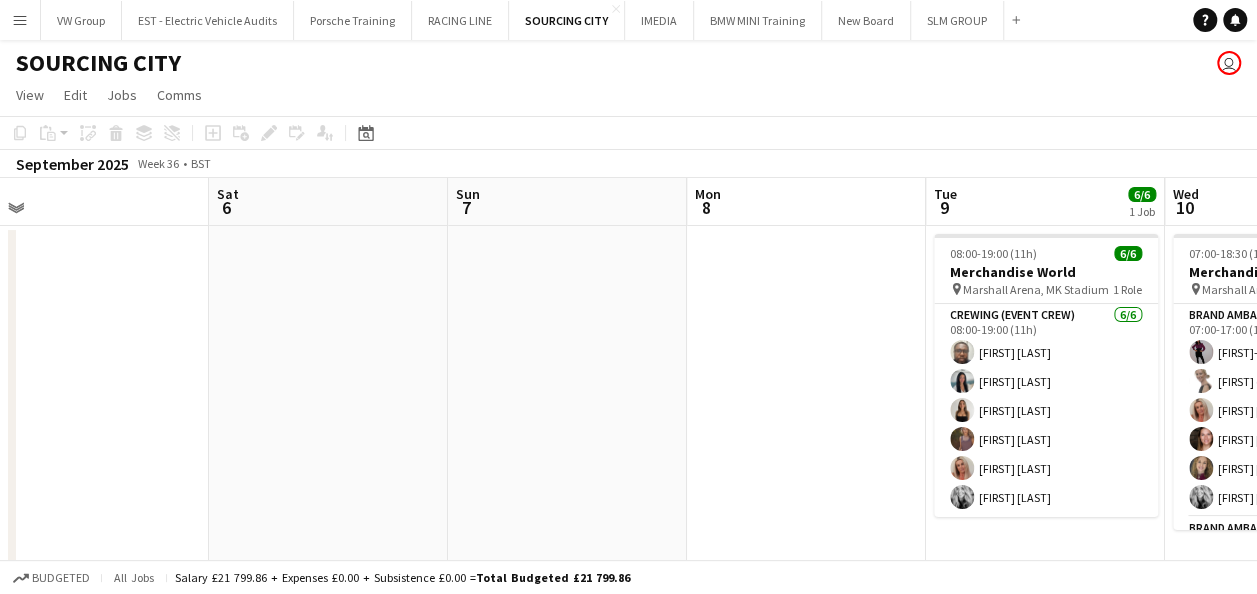 drag, startPoint x: 639, startPoint y: 344, endPoint x: 306, endPoint y: 360, distance: 333.38416 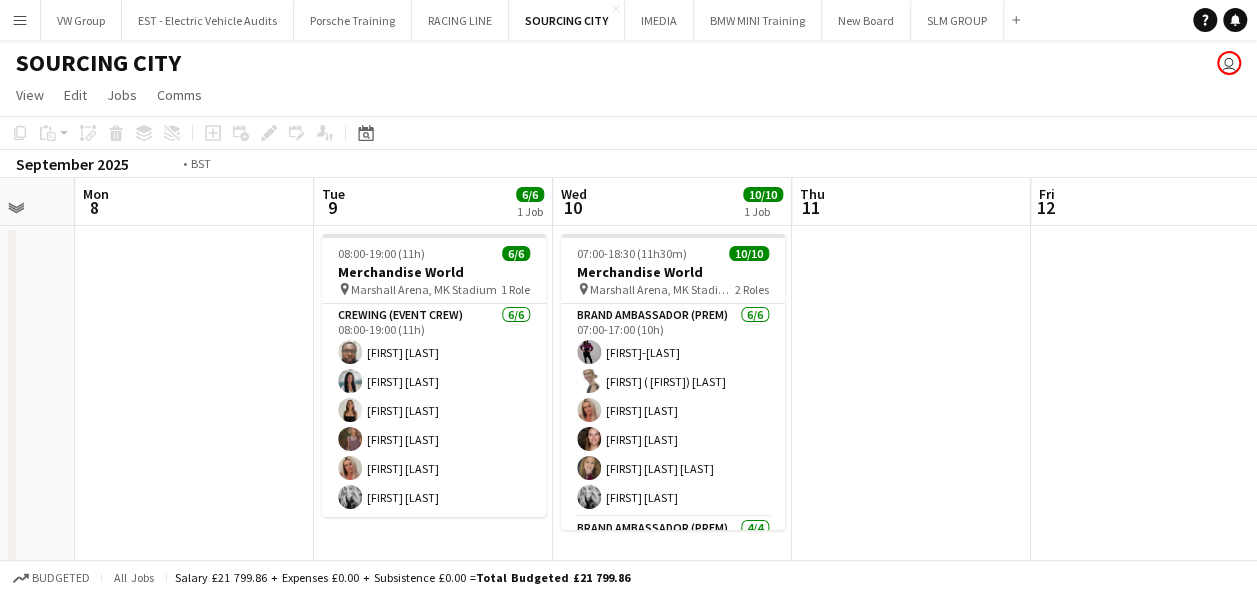 scroll, scrollTop: 0, scrollLeft: 718, axis: horizontal 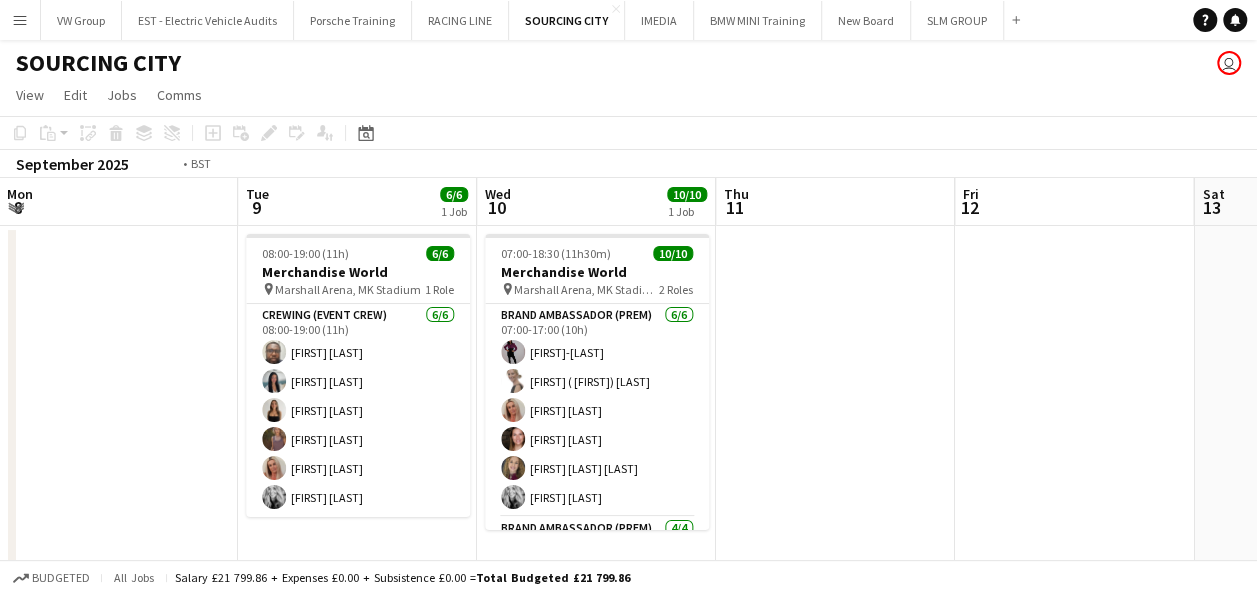 drag, startPoint x: 1138, startPoint y: 311, endPoint x: 934, endPoint y: 302, distance: 204.19843 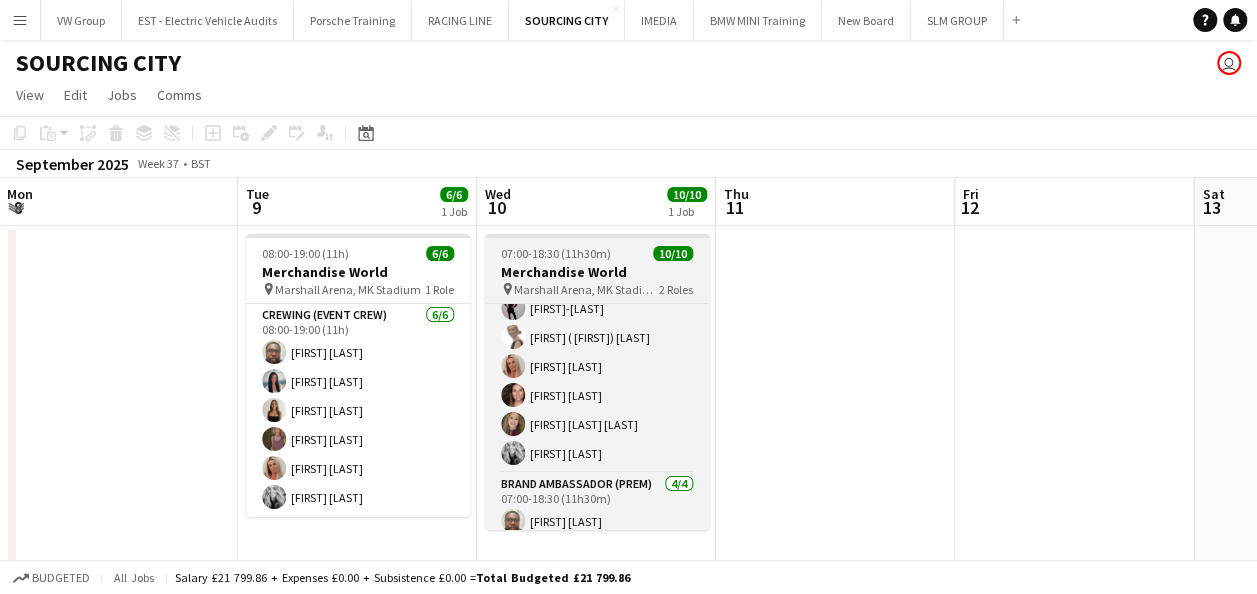 scroll, scrollTop: 48, scrollLeft: 0, axis: vertical 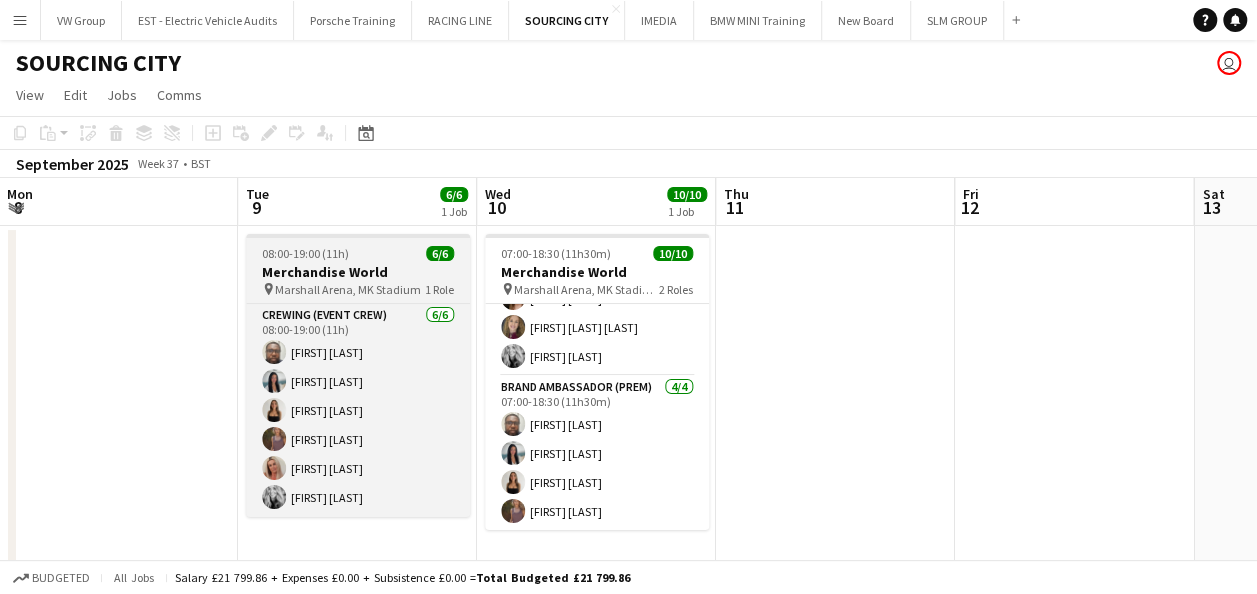 click on "08:00-19:00 (11h)    6/6" at bounding box center [358, 253] 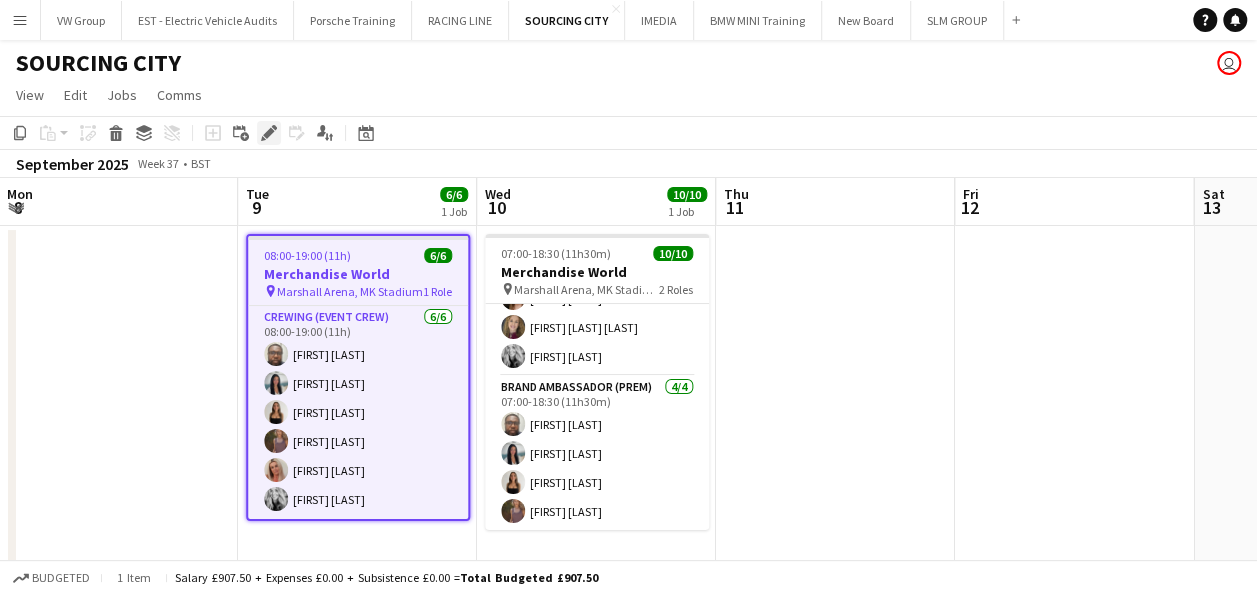 click 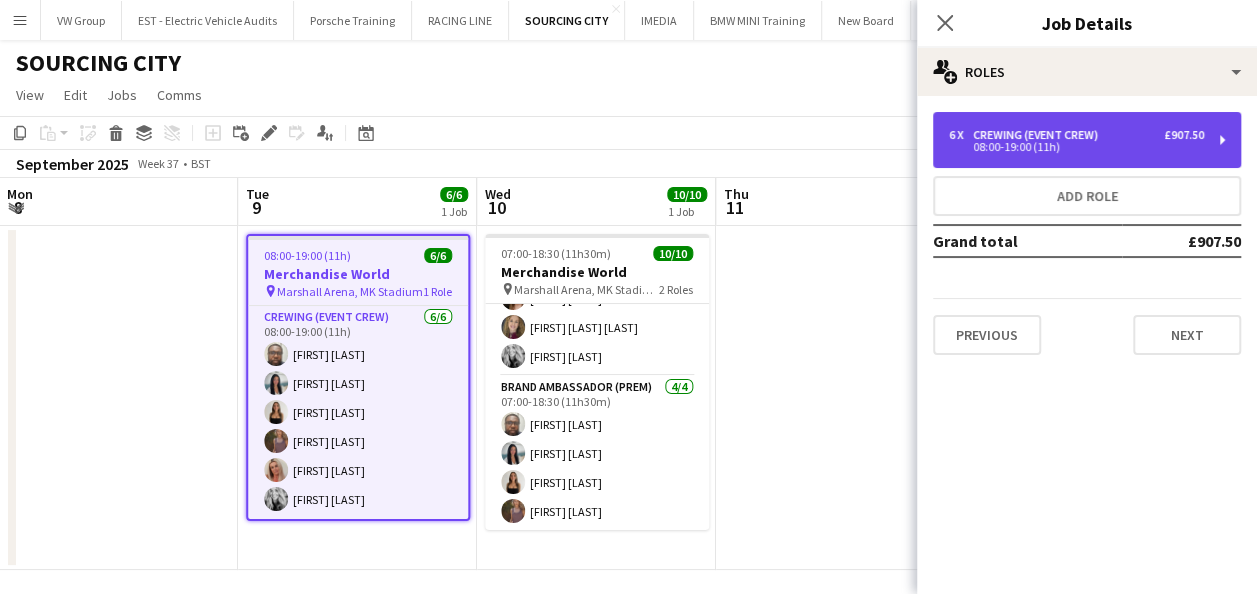click on "6 x   Crewing (Event Crew)   £907.50   08:00-19:00 (11h)" at bounding box center (1087, 140) 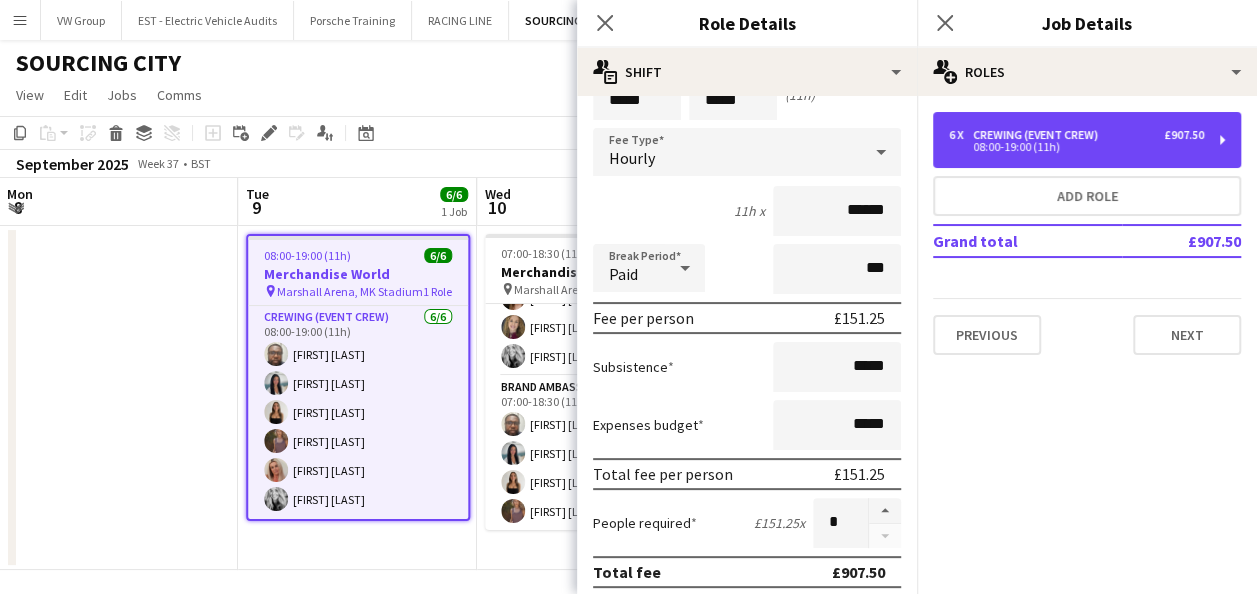 scroll, scrollTop: 657, scrollLeft: 0, axis: vertical 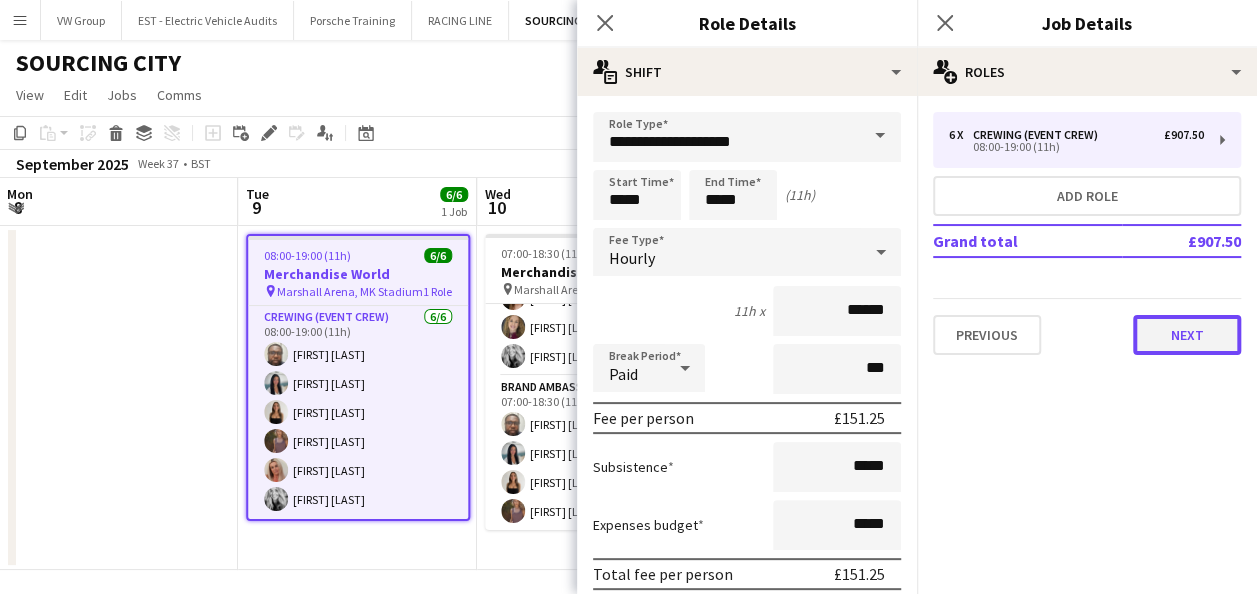 click on "Next" at bounding box center [1187, 335] 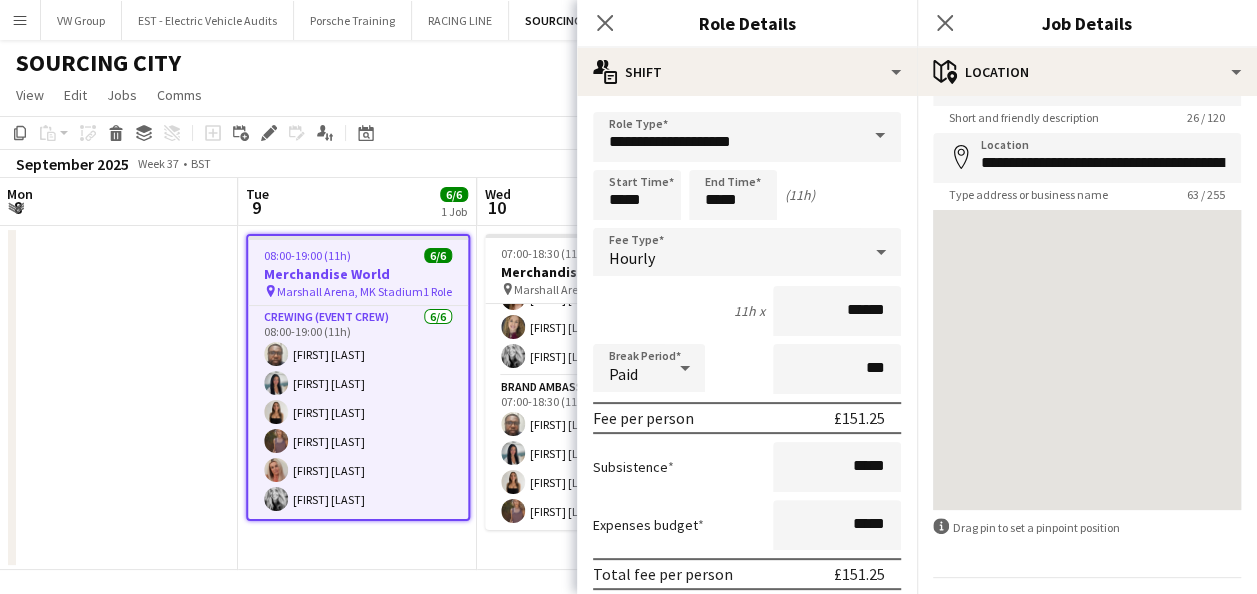 scroll, scrollTop: 112, scrollLeft: 0, axis: vertical 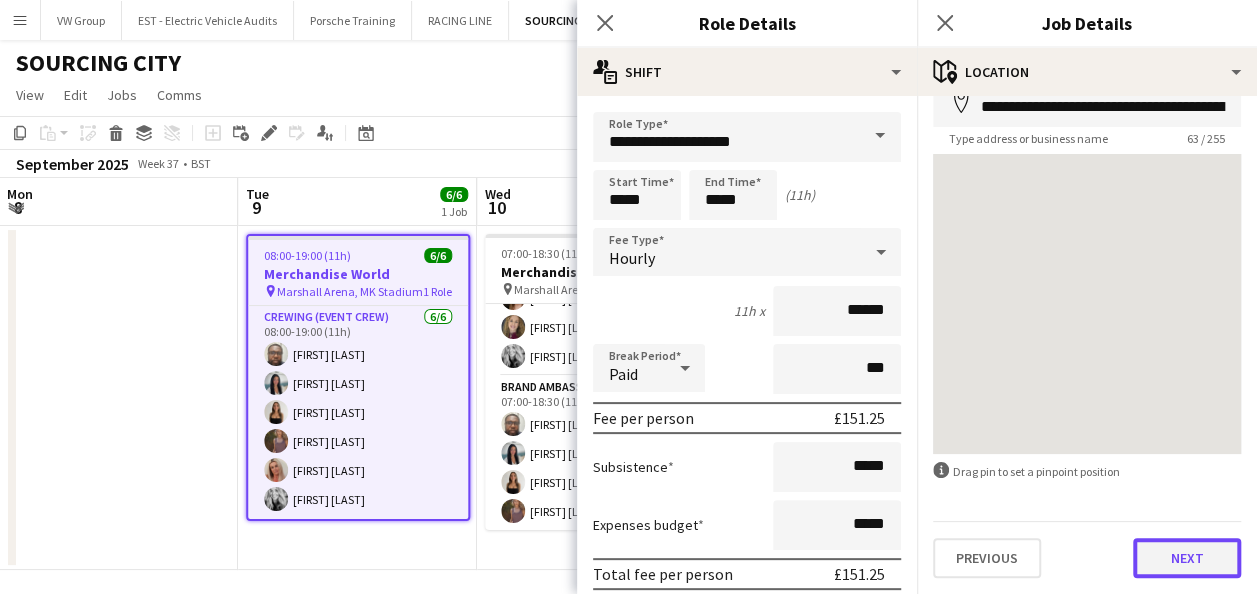 click on "Next" at bounding box center [1187, 558] 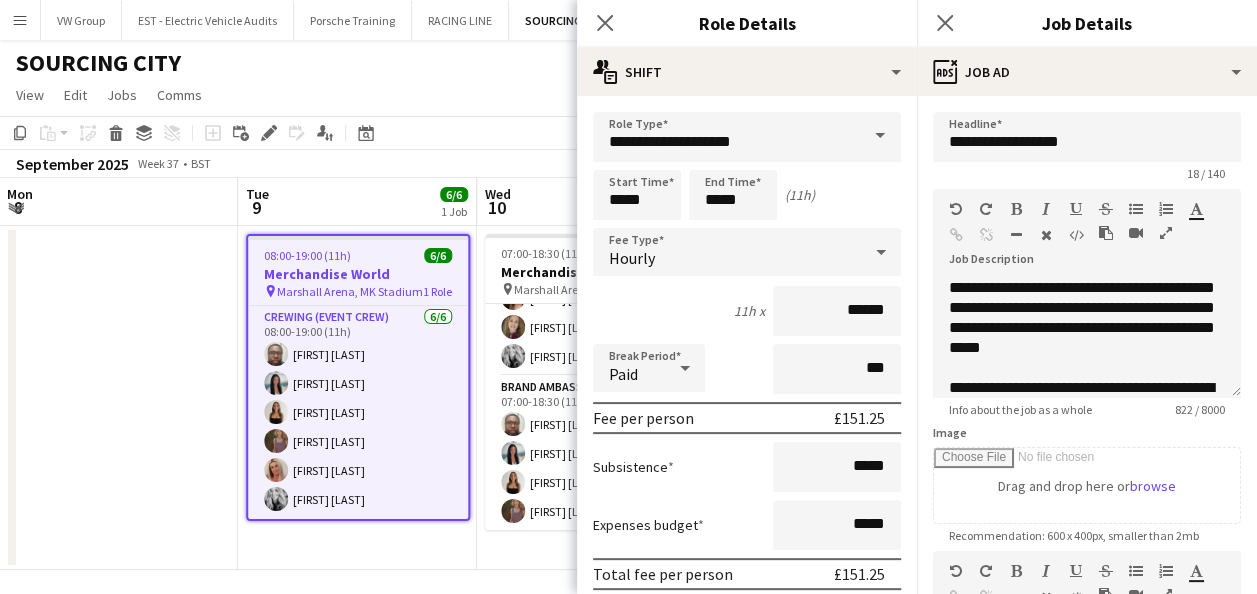 scroll, scrollTop: 0, scrollLeft: 0, axis: both 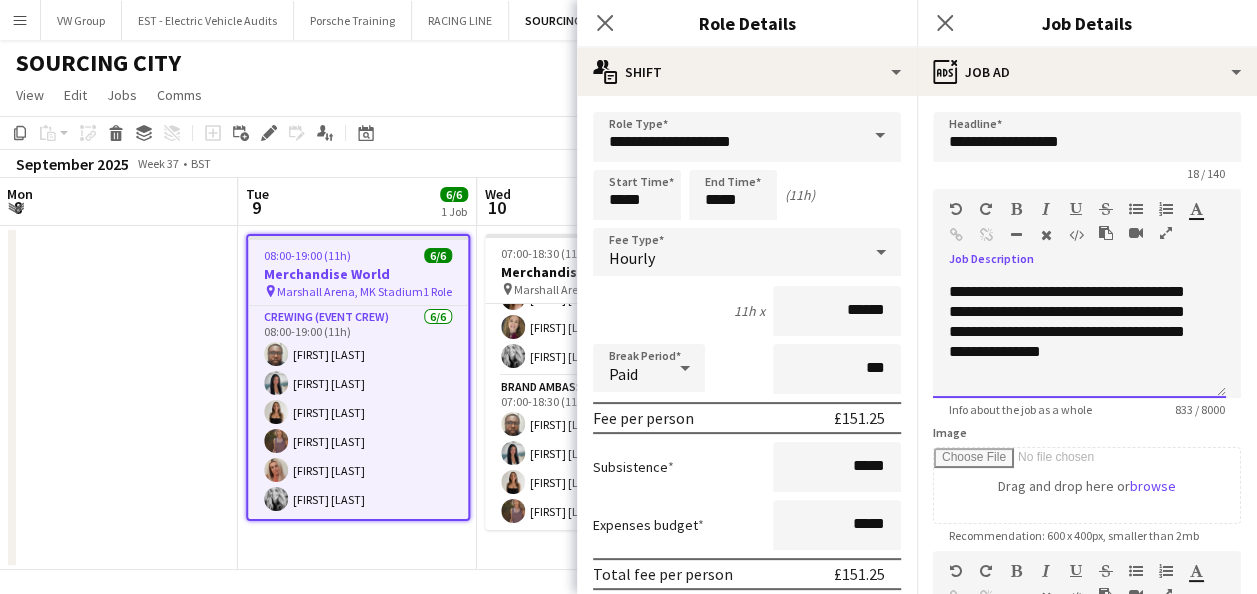 click on "**********" at bounding box center (1071, 312) 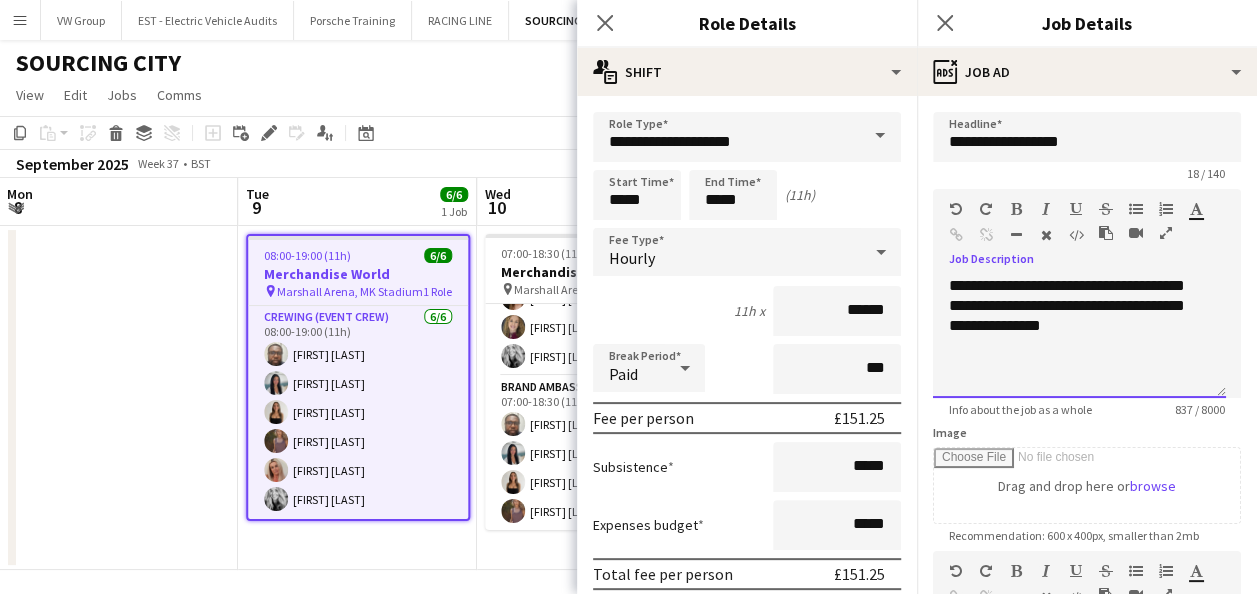 scroll, scrollTop: 542, scrollLeft: 0, axis: vertical 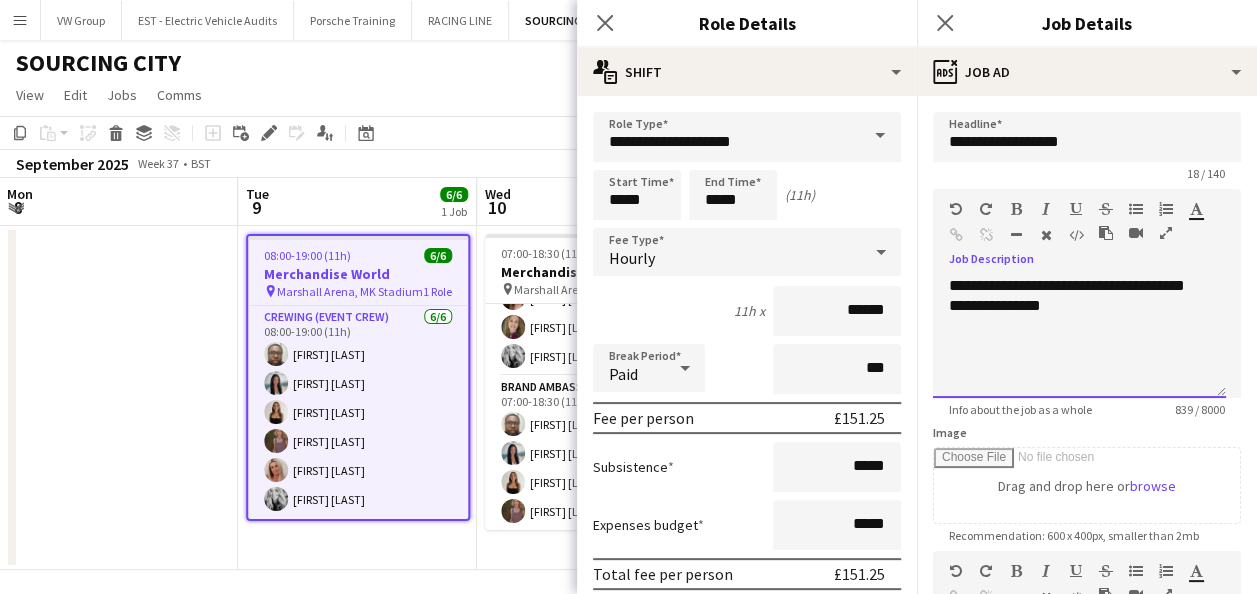 click at bounding box center [1079, 366] 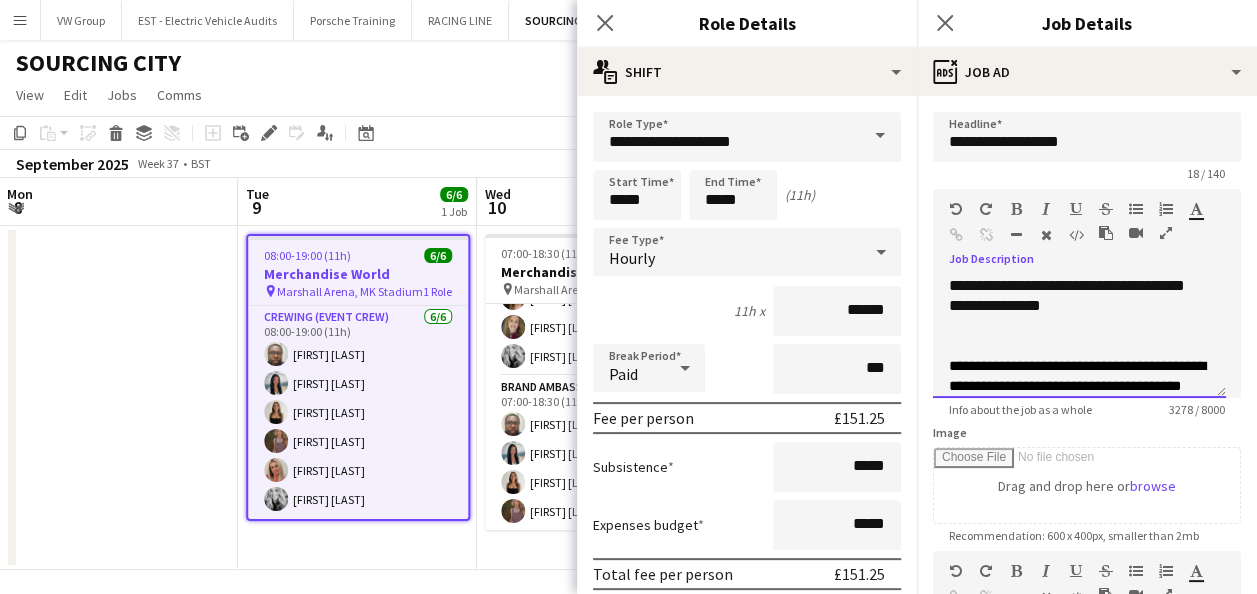 scroll, scrollTop: 2333, scrollLeft: 0, axis: vertical 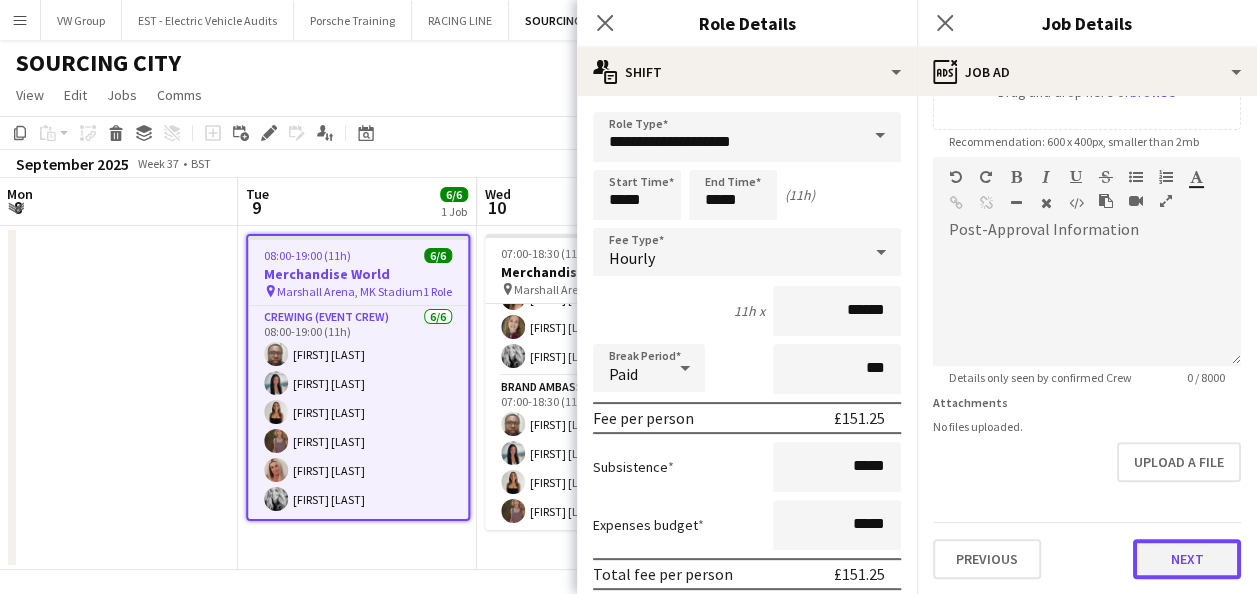 click on "Next" at bounding box center (1187, 559) 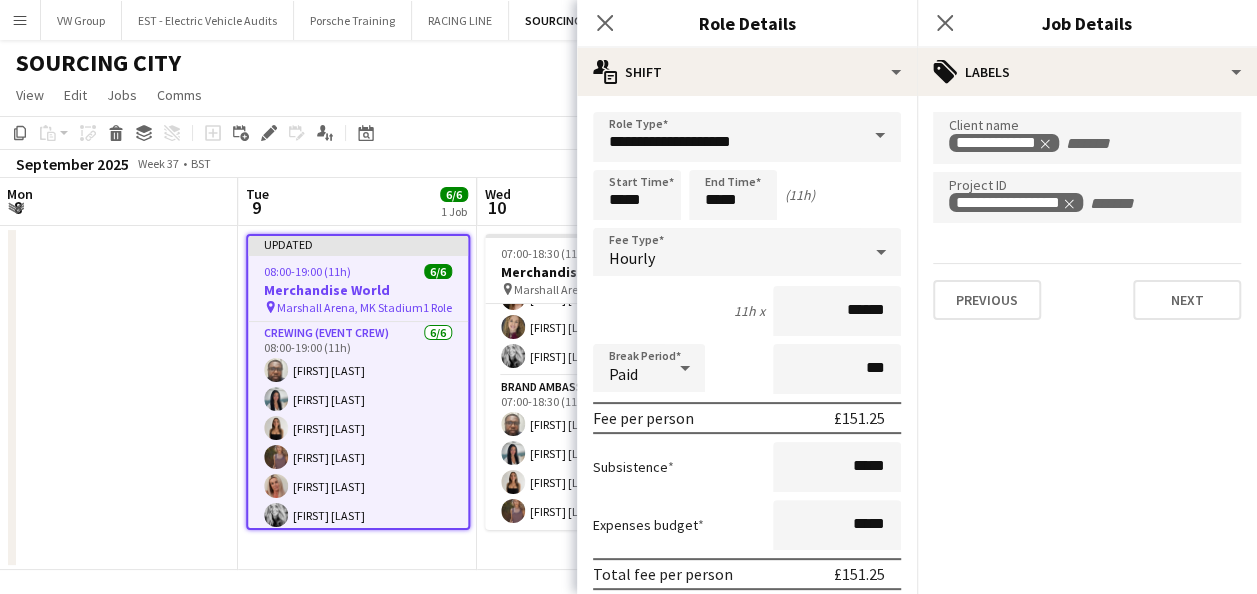 scroll, scrollTop: 0, scrollLeft: 0, axis: both 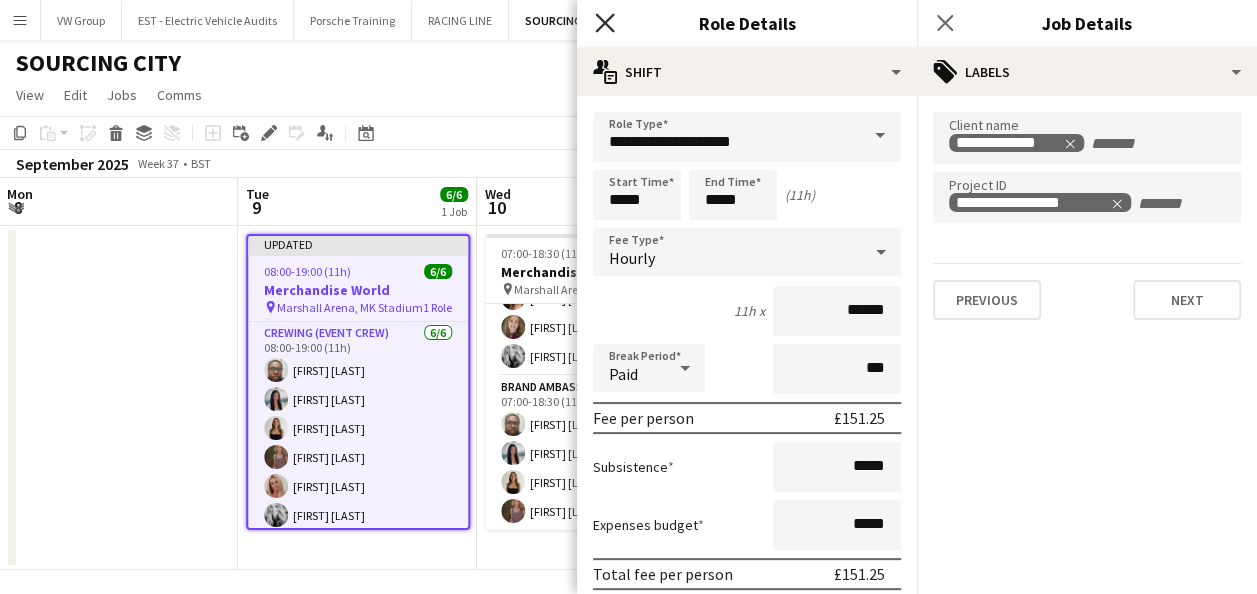 click on "Close pop-in" 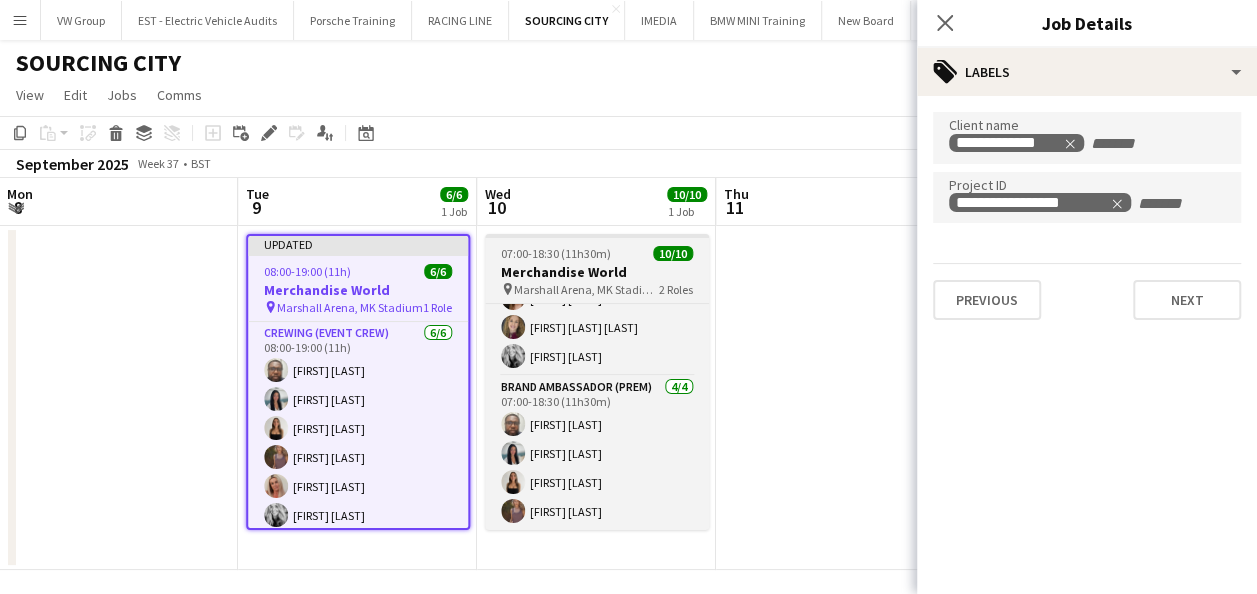 click on "07:00-18:30 (11h30m)    10/10" at bounding box center (597, 253) 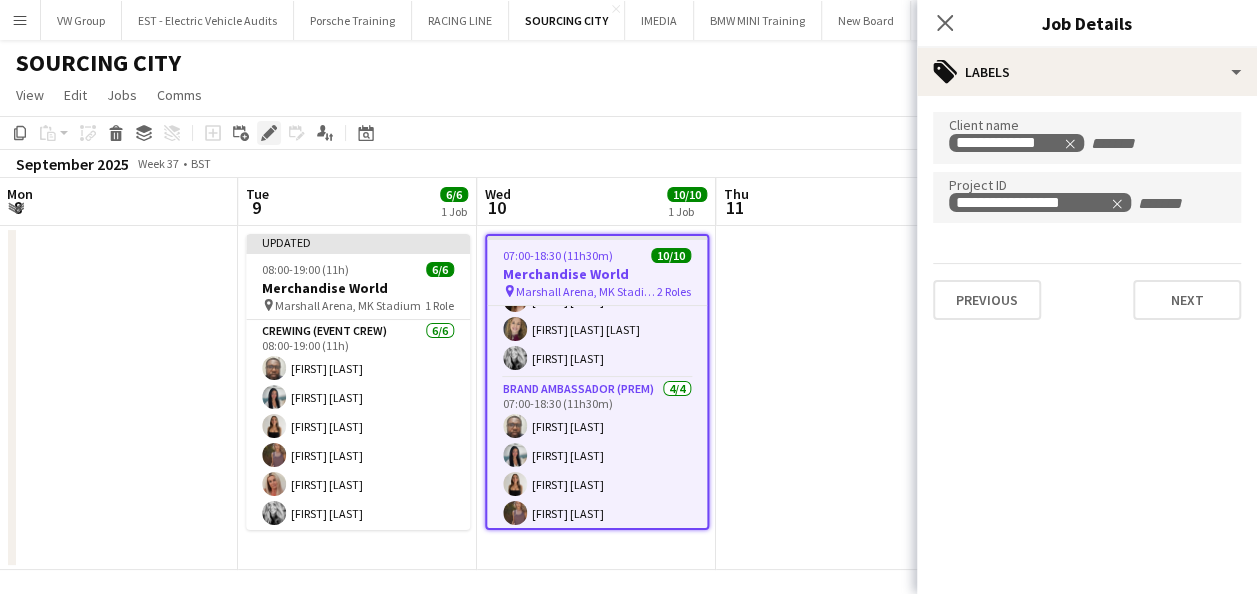 click 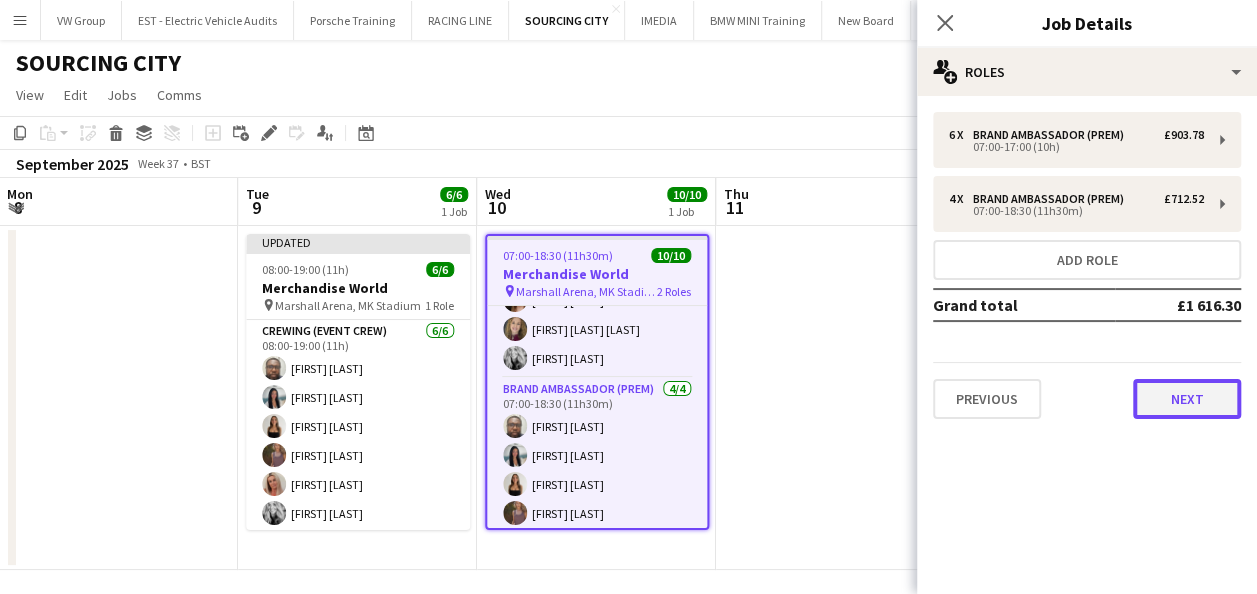 click on "Next" at bounding box center (1187, 399) 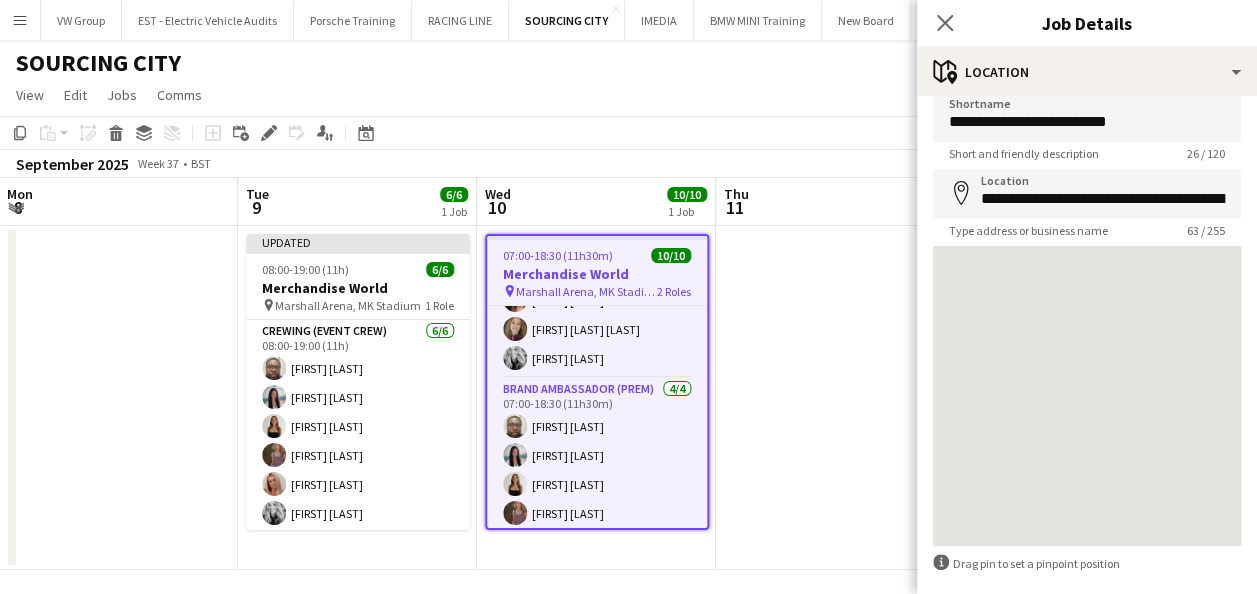 scroll, scrollTop: 112, scrollLeft: 0, axis: vertical 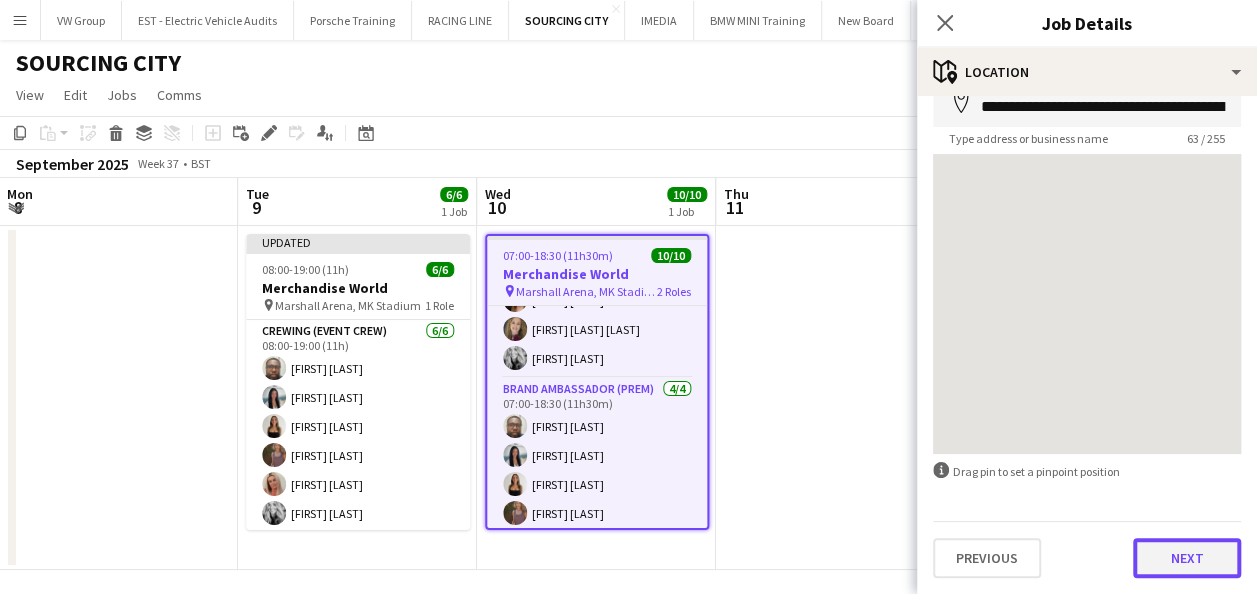 click on "Next" at bounding box center (1187, 558) 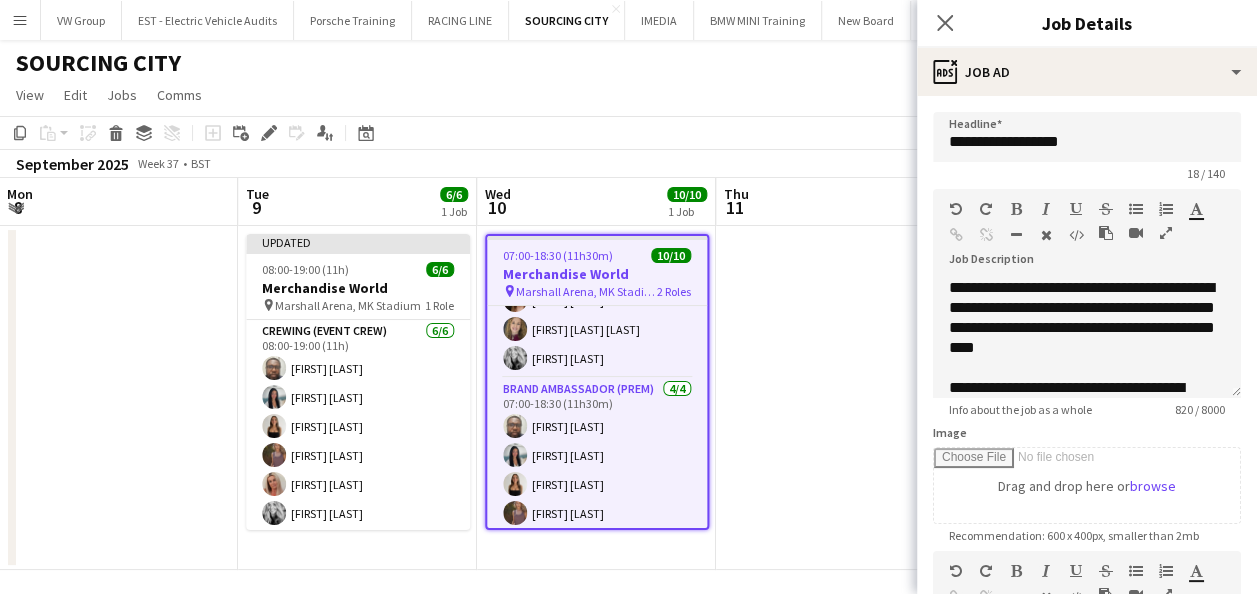 scroll, scrollTop: 0, scrollLeft: 0, axis: both 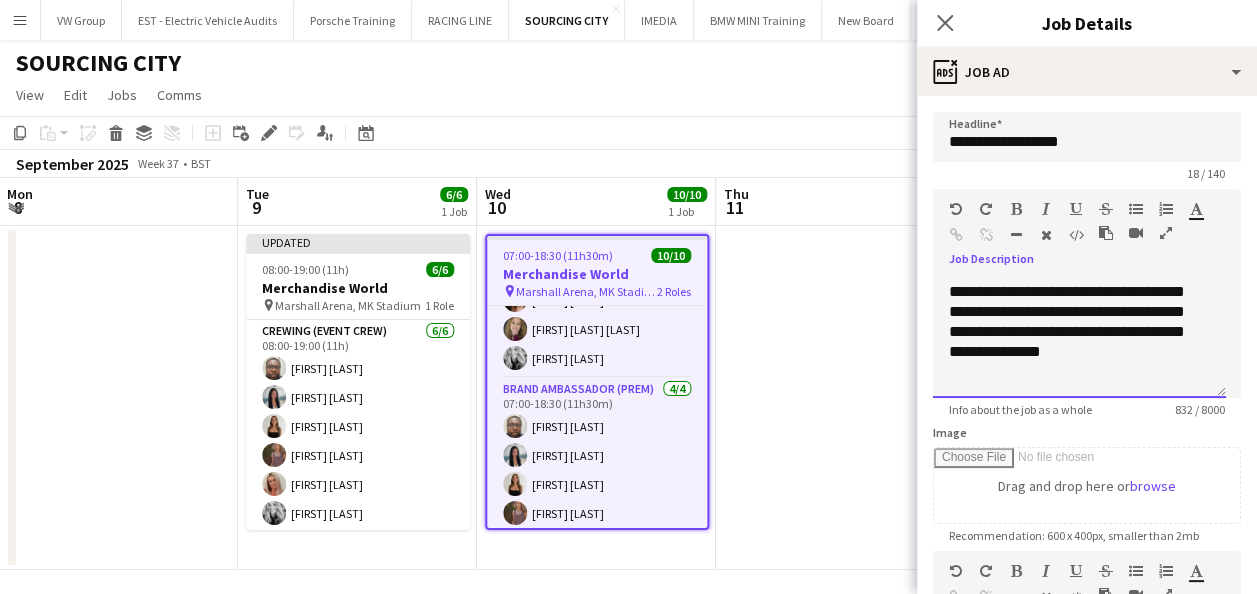 click on "**********" at bounding box center [1071, 312] 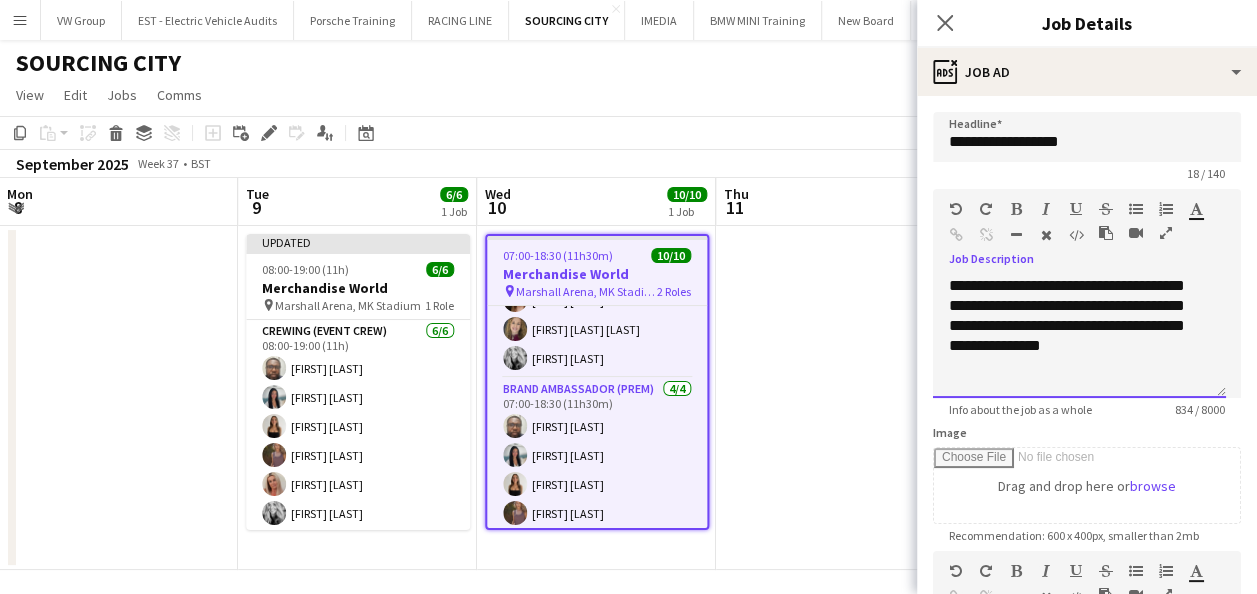 scroll, scrollTop: 522, scrollLeft: 0, axis: vertical 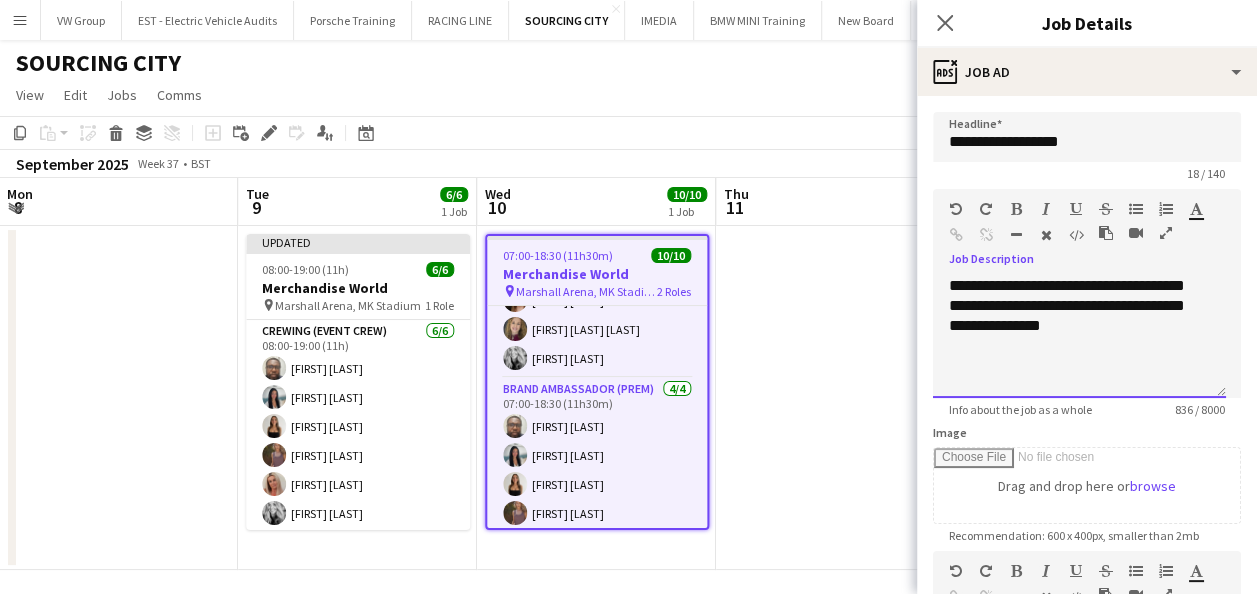 click at bounding box center [1079, 386] 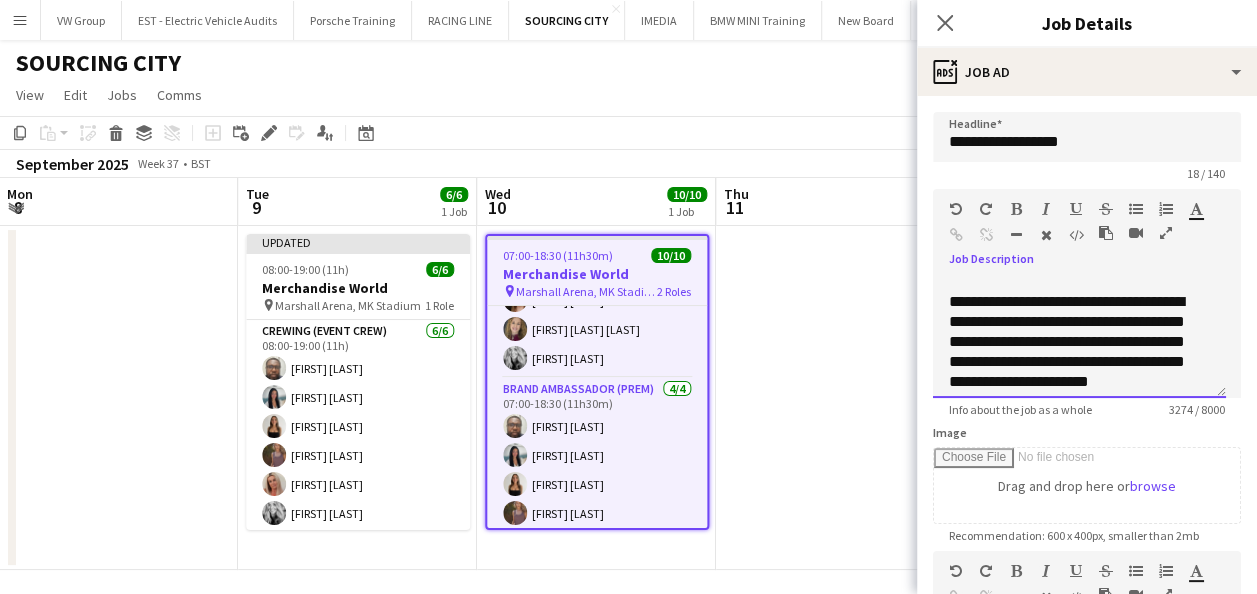 scroll, scrollTop: 0, scrollLeft: 0, axis: both 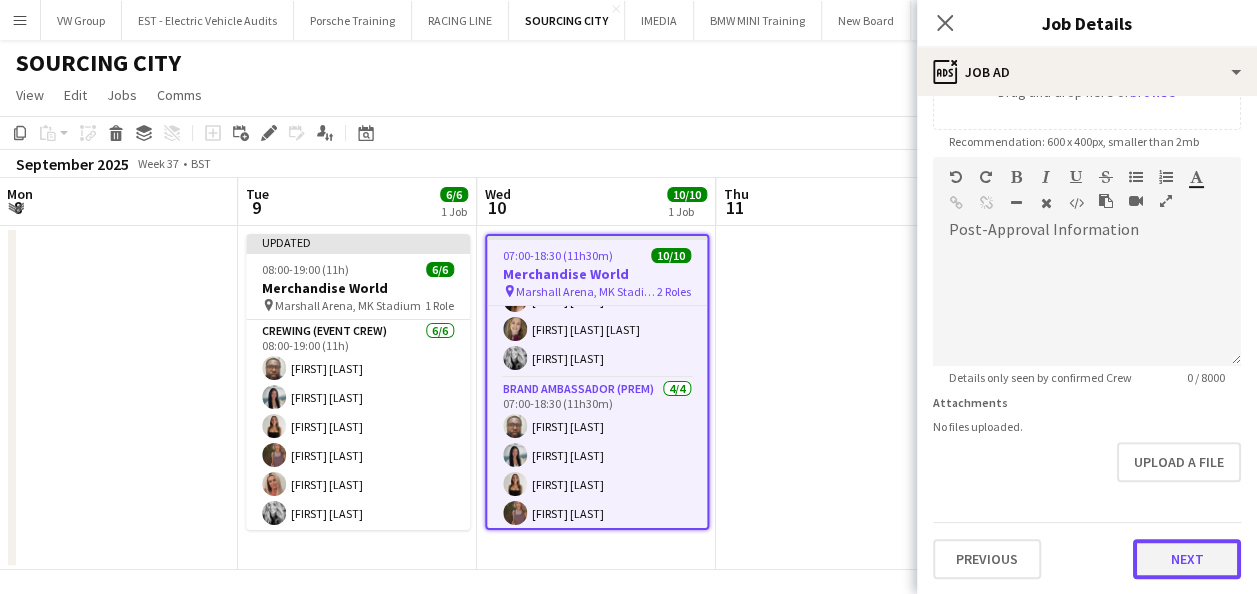 click on "Next" at bounding box center [1187, 559] 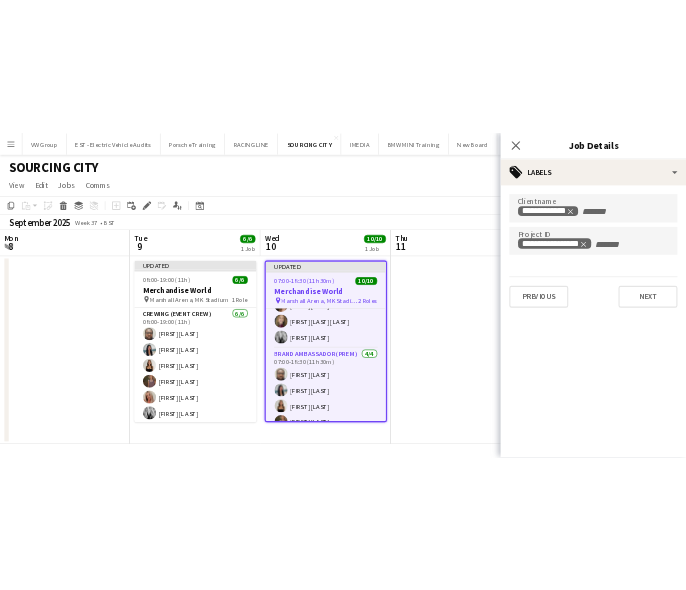 scroll, scrollTop: 0, scrollLeft: 0, axis: both 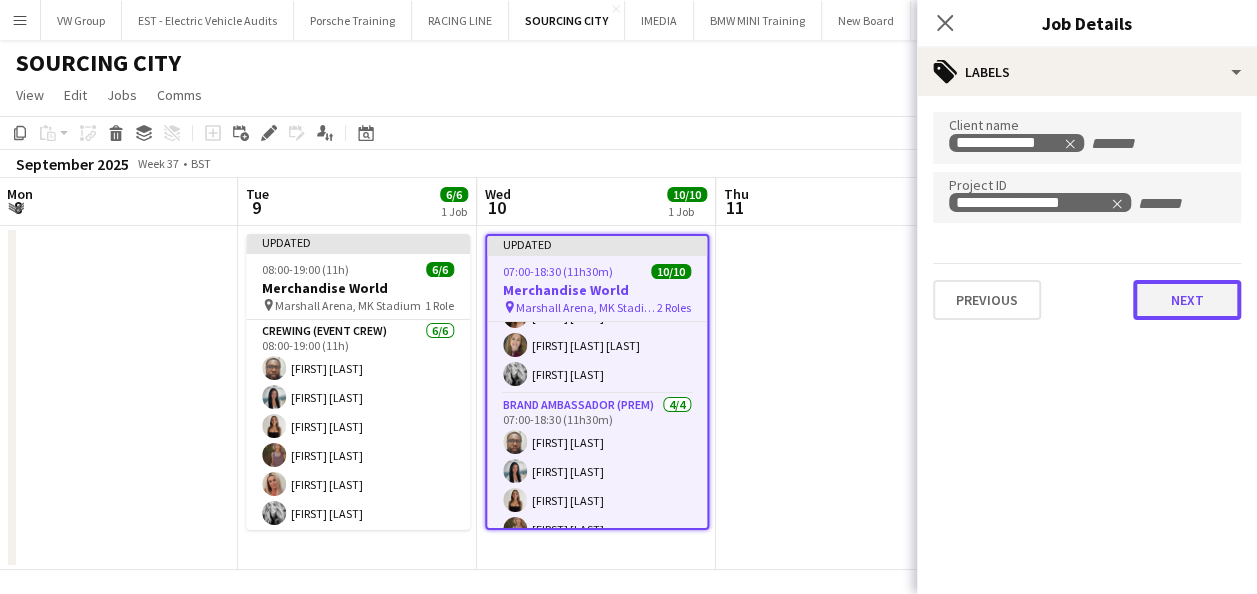 click on "**********" at bounding box center (1087, 216) 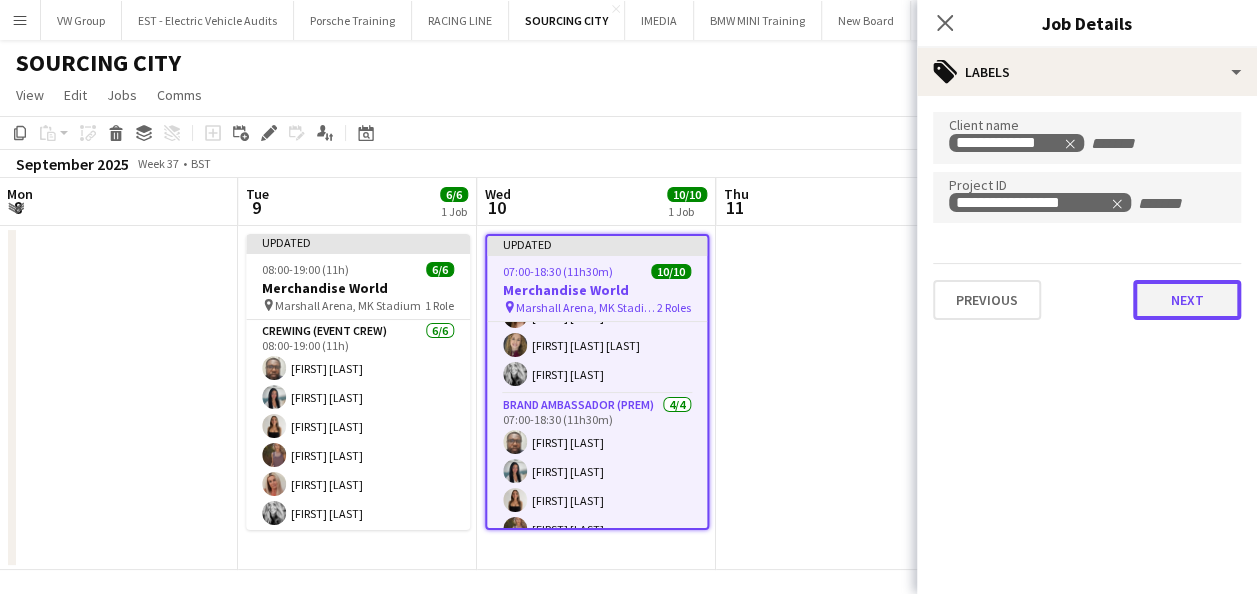 click on "Next" at bounding box center [1187, 300] 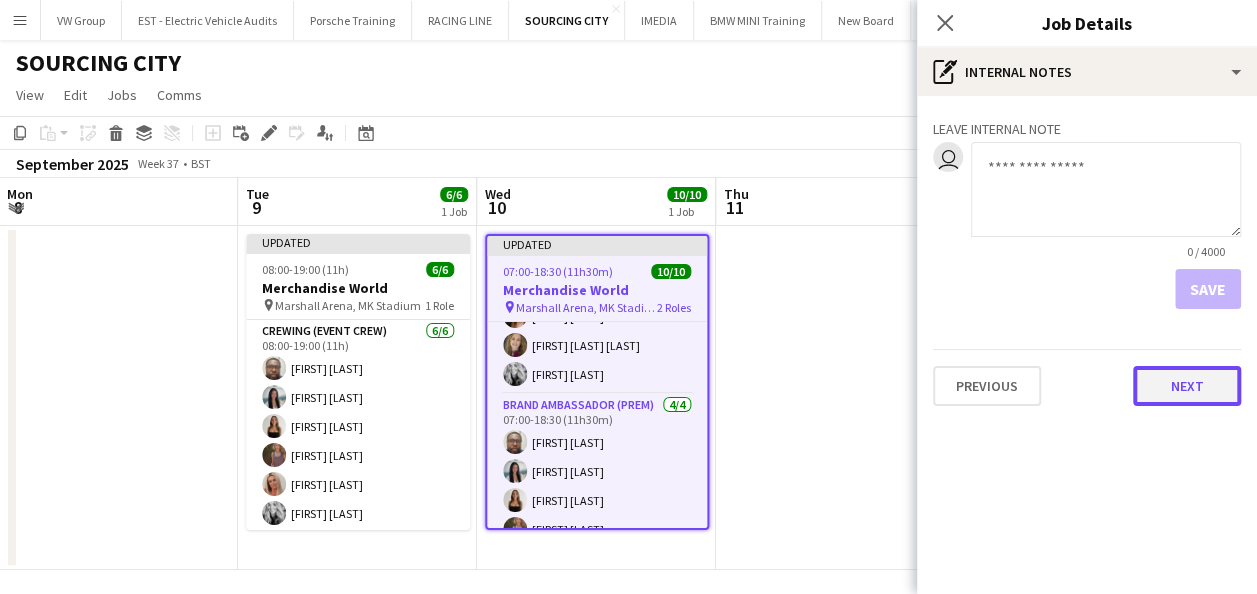 click on "Next" at bounding box center [1187, 386] 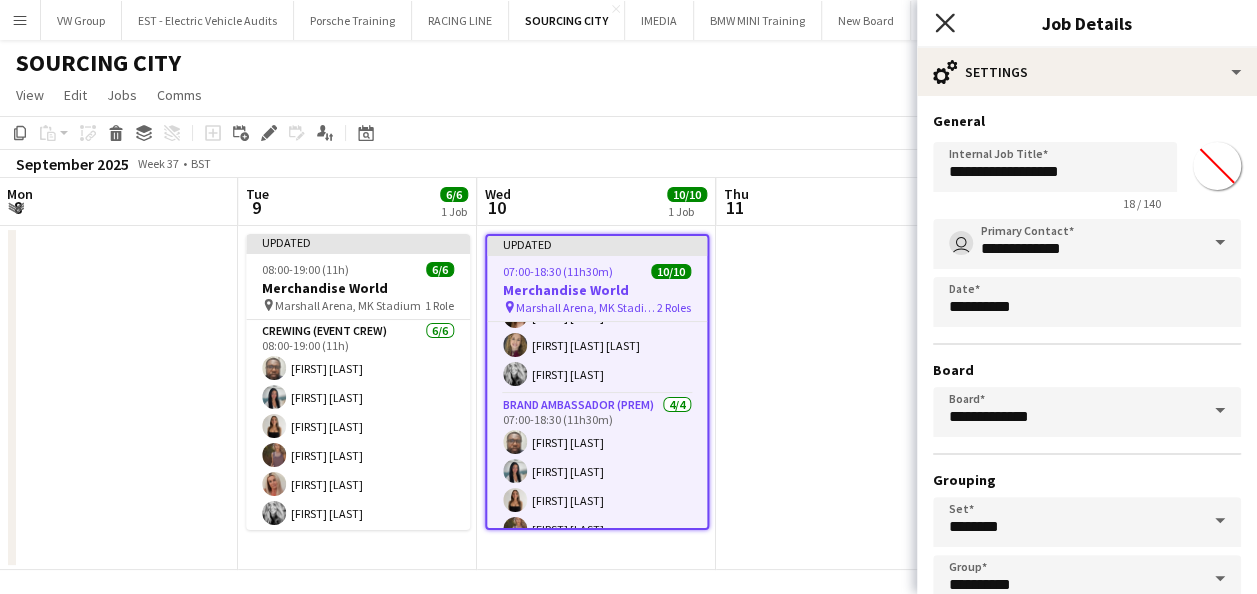 click on "Close pop-in" 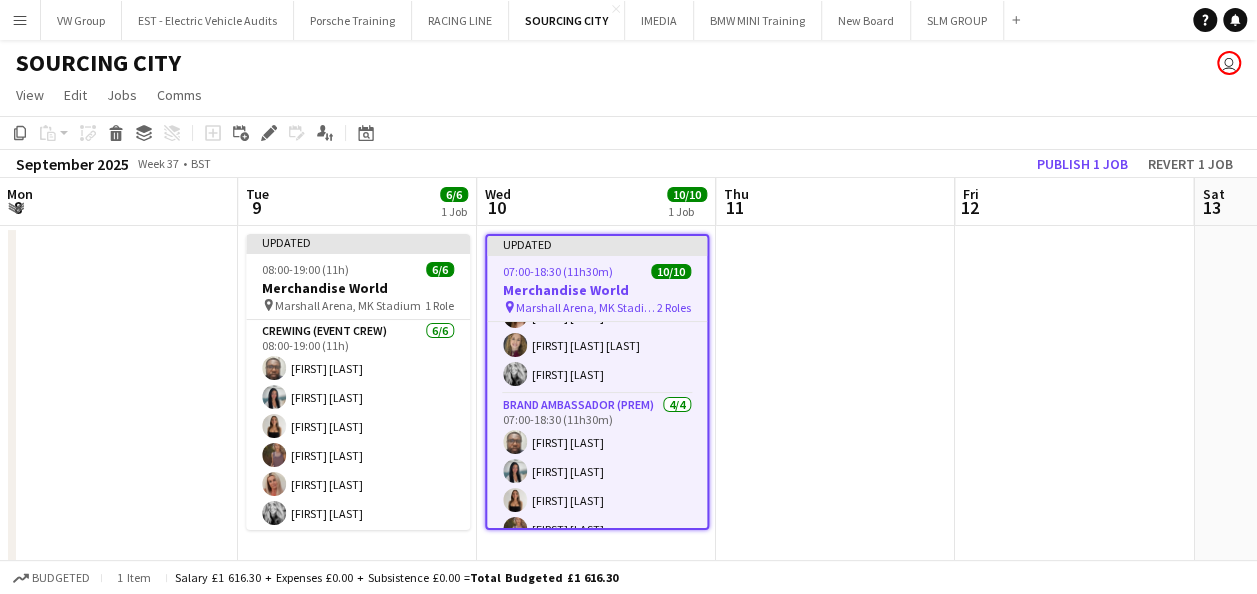 click at bounding box center (1074, 398) 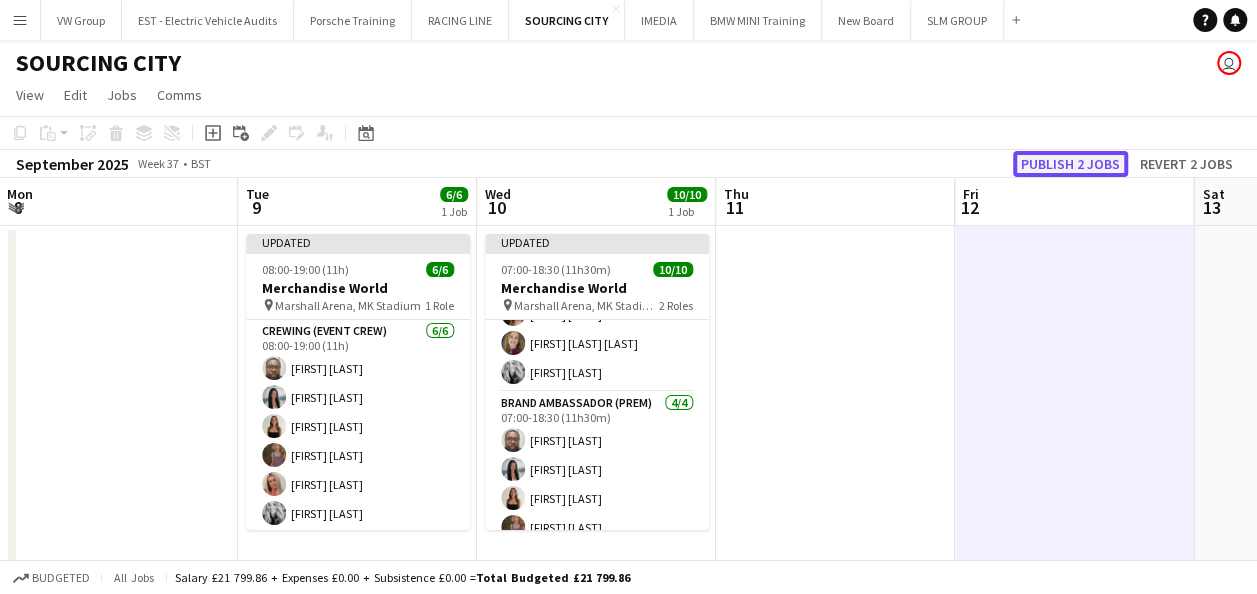 click on "Publish 2 jobs" 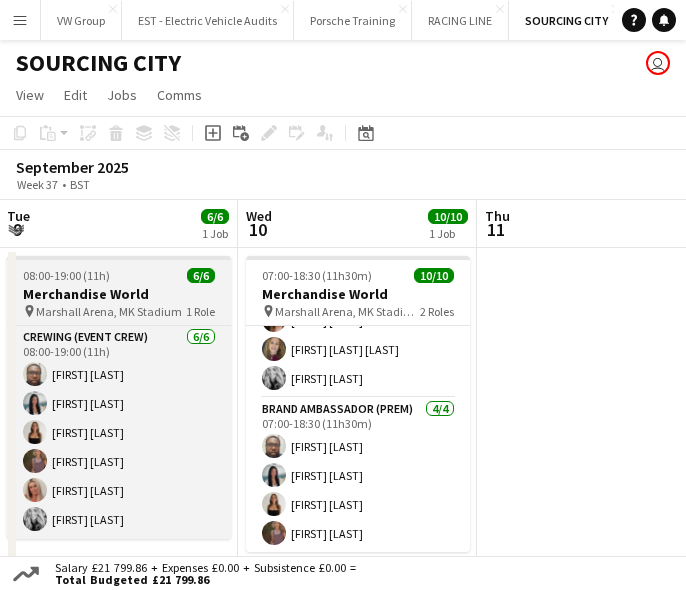 click on "08:00-19:00 (11h)    6/6   Merchandise World
pin
Marshall Arena, MK Stadium   1 Role   Crewing (Event Crew)   6/6   08:00-19:00 (11h)
Sunny Chatta Chantel Ottonello CHLOE BUTLER sophie crawford Diane Barlow Natasha Dumbleton" at bounding box center [119, 397] 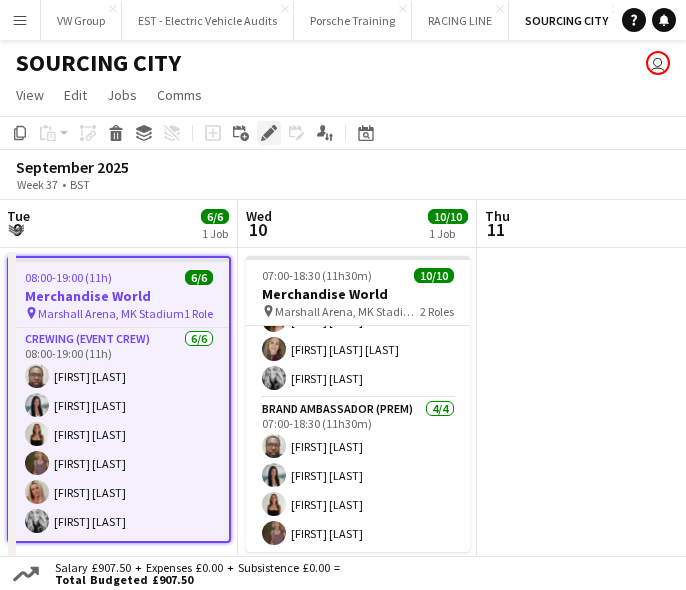 click 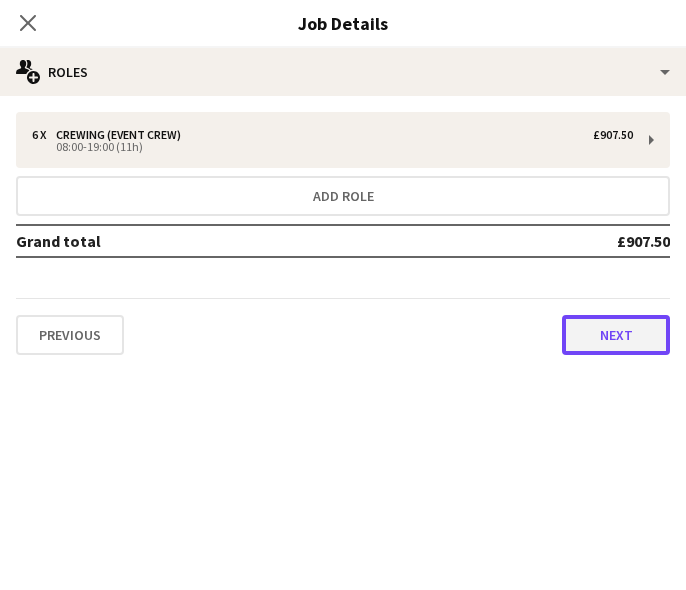 click on "Next" at bounding box center [616, 335] 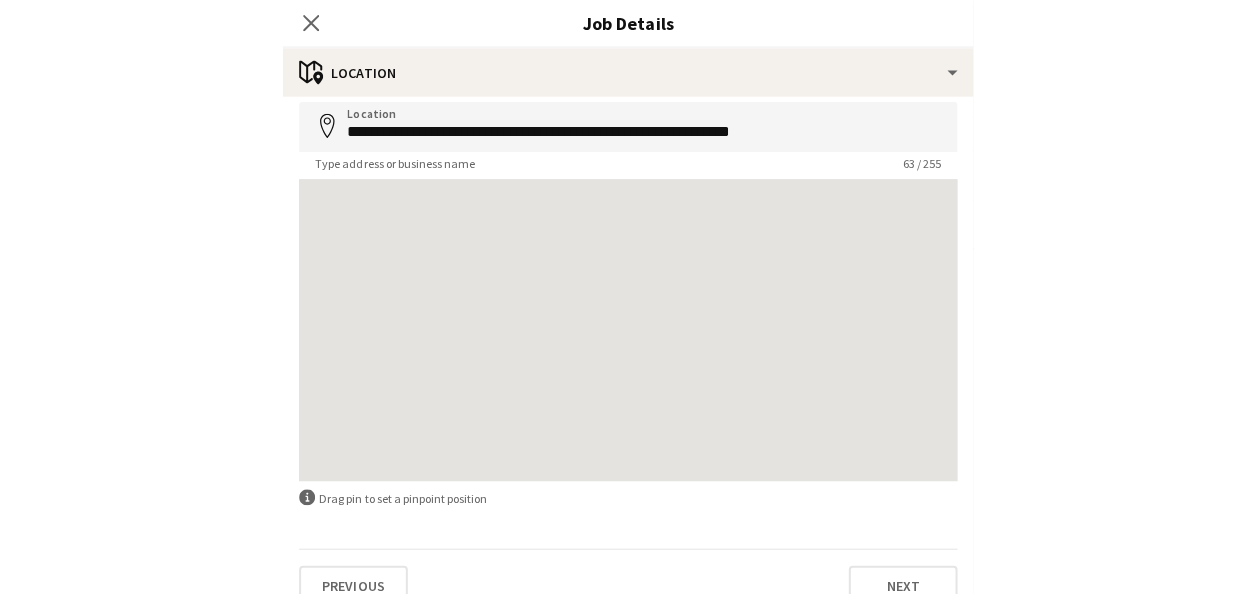 scroll, scrollTop: 0, scrollLeft: 0, axis: both 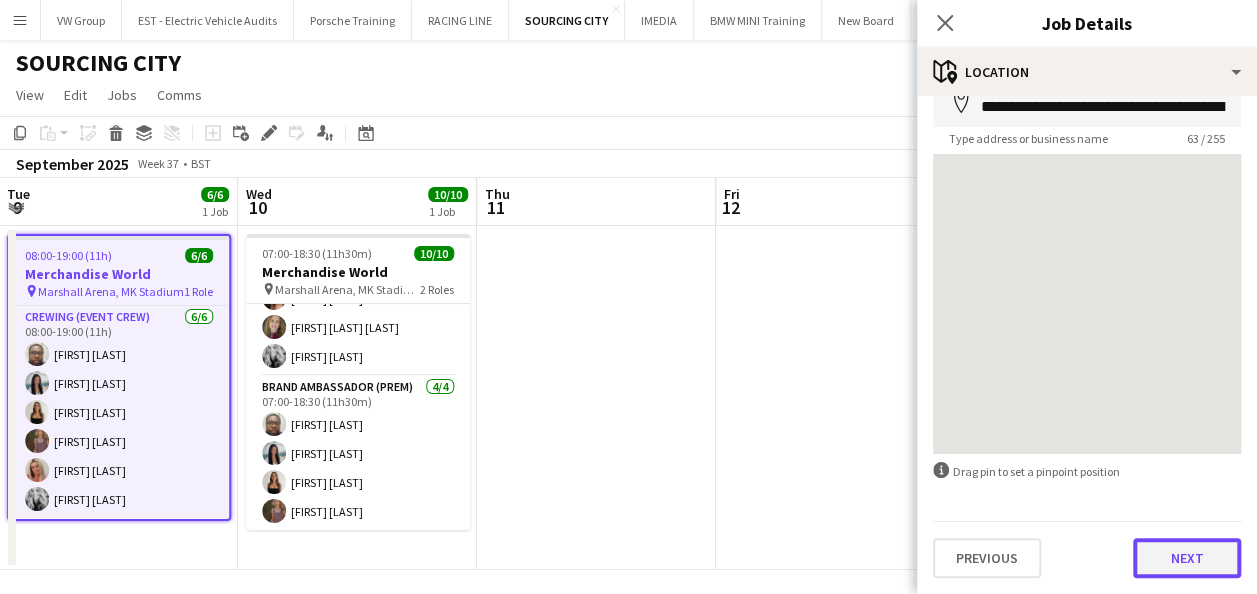 click on "Next" at bounding box center (1187, 558) 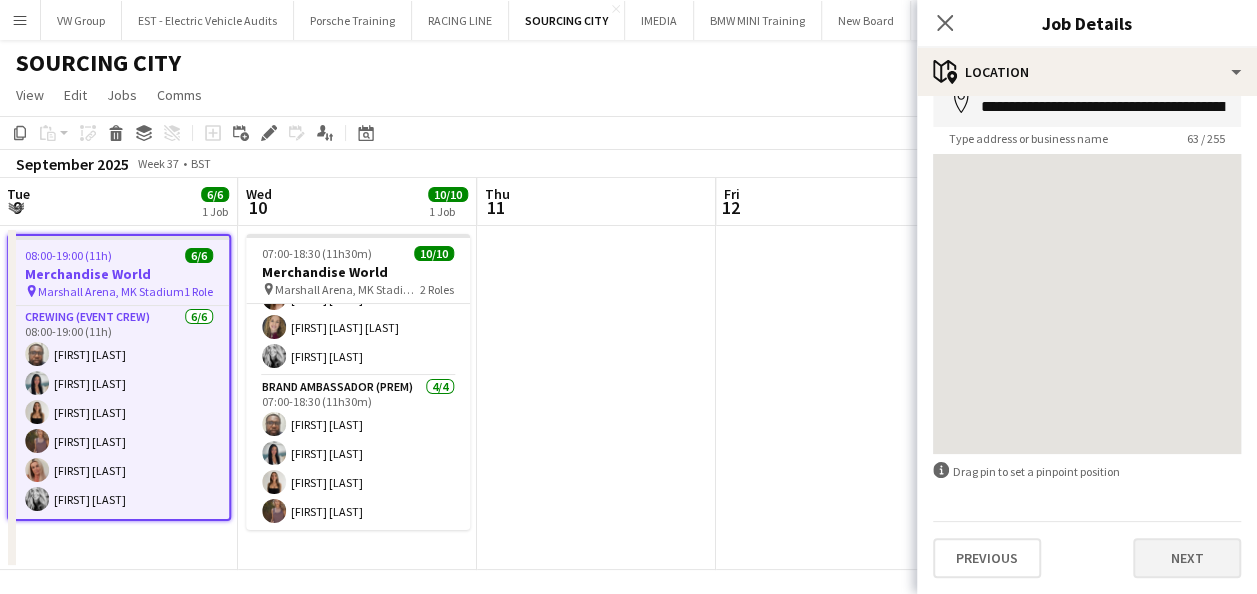 scroll, scrollTop: 0, scrollLeft: 0, axis: both 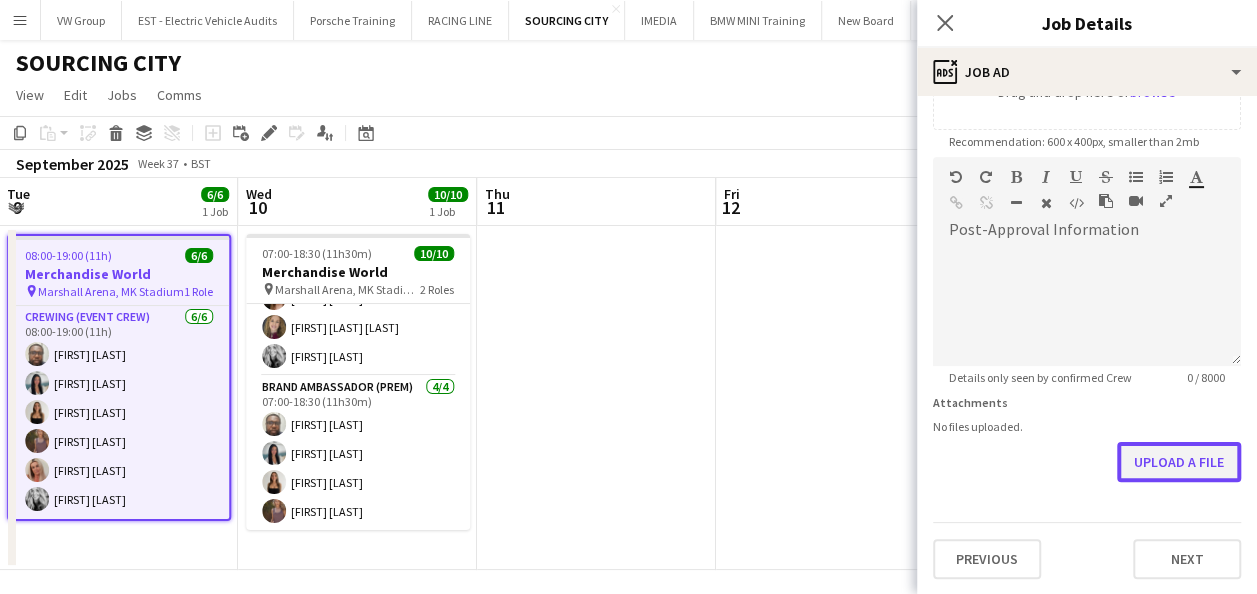 click on "Upload a file" at bounding box center [1179, 462] 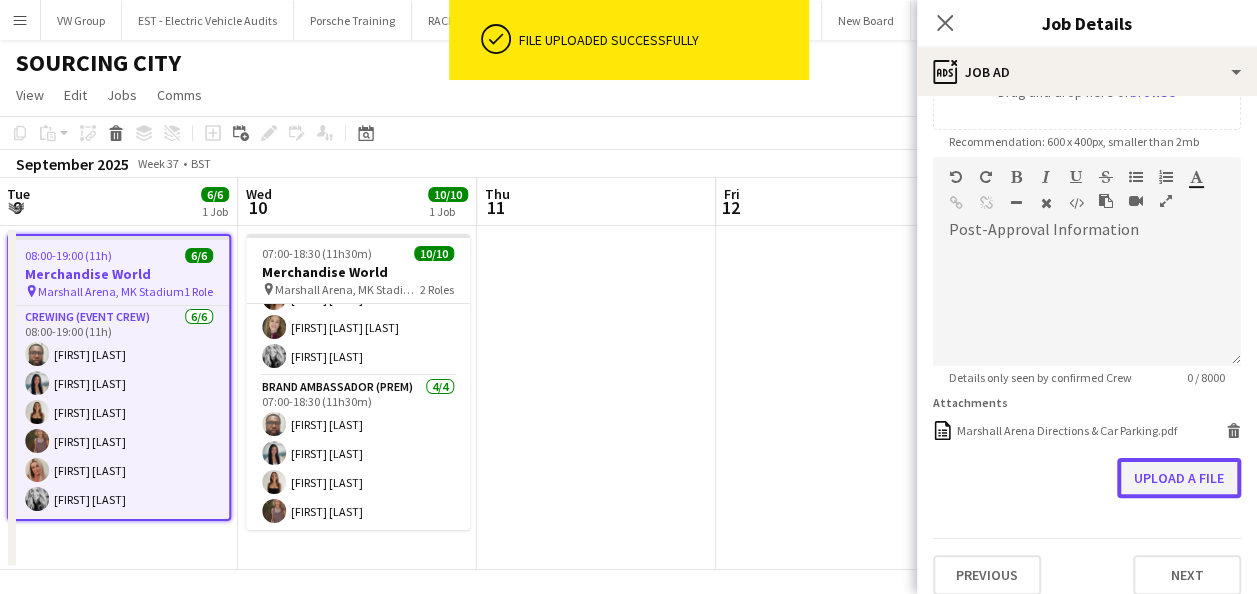click on "Upload a file" at bounding box center [1179, 478] 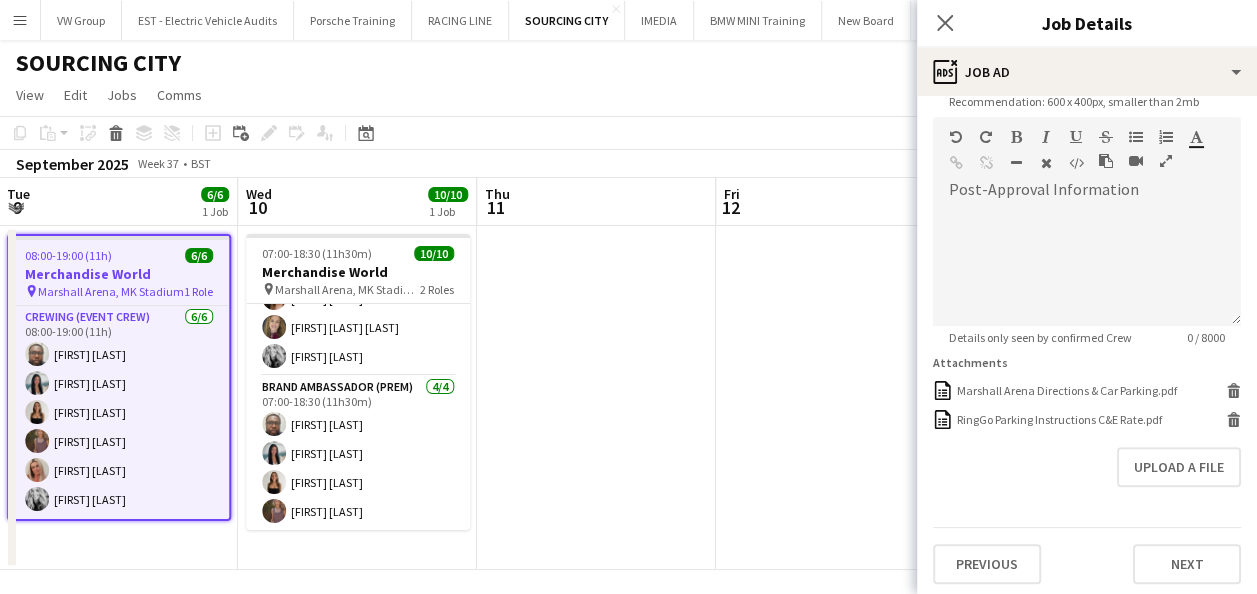 scroll, scrollTop: 440, scrollLeft: 0, axis: vertical 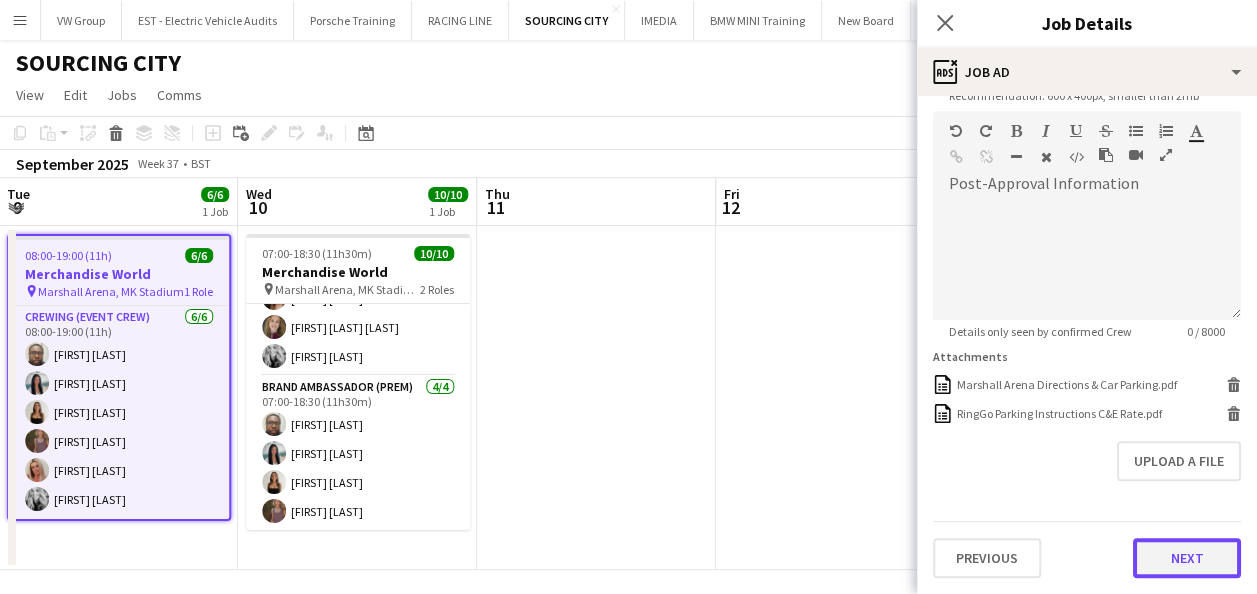 click on "Next" at bounding box center [1187, 558] 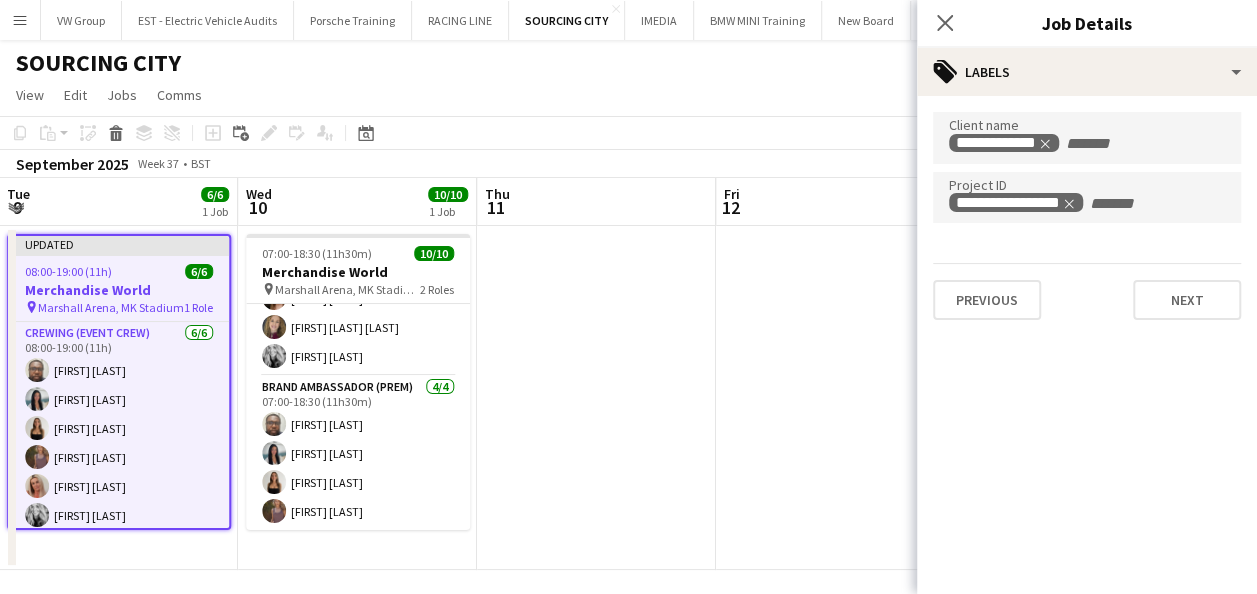 type on "*******" 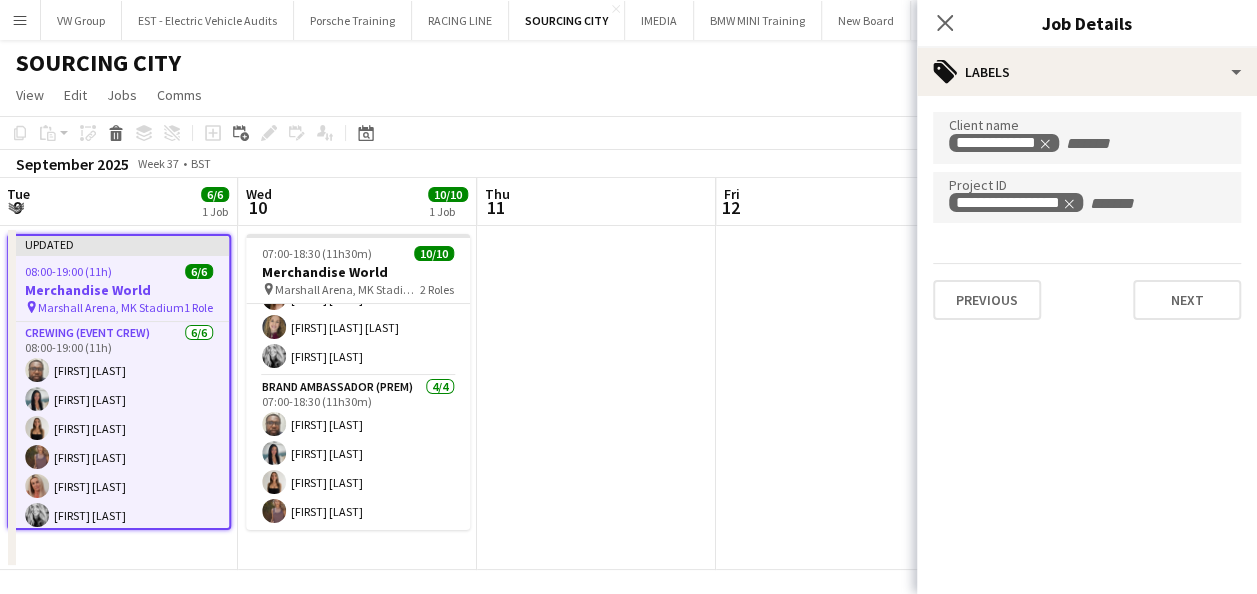 scroll, scrollTop: 0, scrollLeft: 0, axis: both 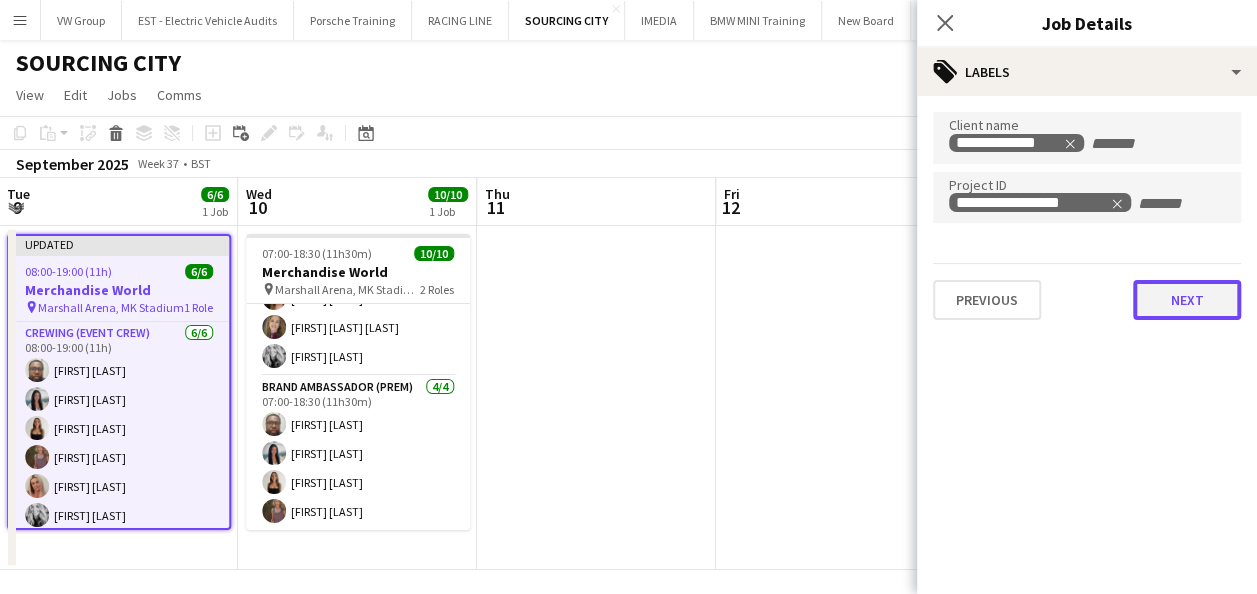 click on "Next" at bounding box center (1187, 300) 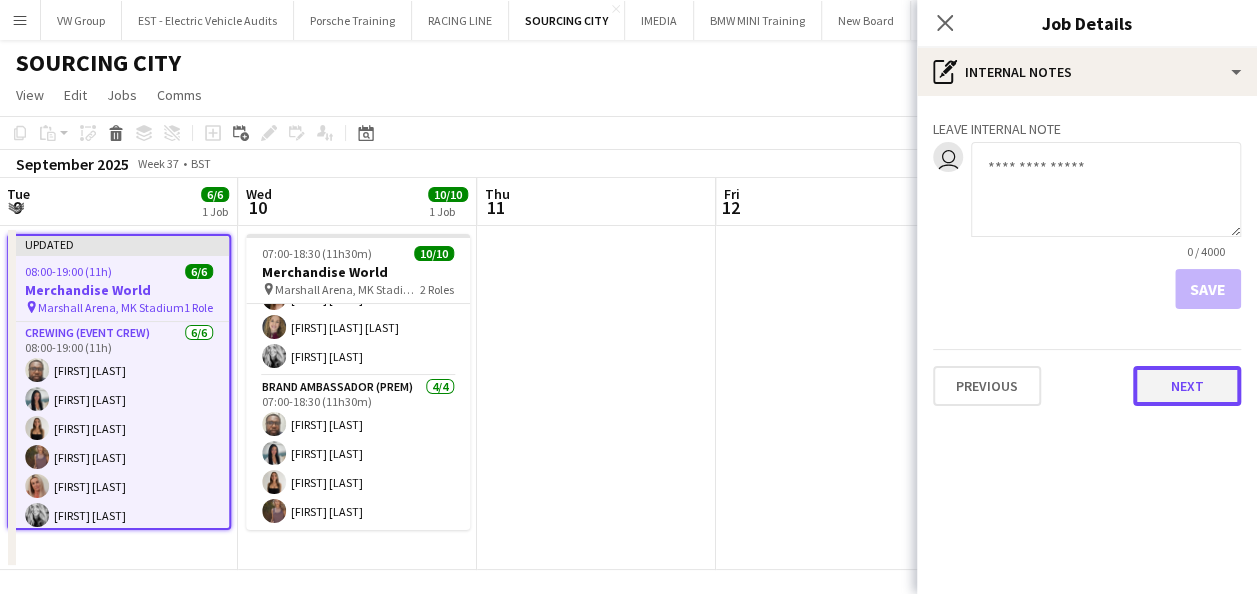 click on "Next" at bounding box center [1187, 386] 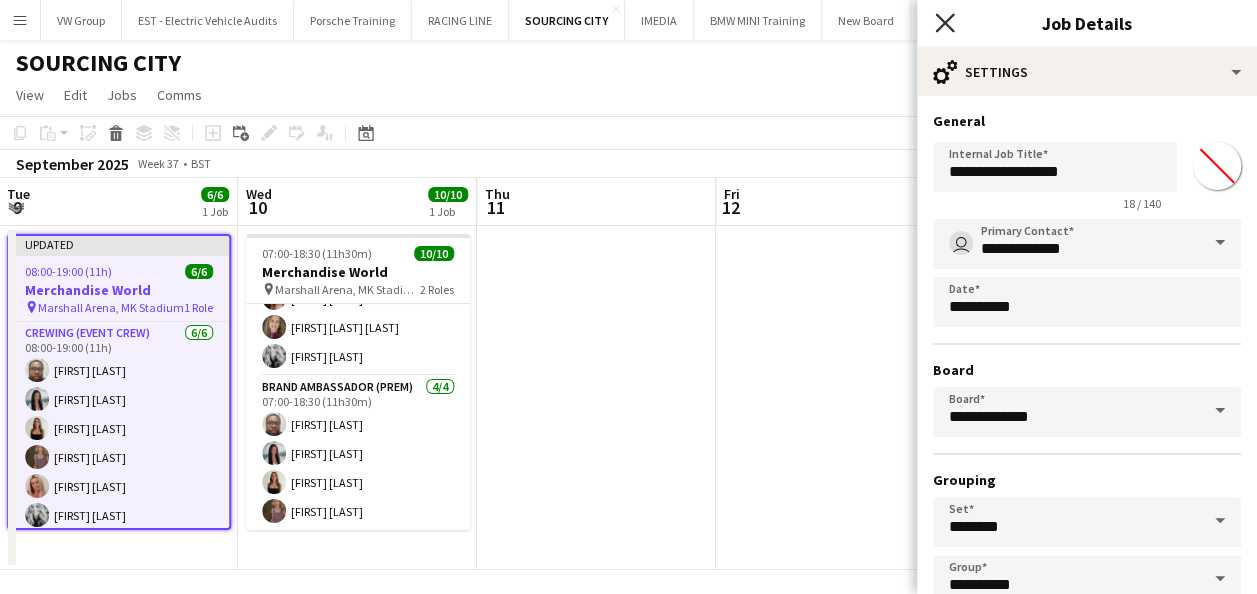click on "Close pop-in" 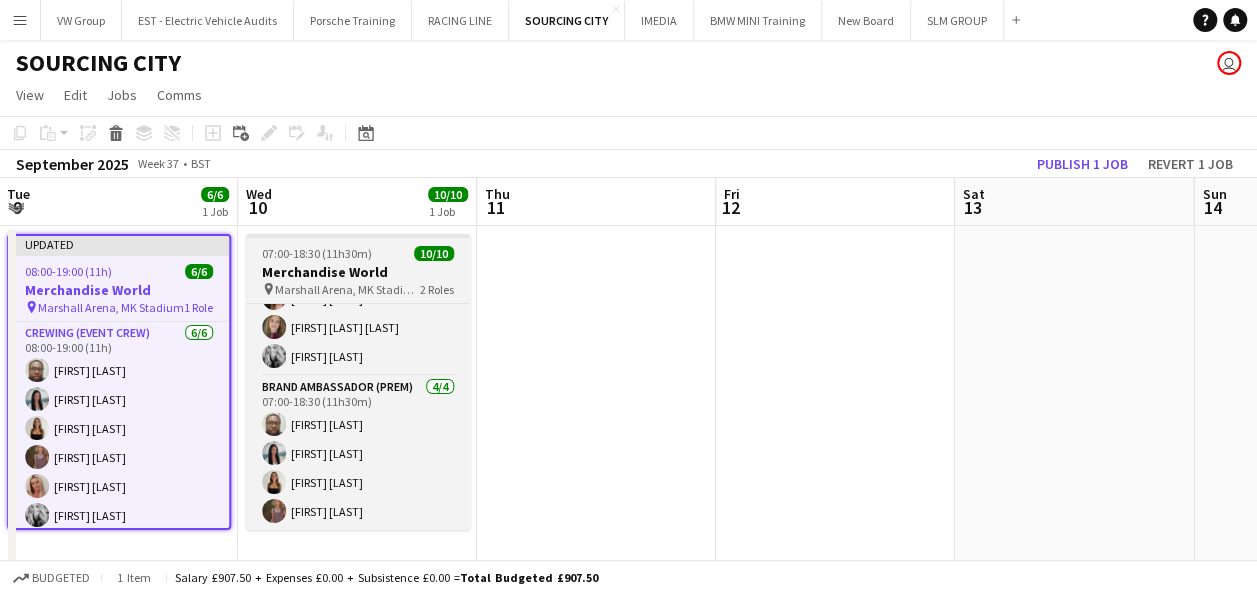 click on "07:00-18:30 (11h30m)    10/10   Merchandise World
pin
Marshall Arena, MK Stadium   2 Roles   Brand Ambassador (Prem)   6/6   07:00-17:00 (10h)
Shelley-Davina Burton Tanya ( Tetyana) Jarvis Diane Barlow Harriet Flitton Hannah Williams Lovell Natasha Dumbleton  Brand Ambassador (Prem)   4/4   07:00-18:30 (11h30m)
Sunny Chatta Chantel Ottonello CHLOE BUTLER sophie crawford" at bounding box center [358, 382] 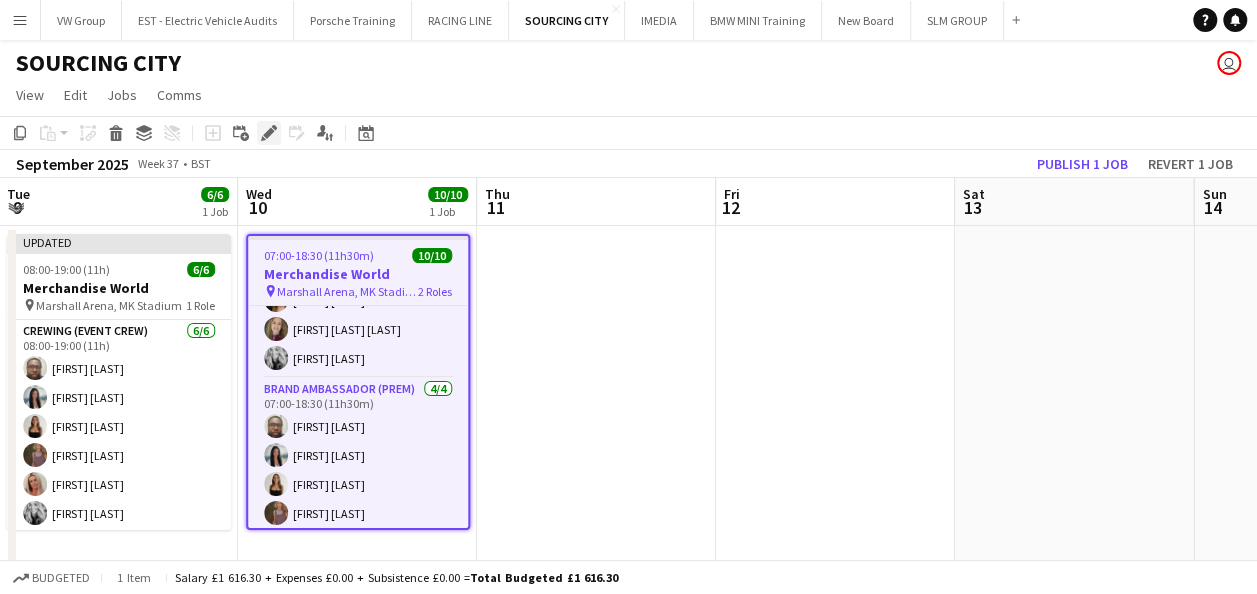 click 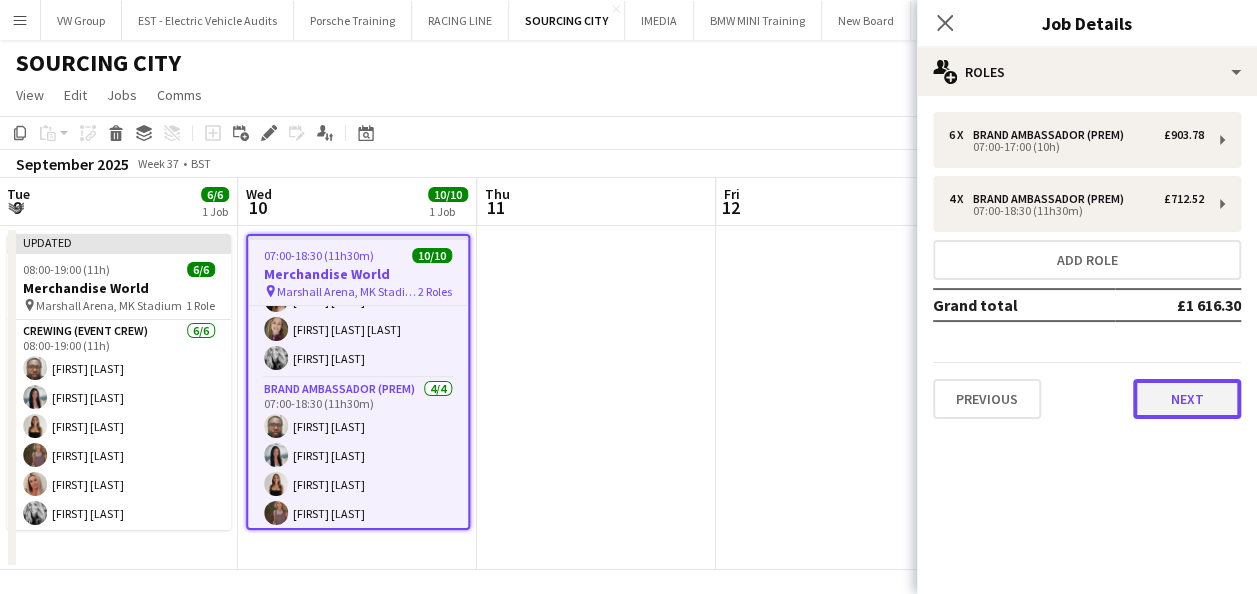 click on "Next" at bounding box center [1187, 399] 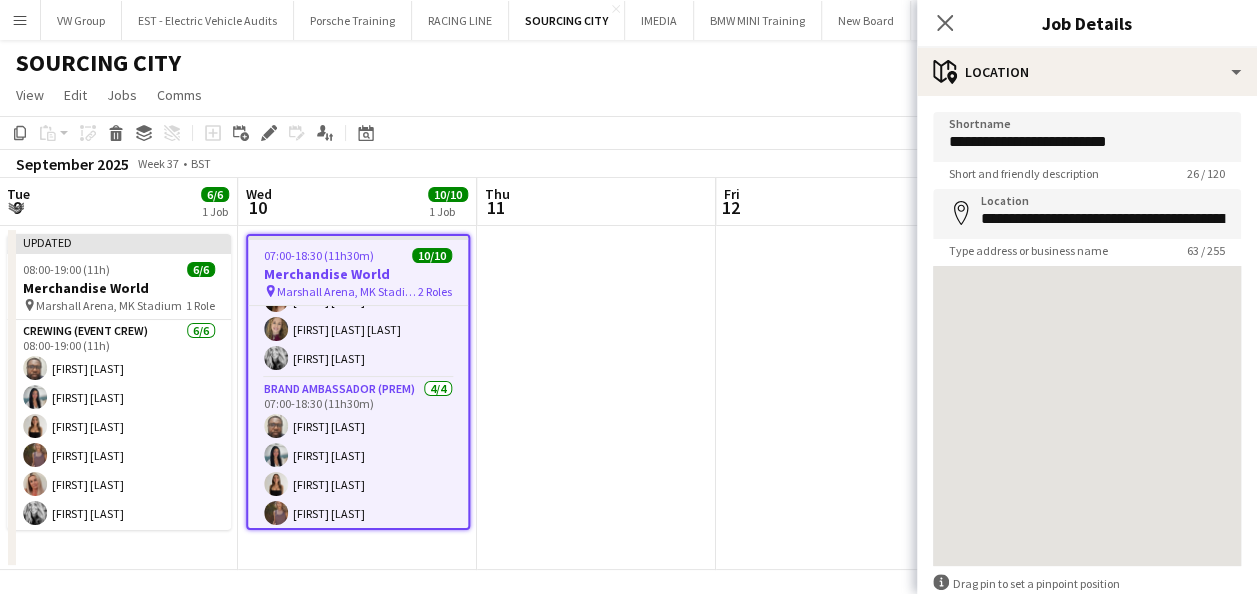 scroll, scrollTop: 112, scrollLeft: 0, axis: vertical 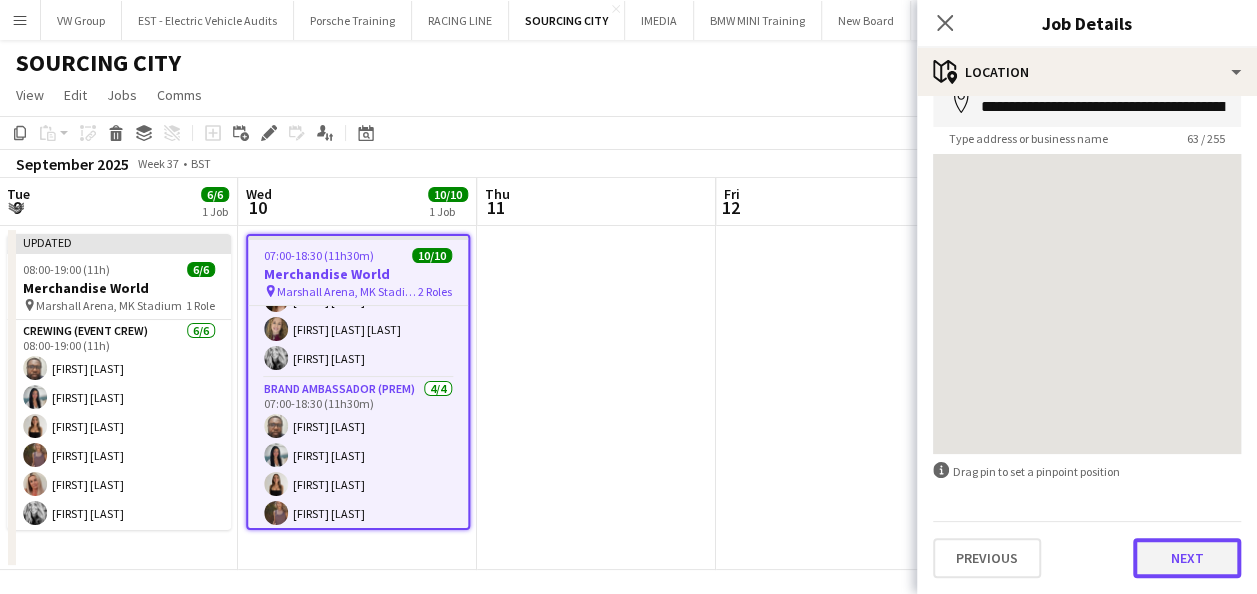 click on "Next" at bounding box center (1187, 558) 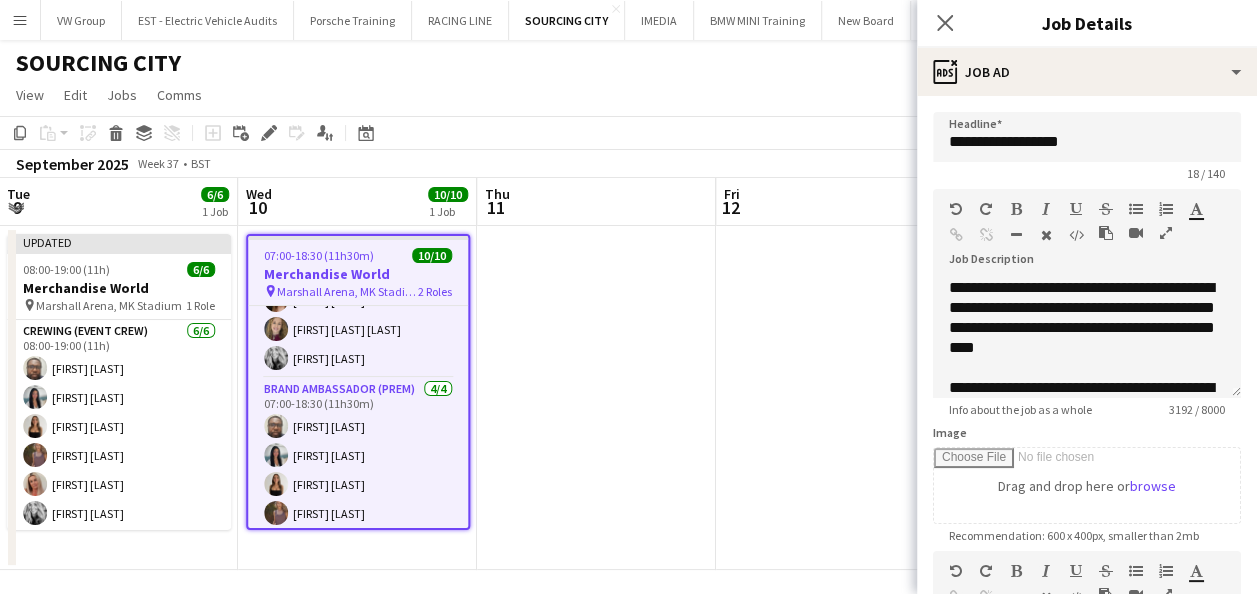 scroll, scrollTop: 0, scrollLeft: 0, axis: both 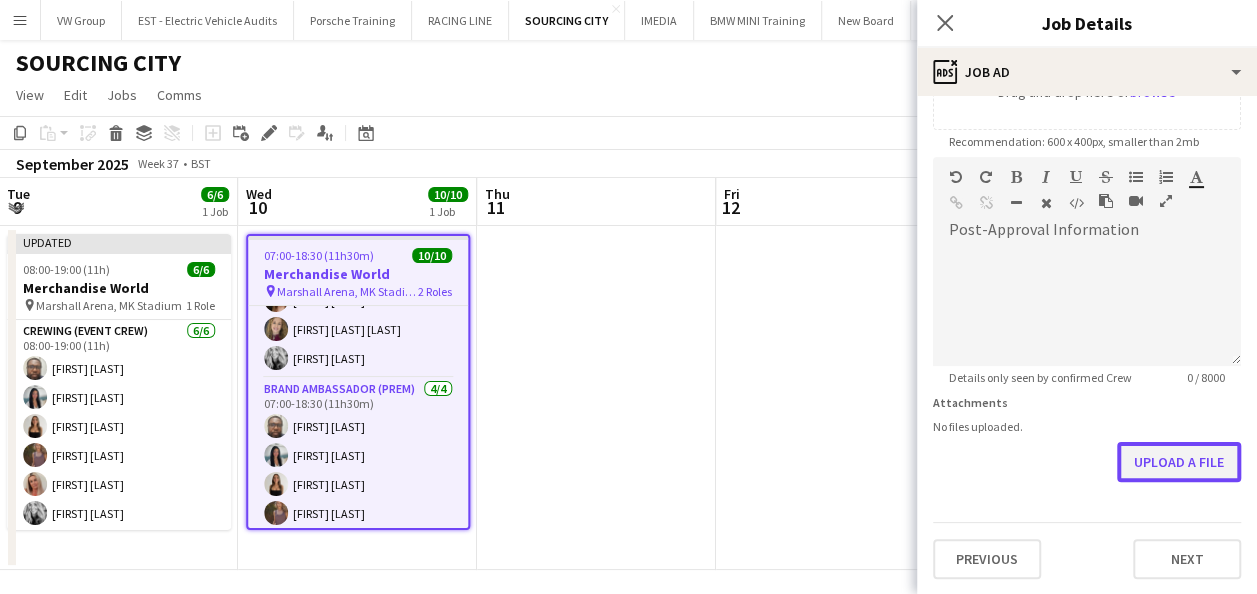 click on "Upload a file" at bounding box center (1179, 462) 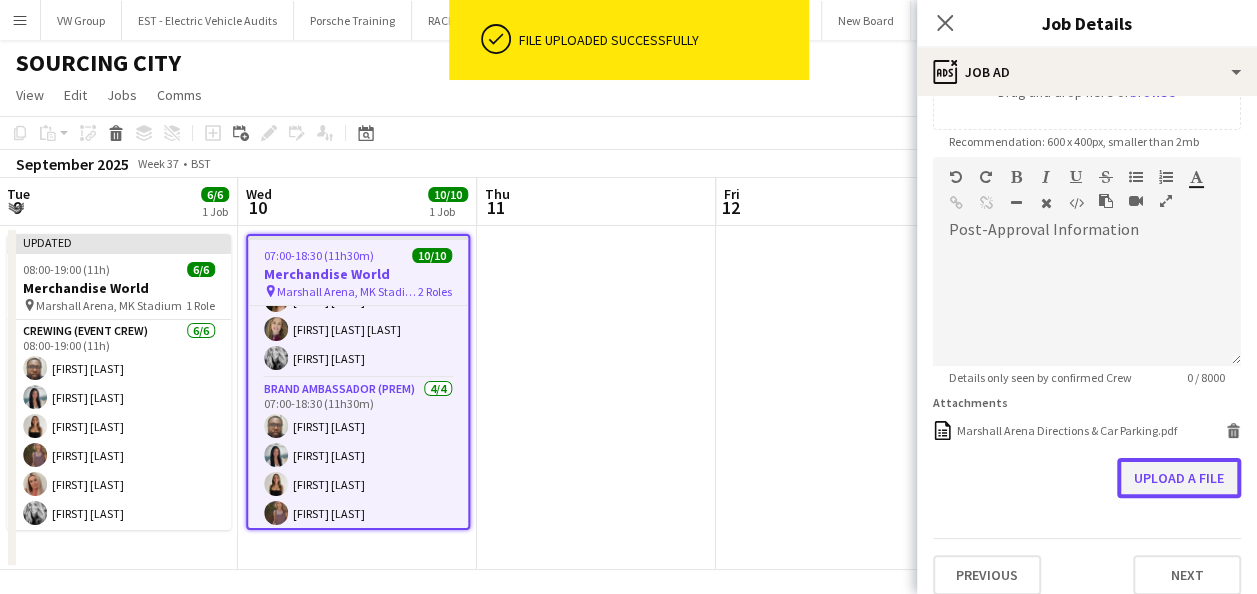 click on "Upload a file" at bounding box center (1179, 478) 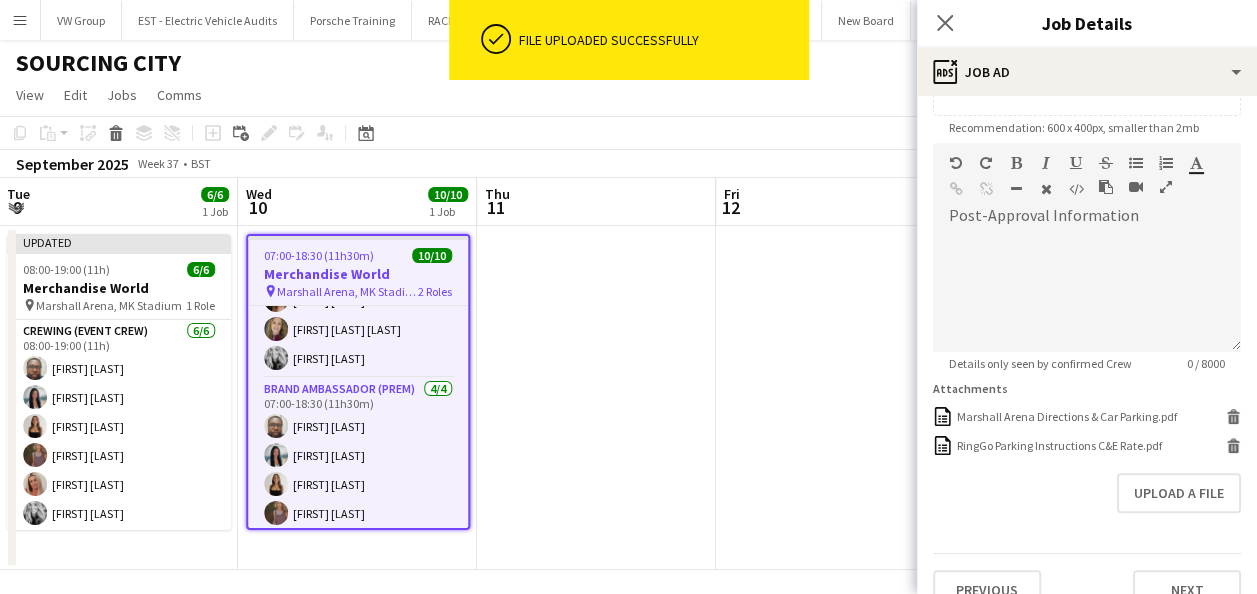 scroll, scrollTop: 440, scrollLeft: 0, axis: vertical 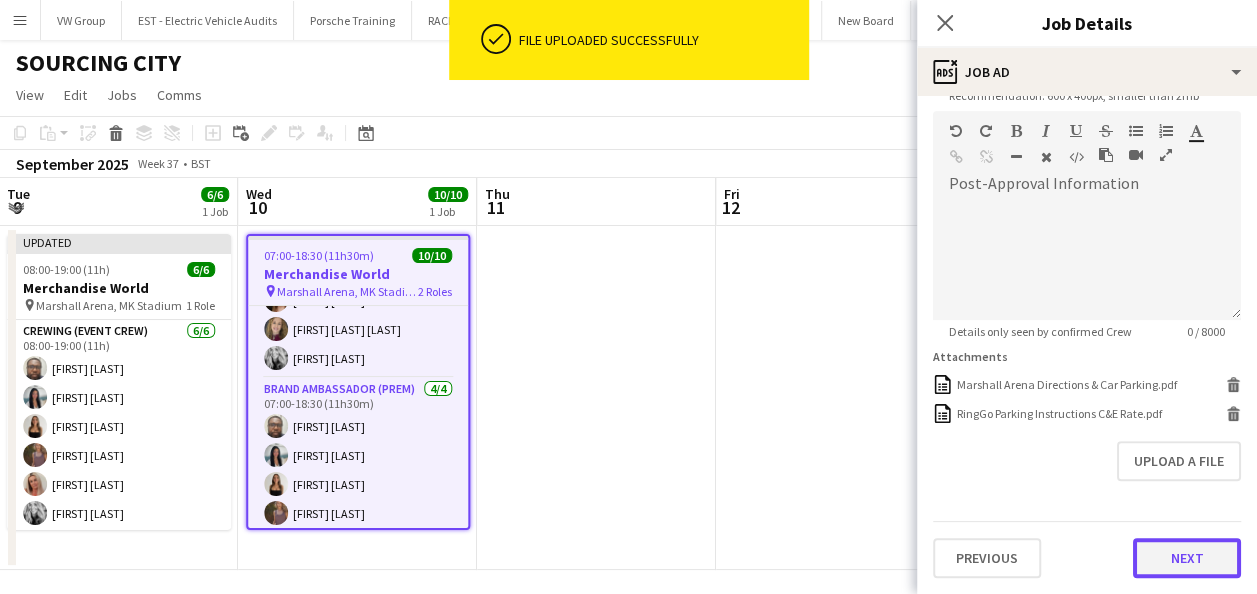 click on "Next" at bounding box center [1187, 558] 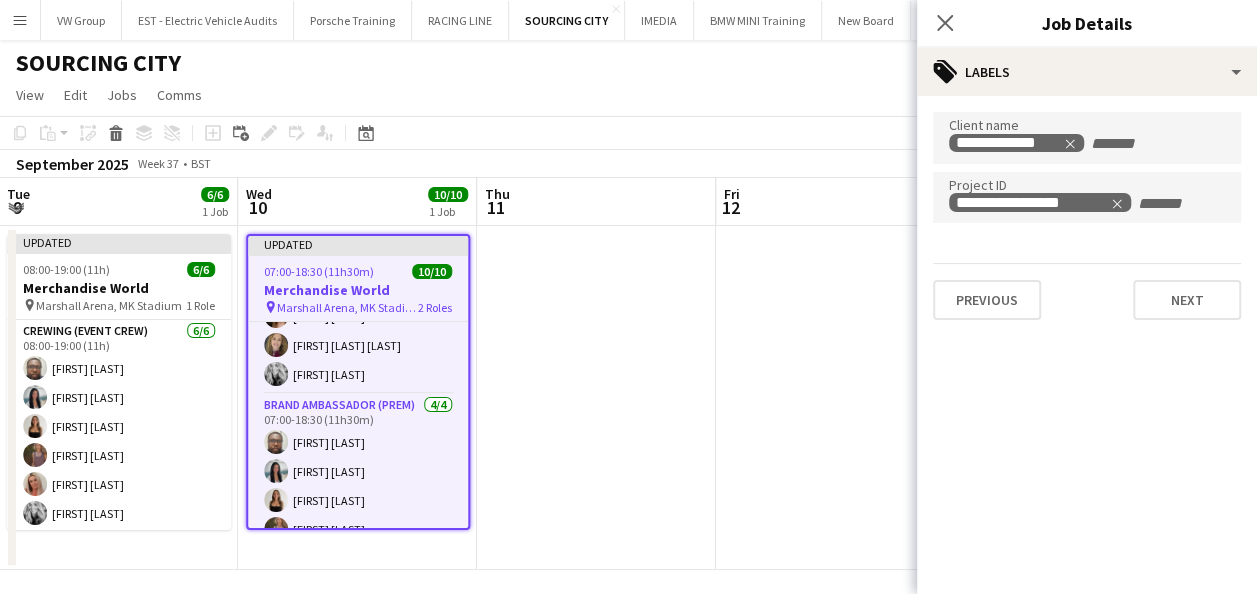 scroll, scrollTop: 0, scrollLeft: 0, axis: both 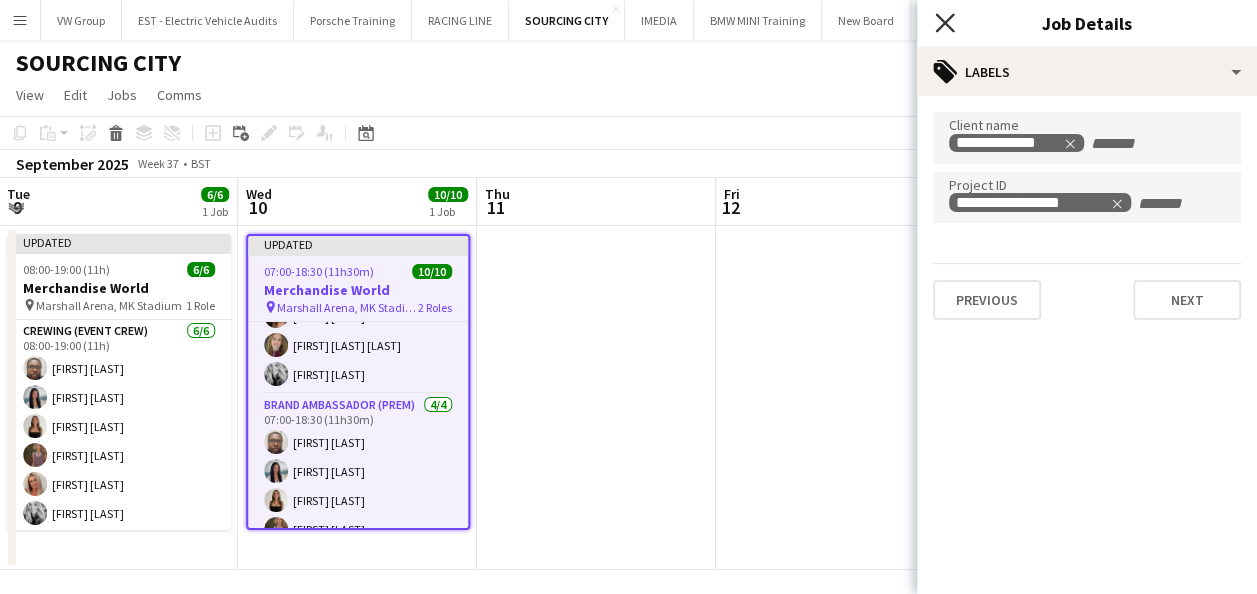 click on "Close pop-in" 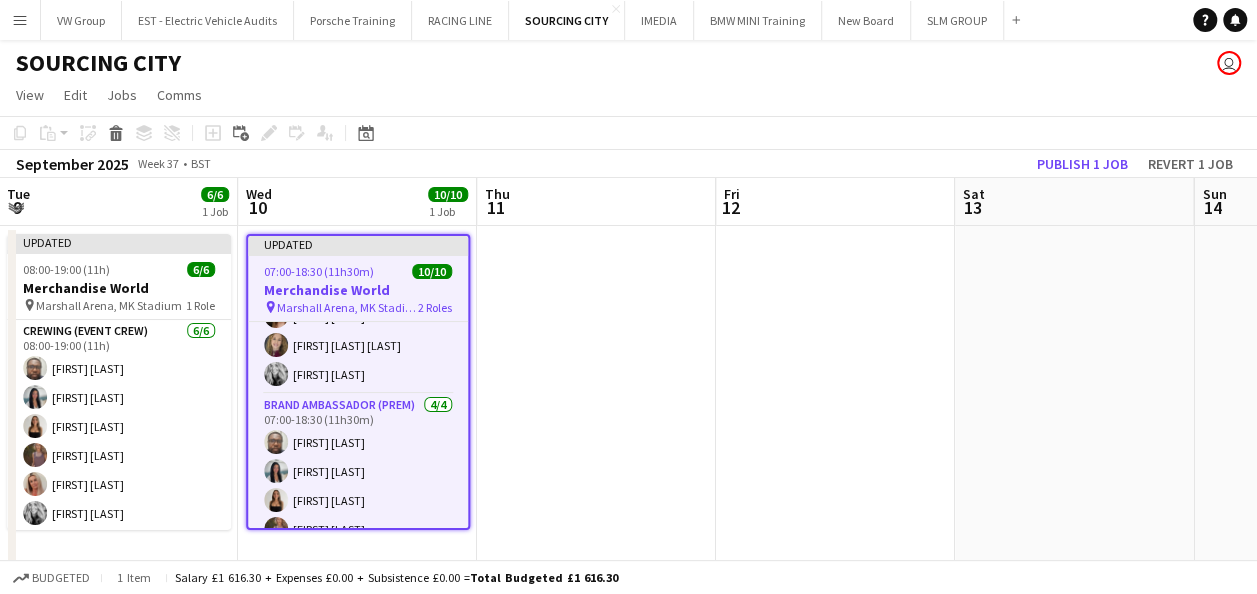 click at bounding box center [835, 398] 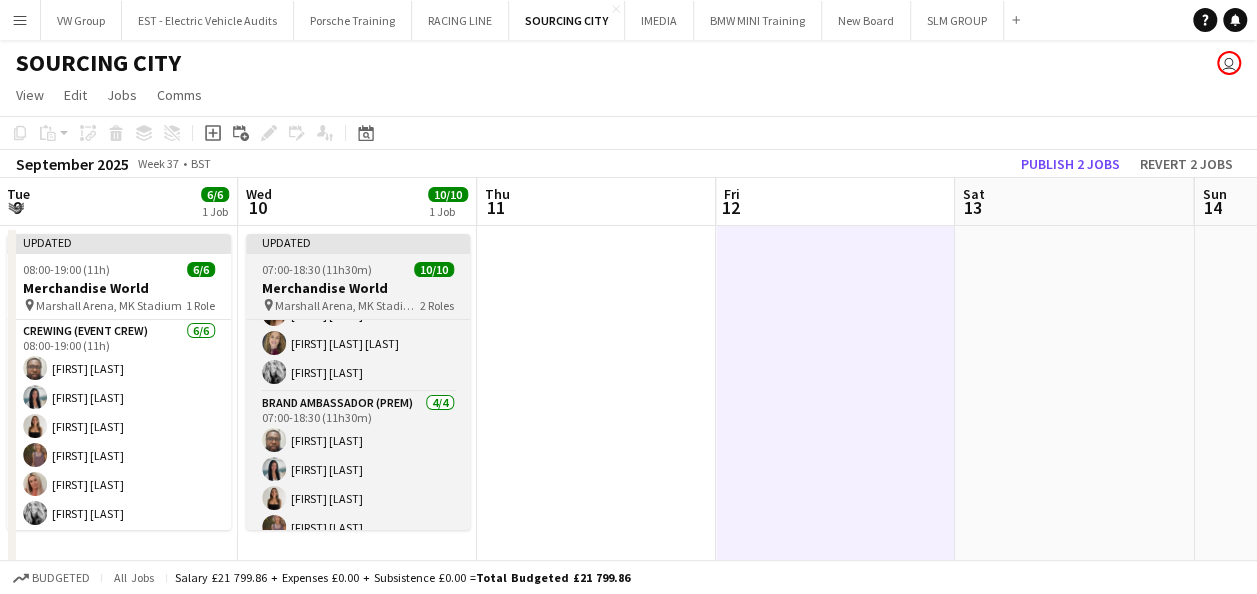 scroll, scrollTop: 157, scrollLeft: 0, axis: vertical 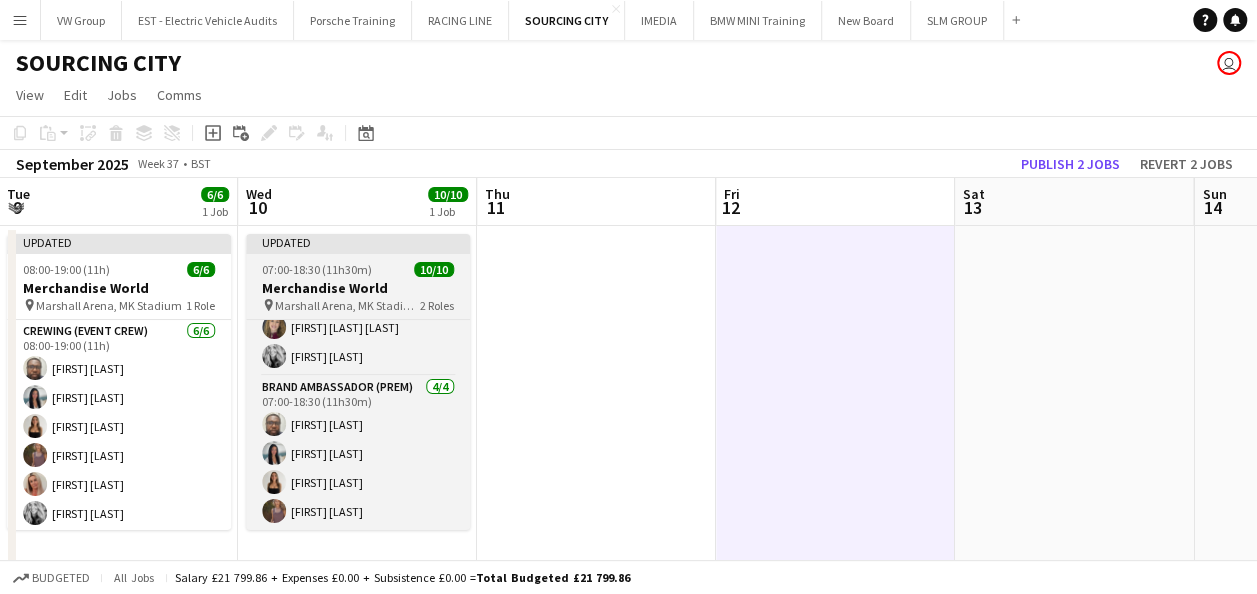 click on "Updated   07:00-18:30 (11h30m)    10/10   Merchandise World
pin
Marshall Arena, MK Stadium   2 Roles   Brand Ambassador (Prem)   6/6   07:00-17:00 (10h)
Shelley-Davina Burton Tanya ( Tetyana) Jarvis Diane Barlow Harriet Flitton Hannah Williams Lovell Natasha Dumbleton  Brand Ambassador (Prem)   4/4   07:00-18:30 (11h30m)
Sunny Chatta Chantel Ottonello CHLOE BUTLER sophie crawford" at bounding box center (358, 382) 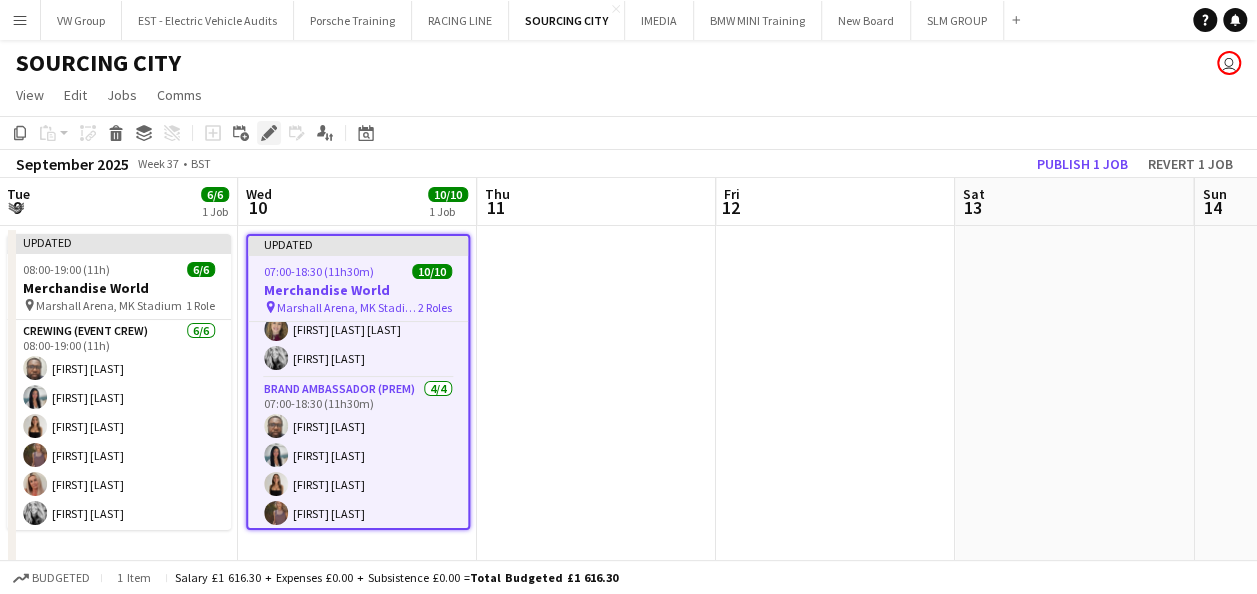 click 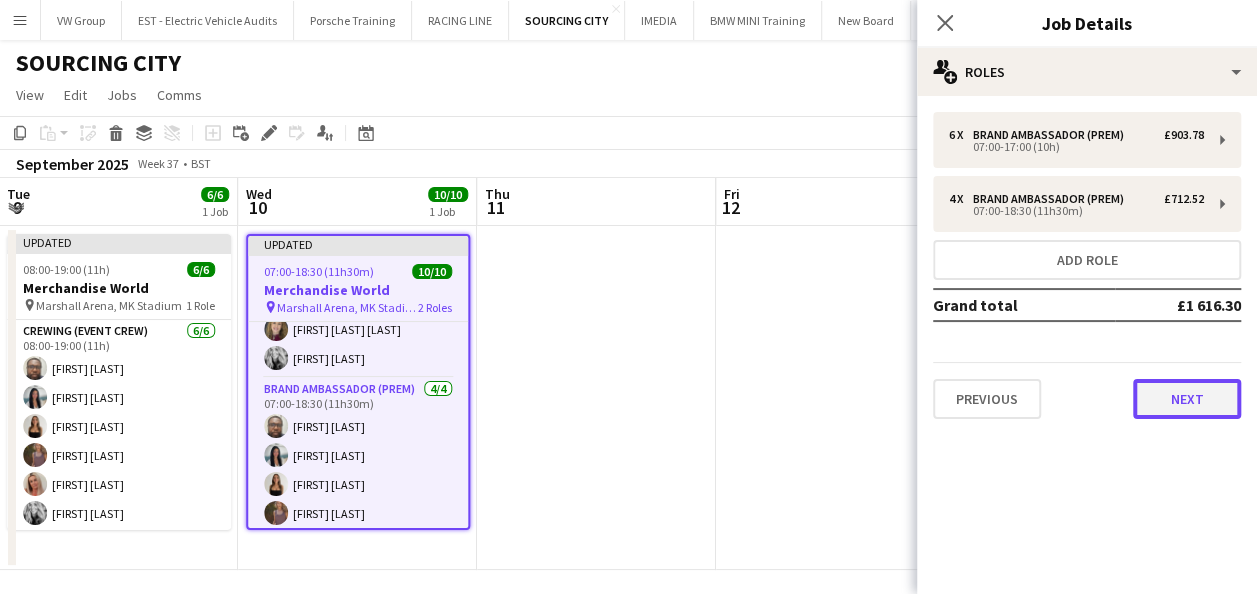 click on "Next" at bounding box center (1187, 399) 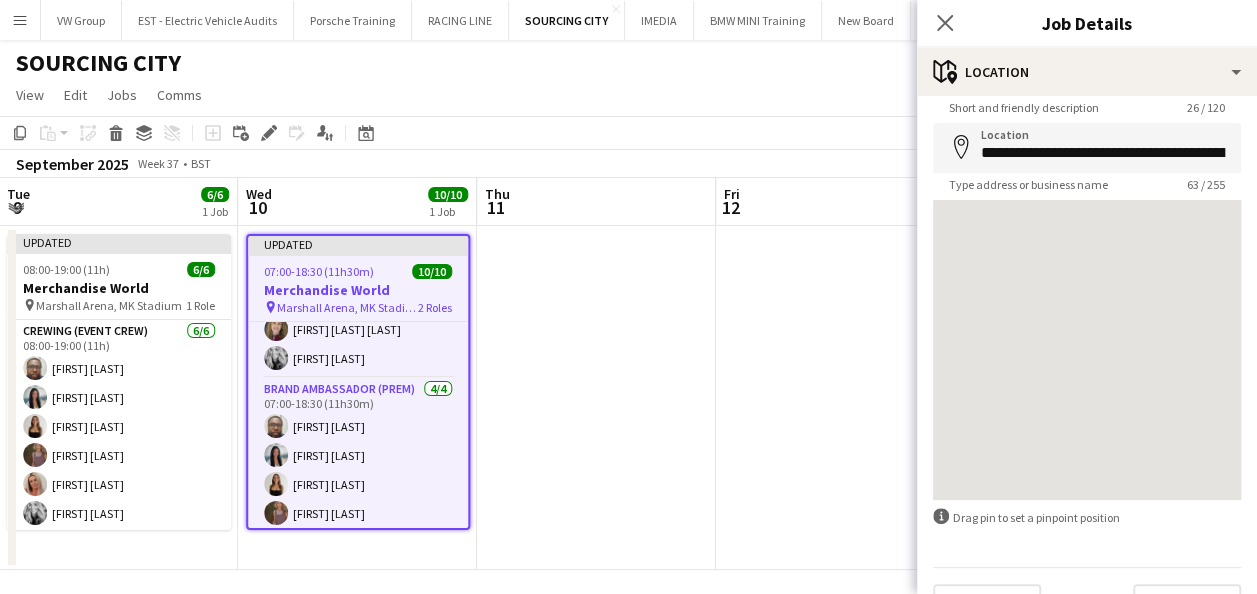 scroll, scrollTop: 112, scrollLeft: 0, axis: vertical 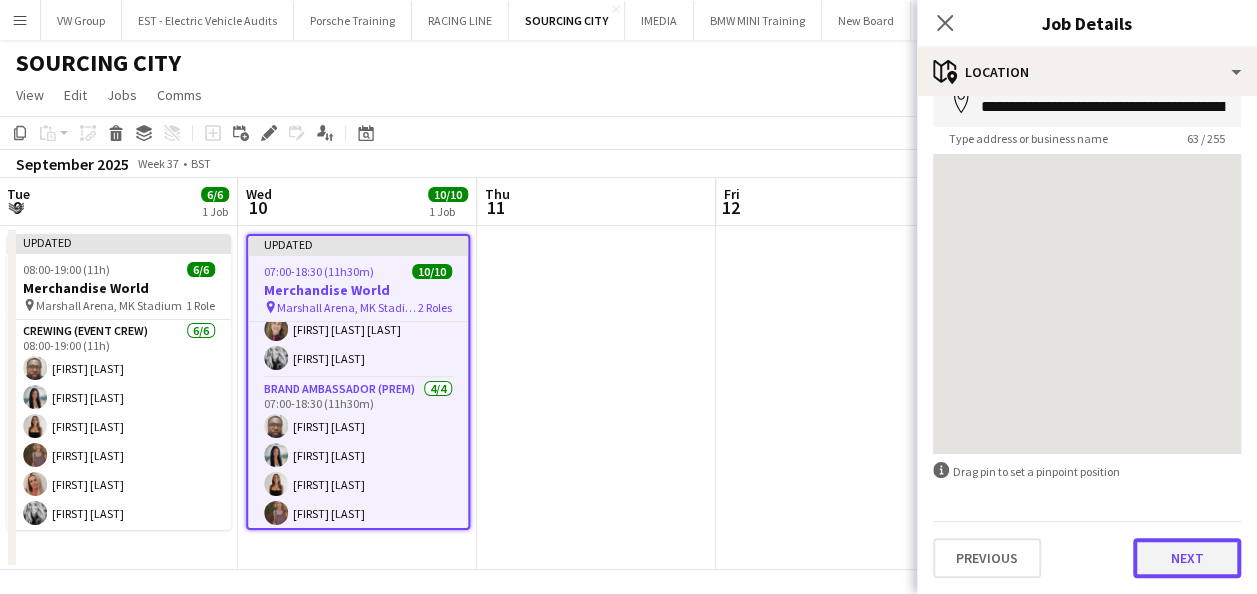 click on "Next" at bounding box center (1187, 558) 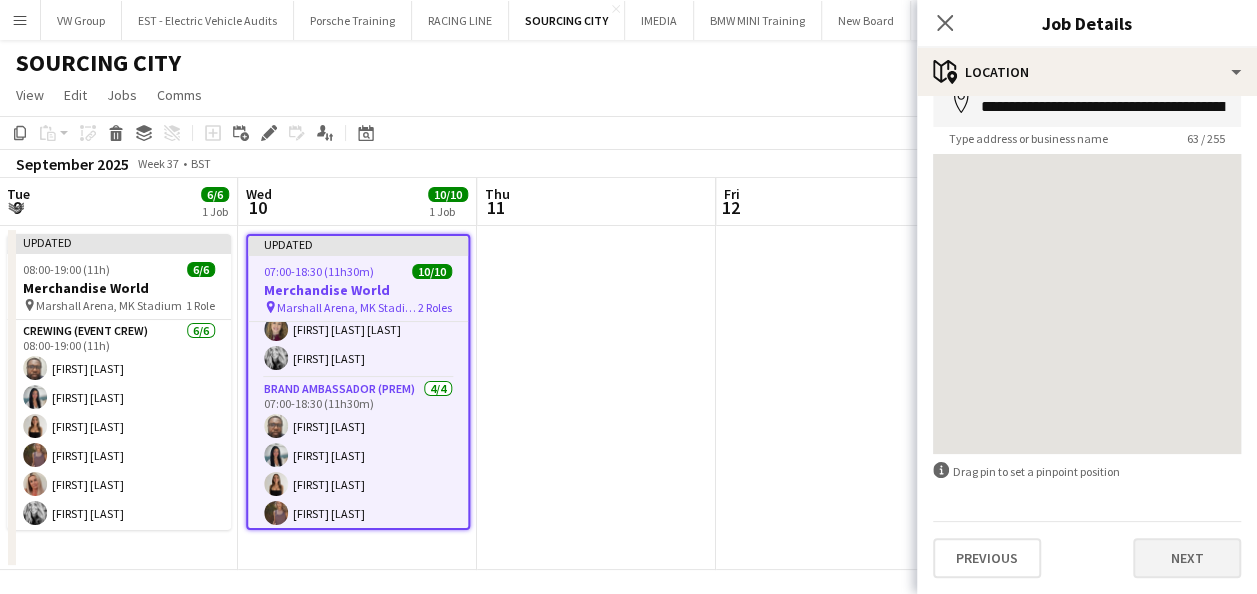 scroll, scrollTop: 0, scrollLeft: 0, axis: both 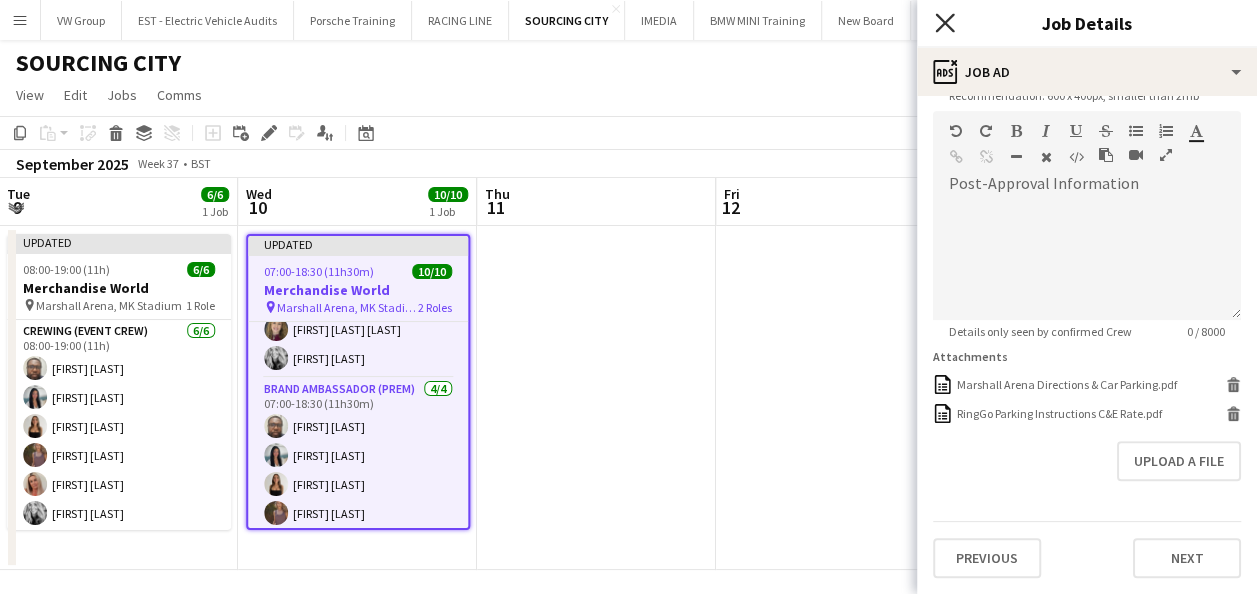 click on "Close pop-in" 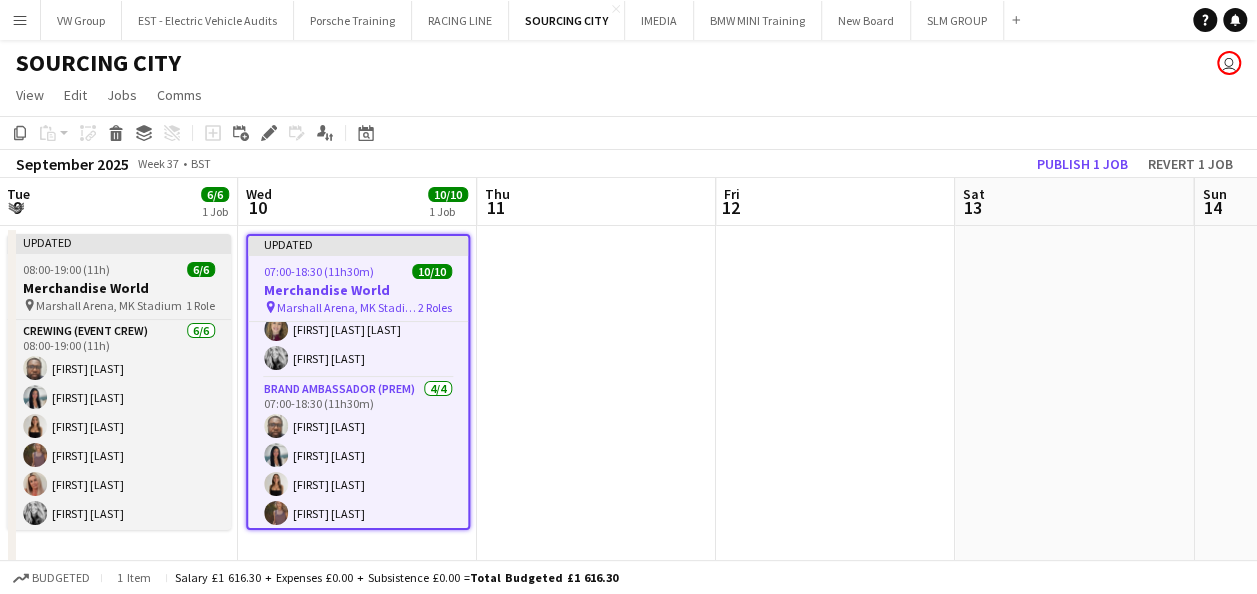 click on "08:00-19:00 (11h)    6/6" at bounding box center (119, 269) 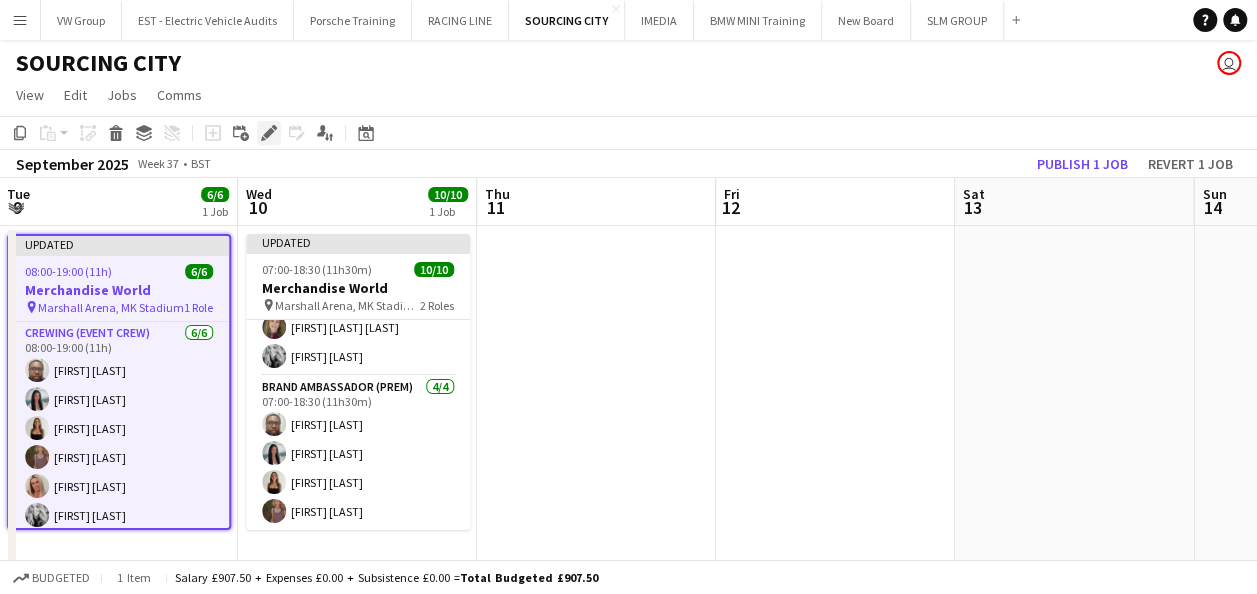 click 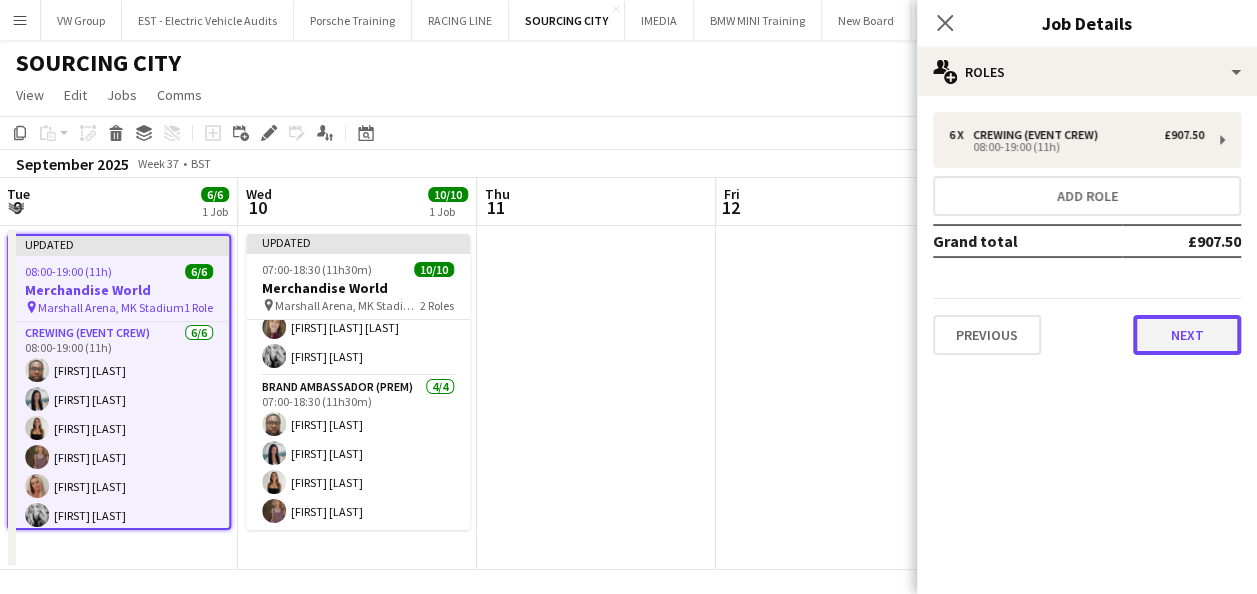 click on "Next" at bounding box center [1187, 335] 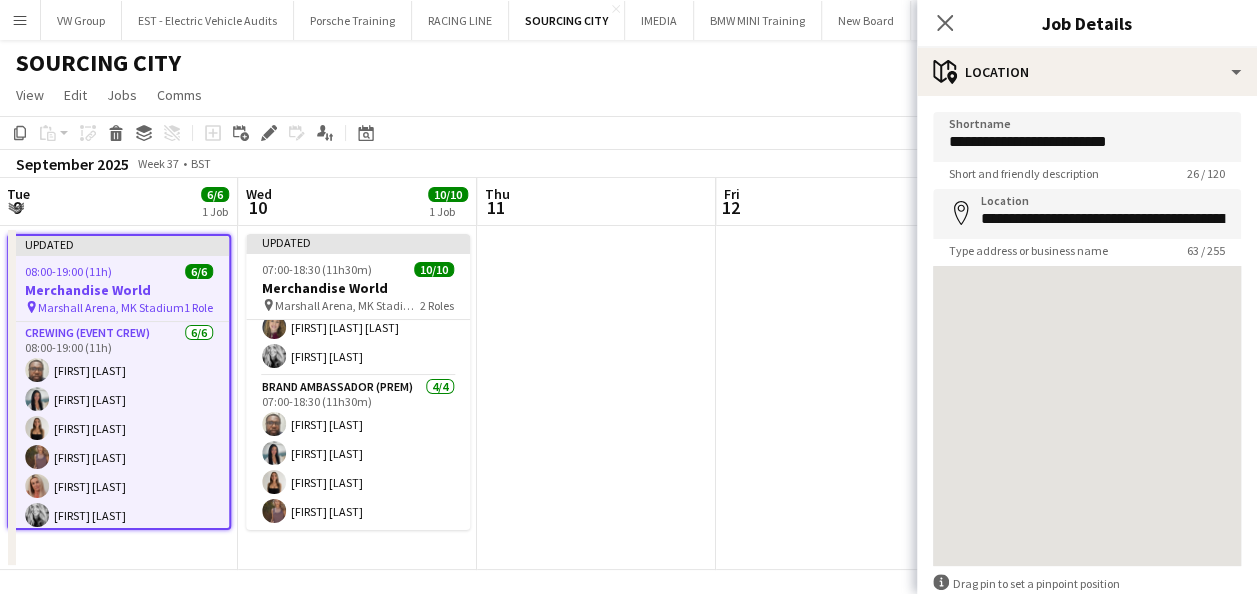 scroll, scrollTop: 112, scrollLeft: 0, axis: vertical 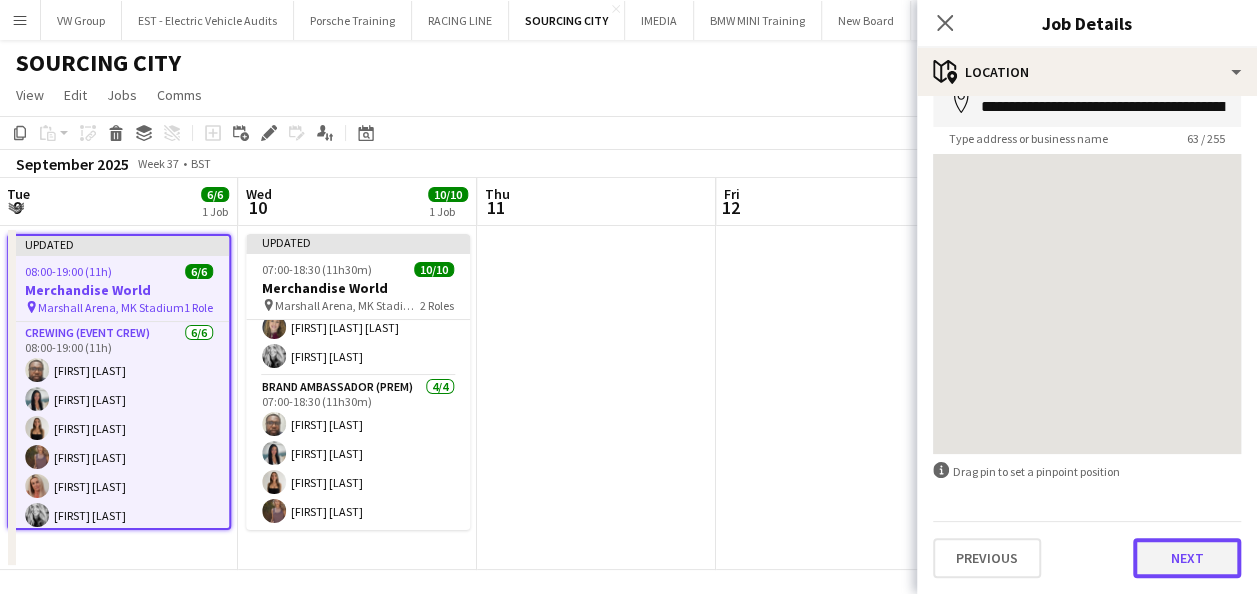 click on "Next" at bounding box center [1187, 558] 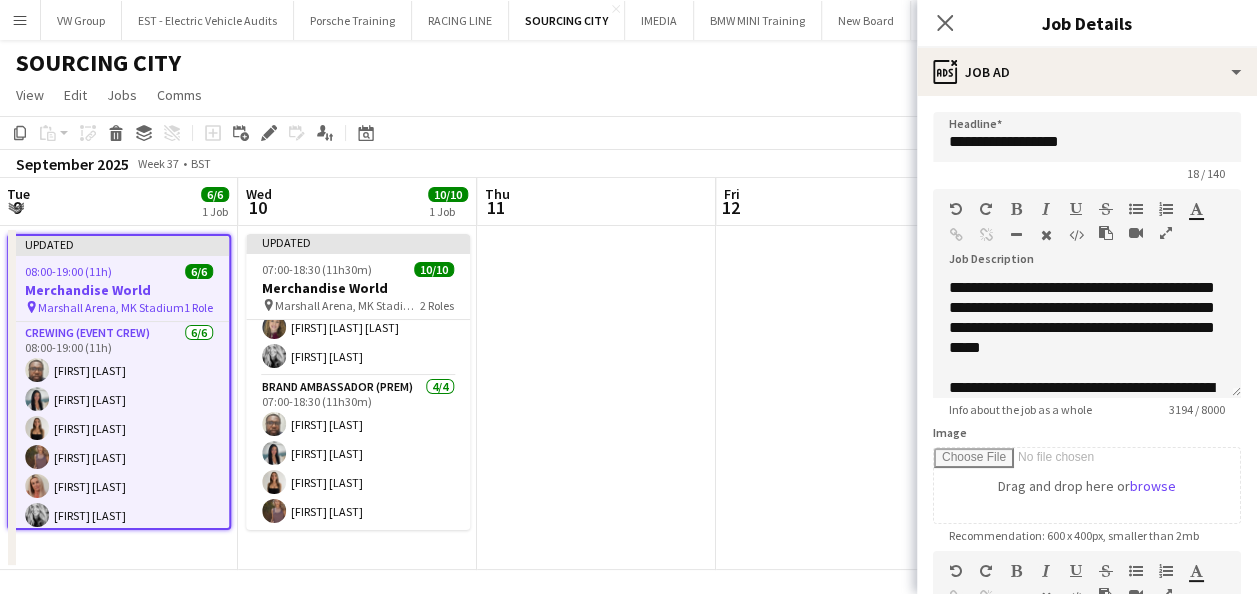 scroll, scrollTop: 0, scrollLeft: 0, axis: both 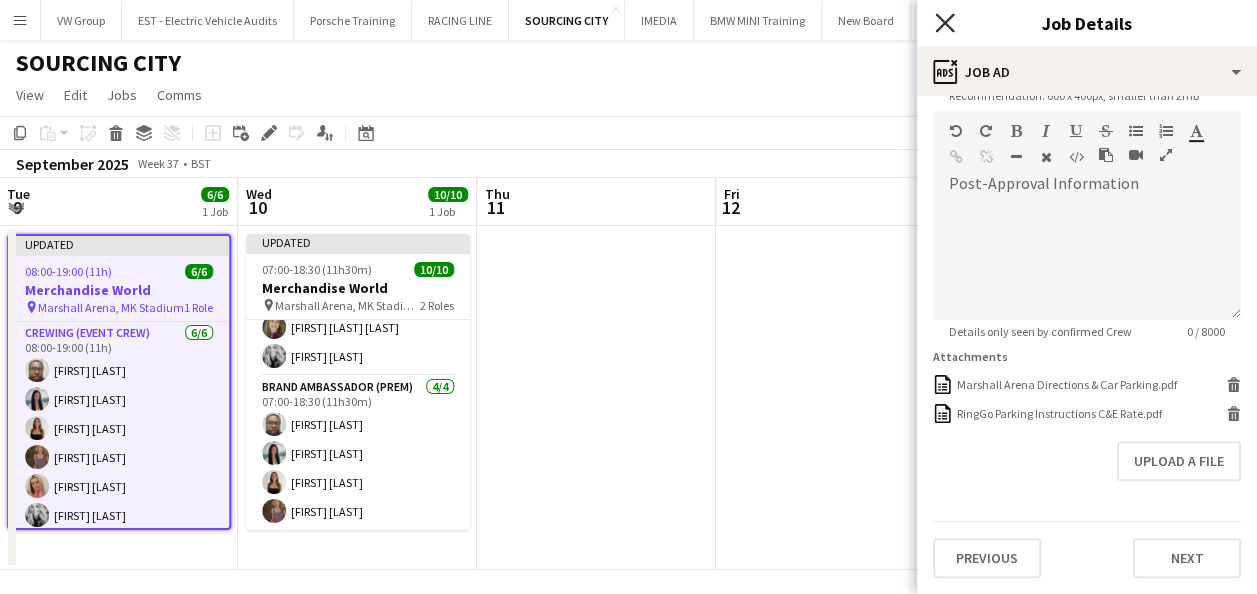 click on "Close pop-in" 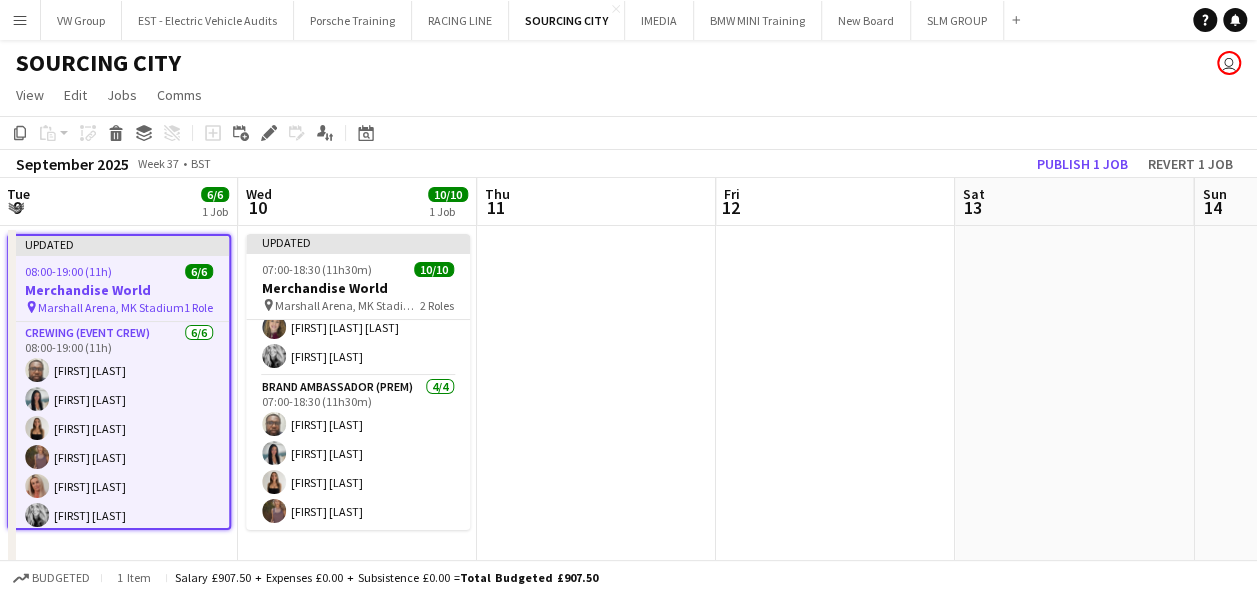 click at bounding box center [596, 398] 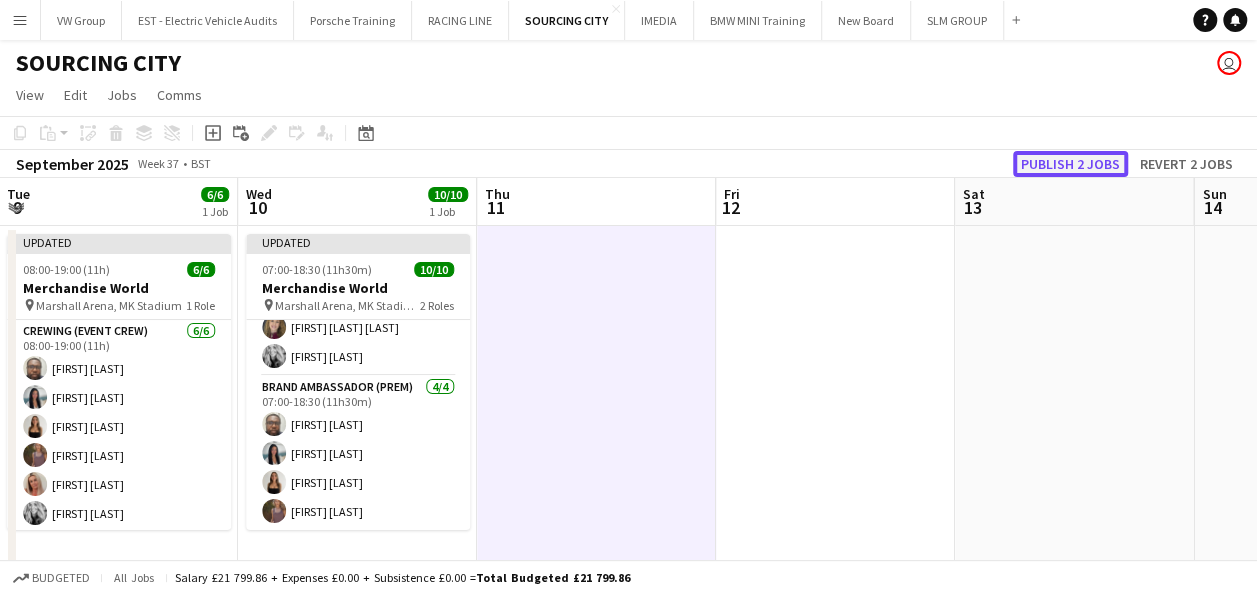 click on "Publish 2 jobs" 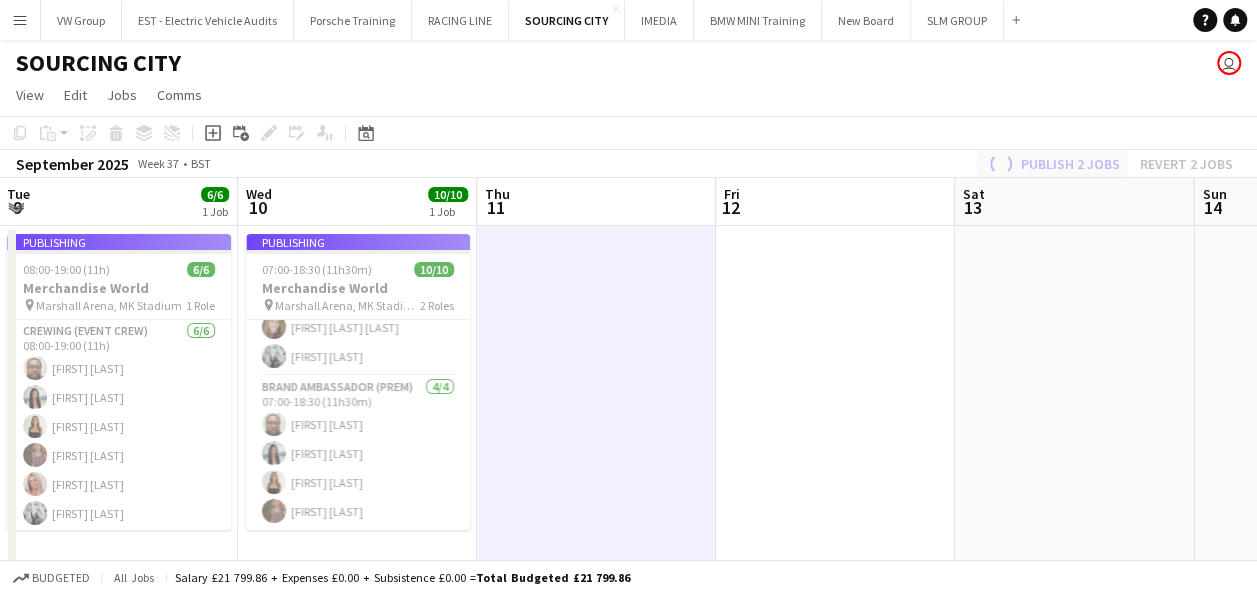scroll, scrollTop: 141, scrollLeft: 0, axis: vertical 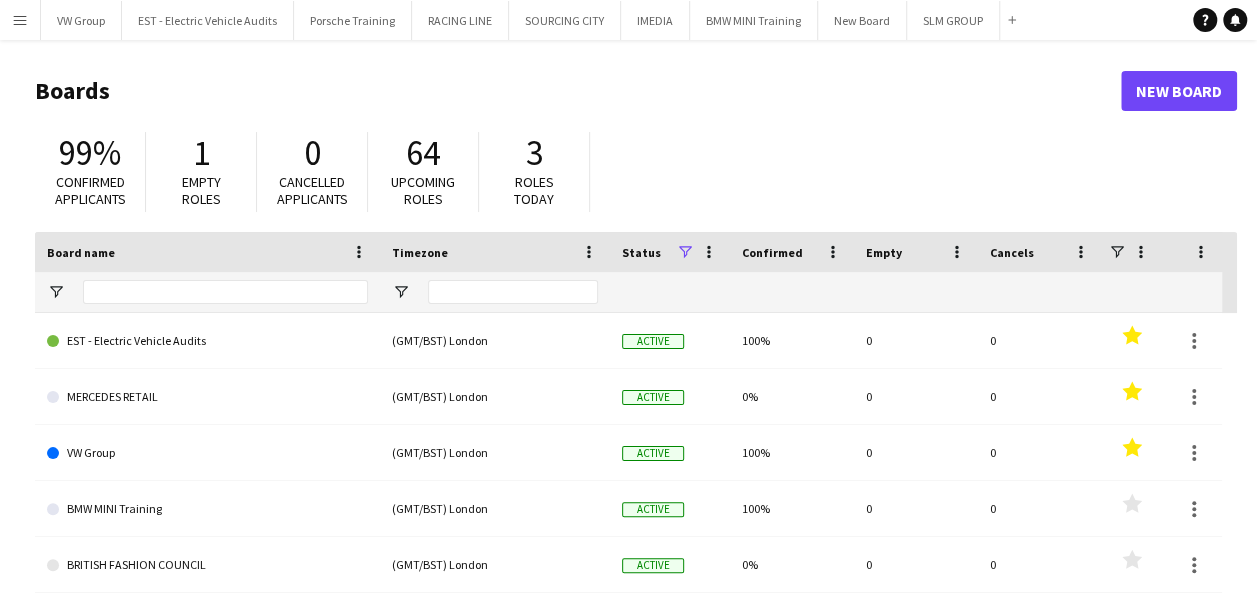 click on "Menu" at bounding box center (20, 20) 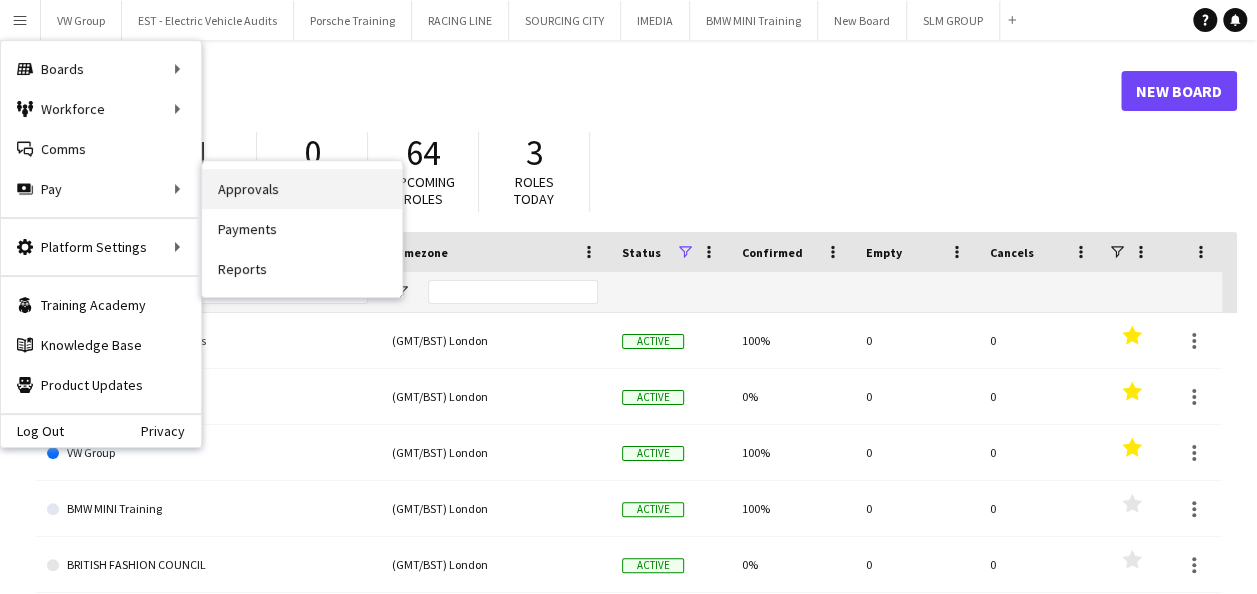 click on "Approvals" at bounding box center [302, 189] 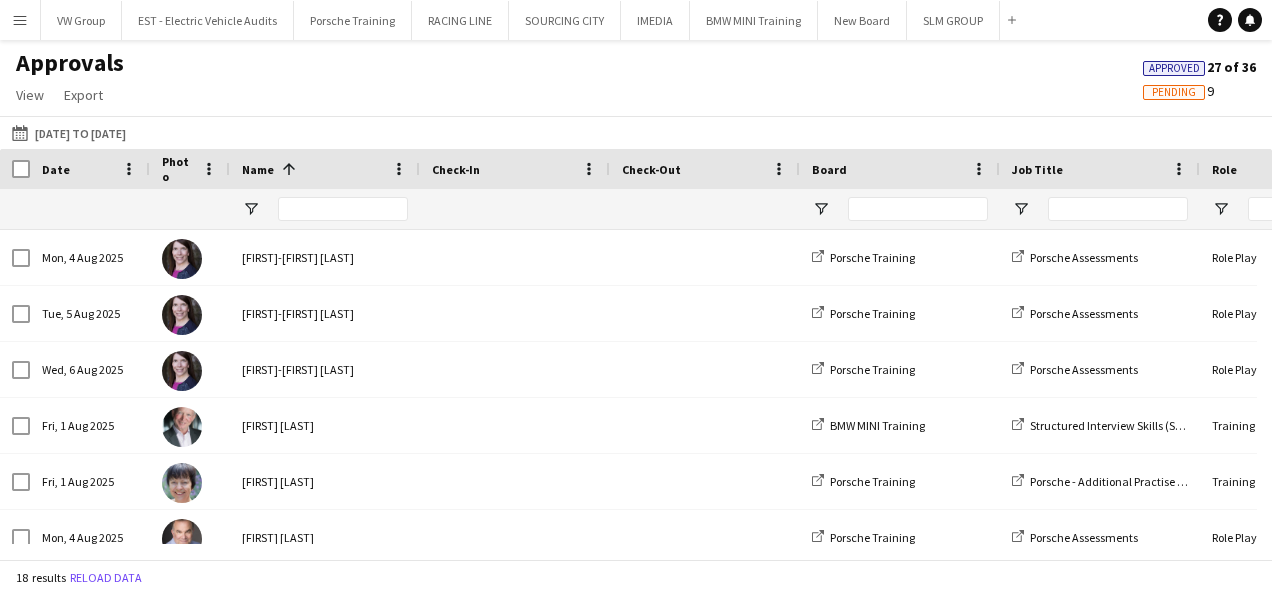 click on "Approved" 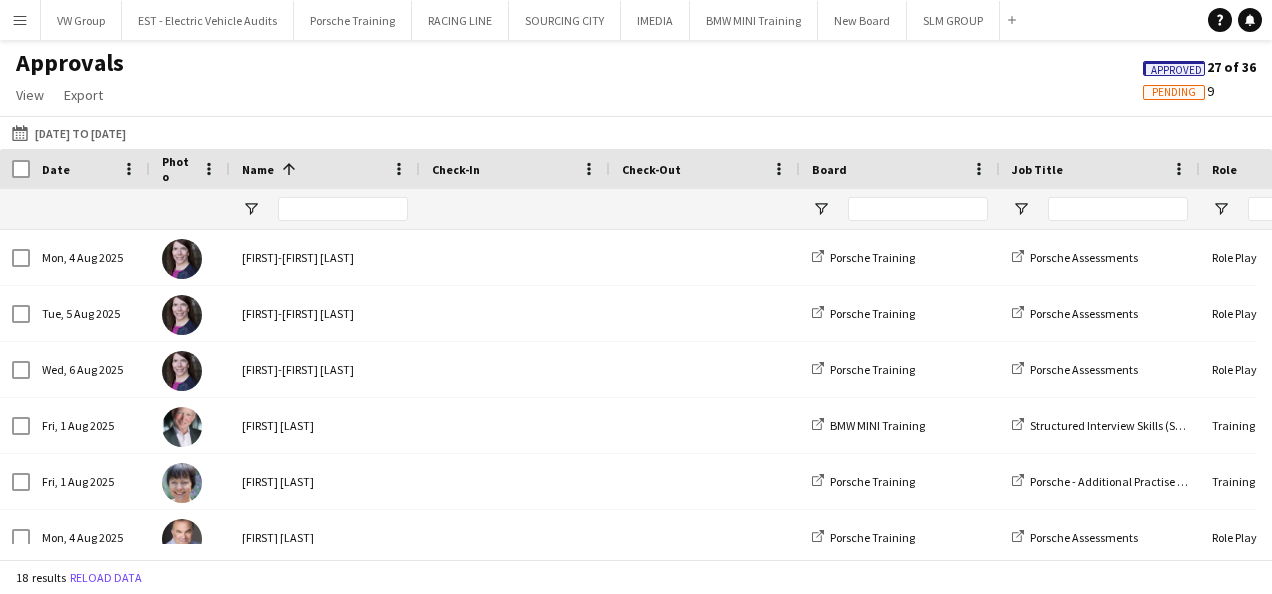 click on "Pending" 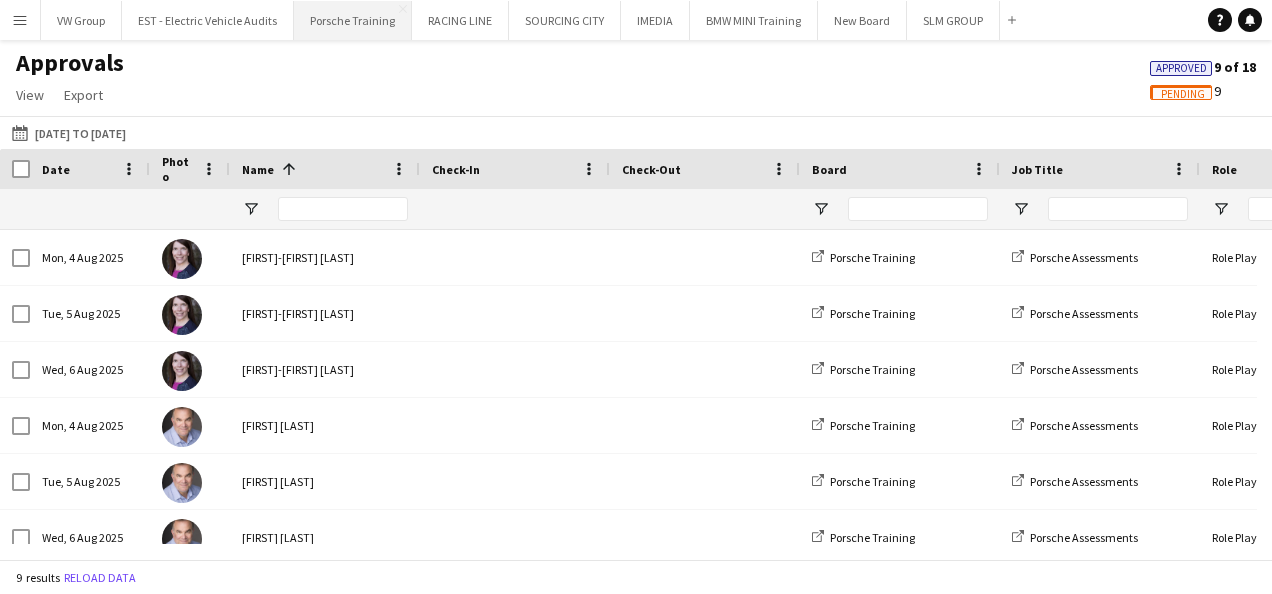 click on "Porsche Training
Close" at bounding box center (353, 20) 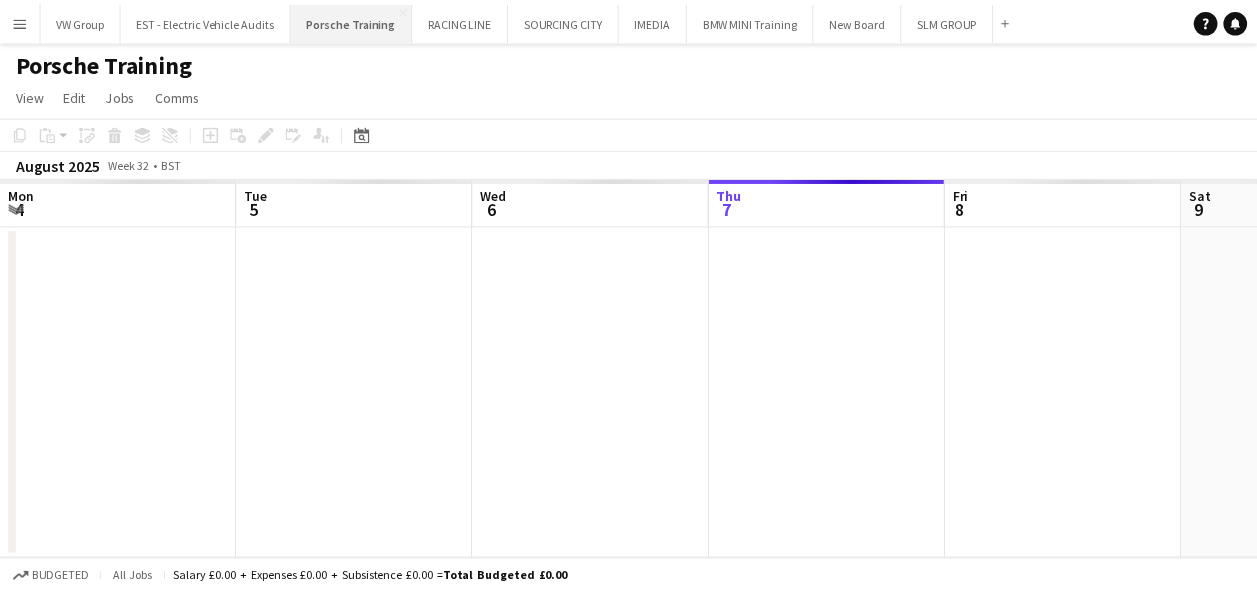 scroll, scrollTop: 0, scrollLeft: 478, axis: horizontal 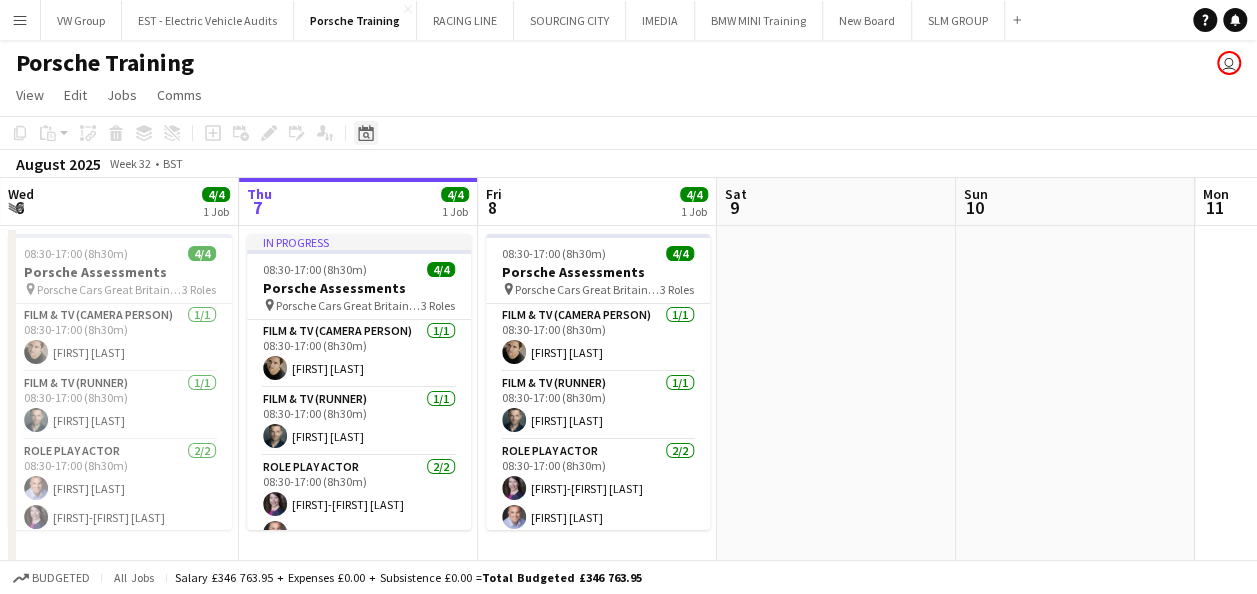 click on "Date picker" 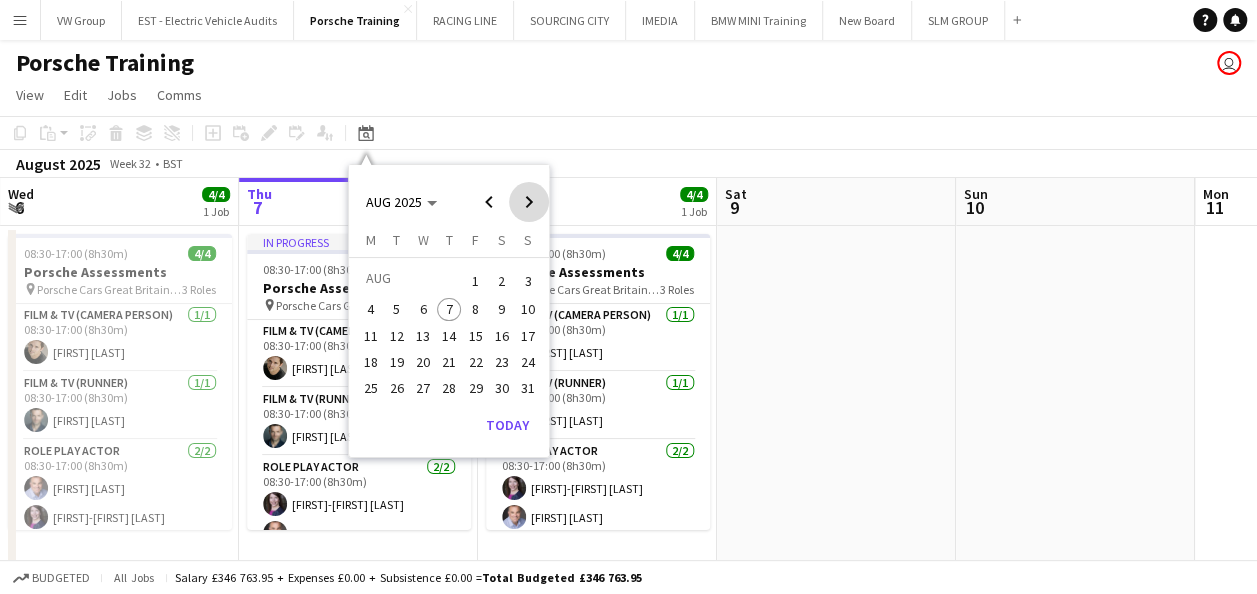click at bounding box center [529, 202] 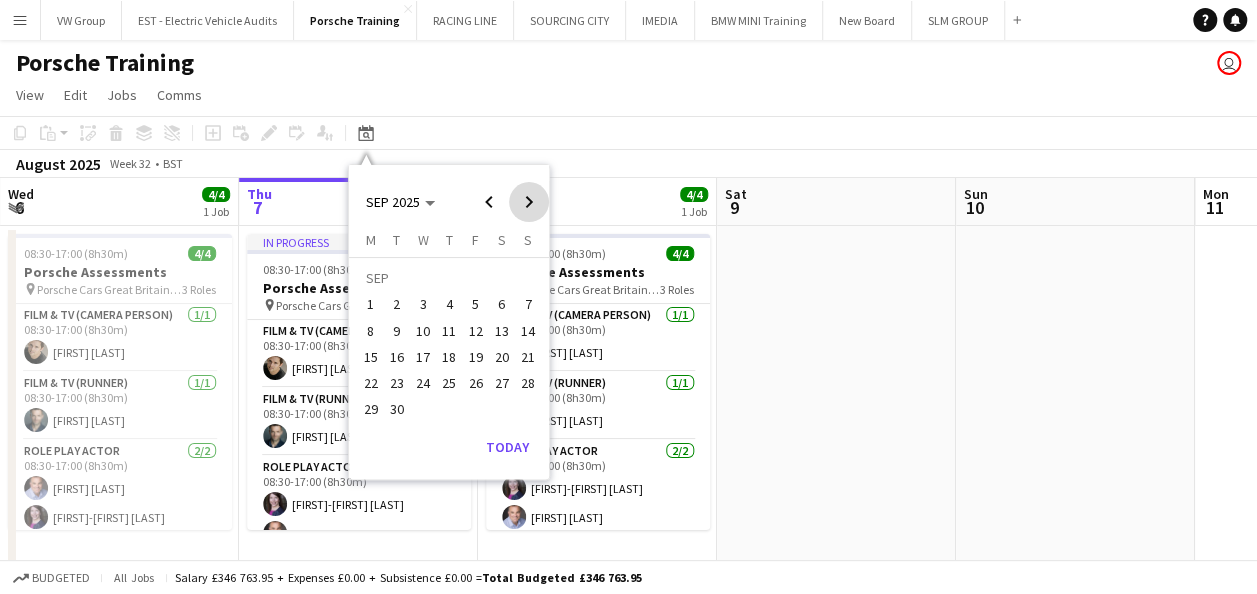 click at bounding box center (529, 202) 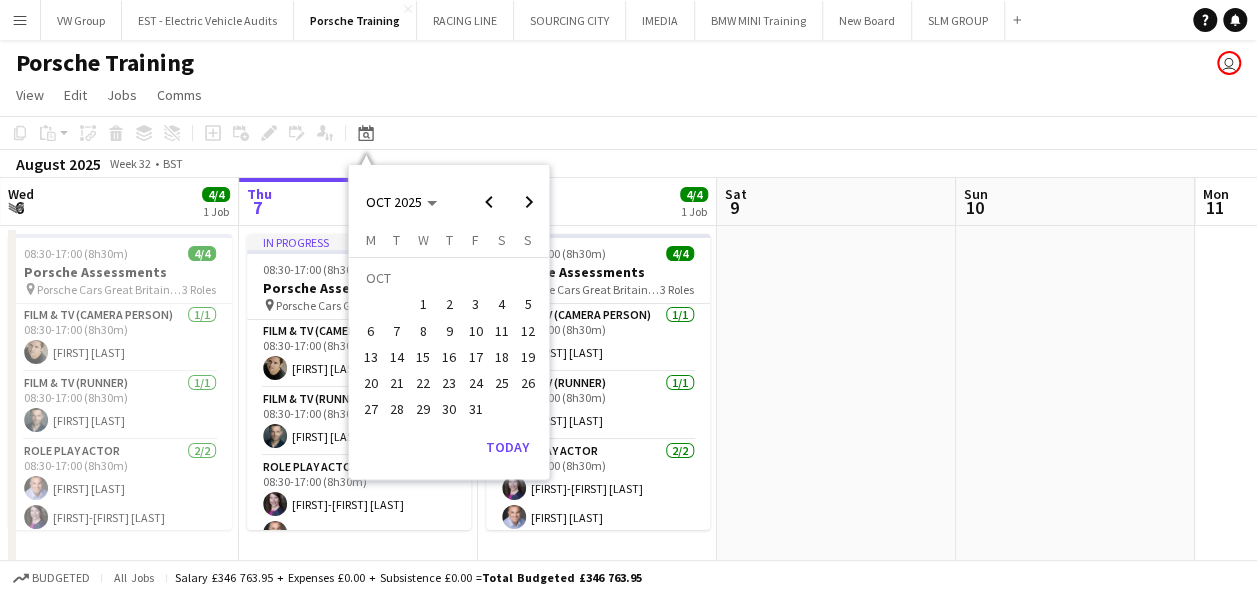 click on "1" at bounding box center (423, 305) 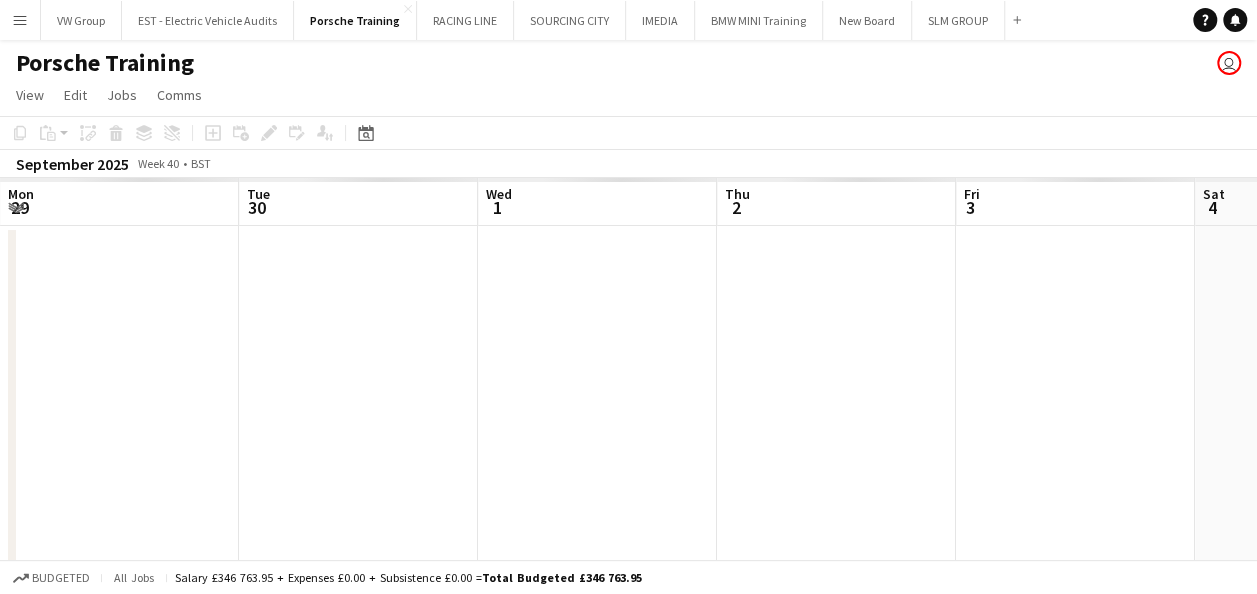 scroll, scrollTop: 0, scrollLeft: 688, axis: horizontal 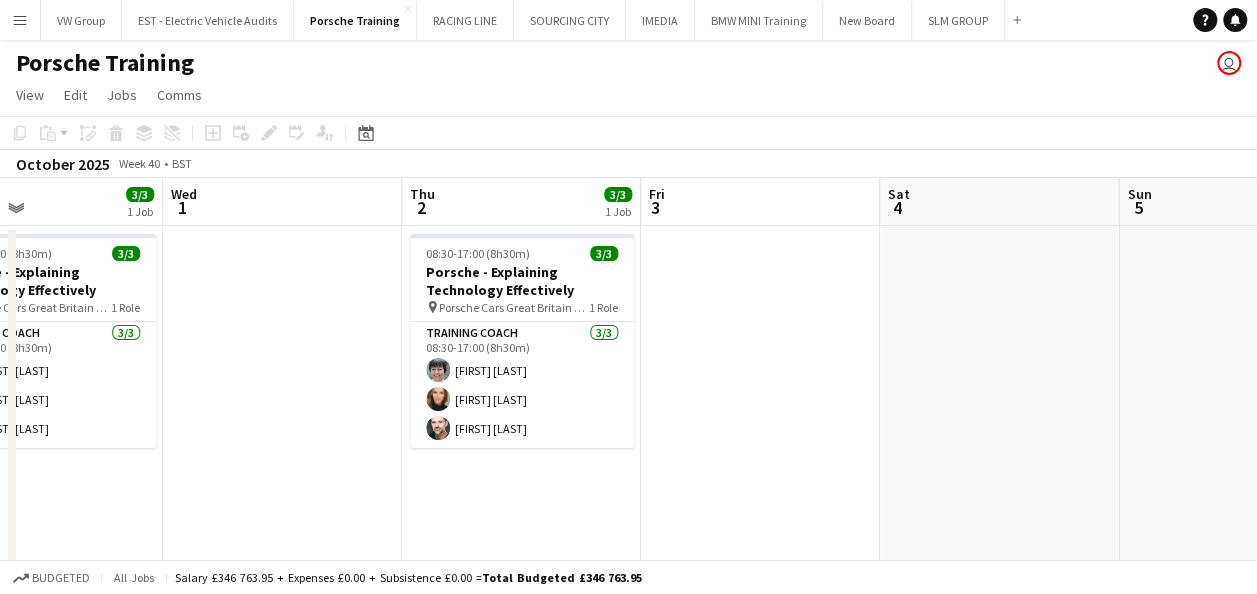 drag, startPoint x: 997, startPoint y: 374, endPoint x: 604, endPoint y: 382, distance: 393.08142 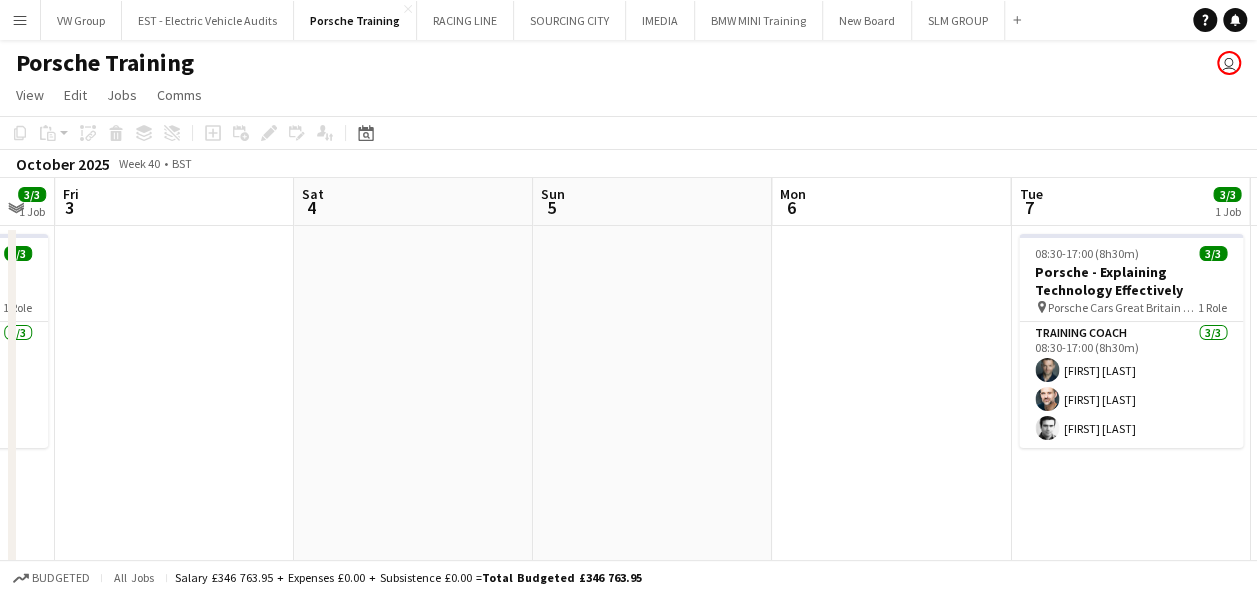 drag, startPoint x: 923, startPoint y: 369, endPoint x: 628, endPoint y: 386, distance: 295.4894 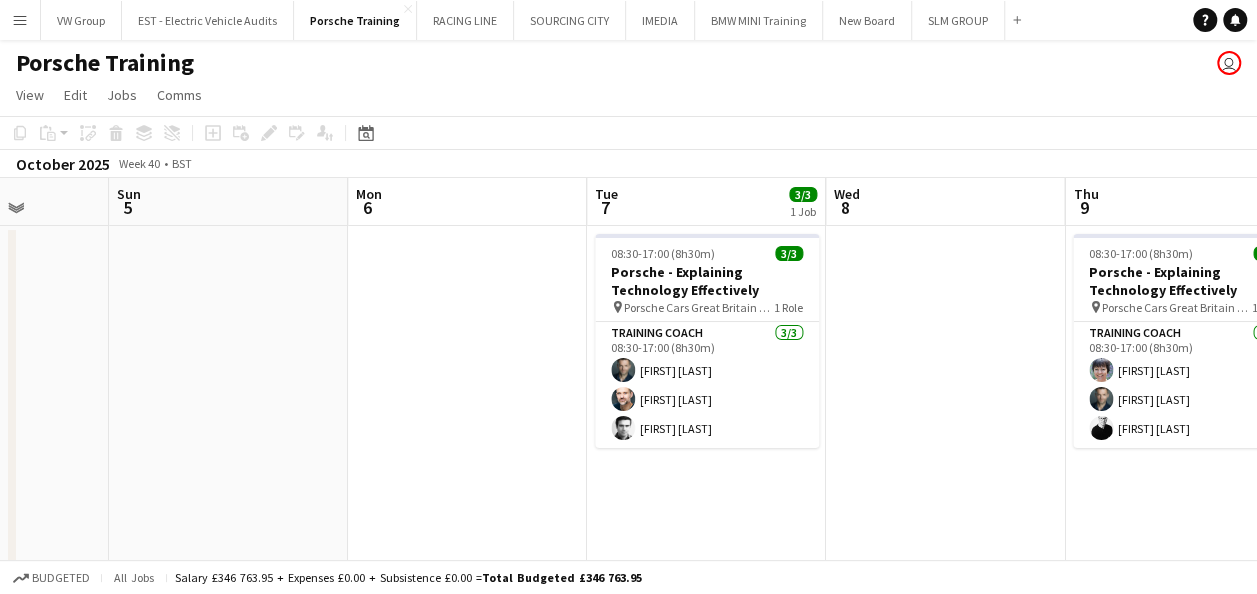 click on "Porsche Cars Great Britain Ltd. [ADDRESS]    1 Role   Training Coach   3/3   08:30-17:00 (8h30m)
[FIRST] [LAST] [FIRST] [LAST] [FIRST] [LAST]     08:30-17:00 (8h30m)    3/3   Porsche - Explaining Technology Effectively
pin
Porsche Cars Great Britain Ltd. [ADDRESS]    1 Role   Training Coach   3/3   08:30-17:00 (8h30m)
[FIRST] [LAST] [FIRST] [LAST] [FIRST] [LAST]     08:30-17:00 (8h30m)    3/3   Porsche - Explaining Technology Effectively
pin
Porsche Cars Great Britain Ltd. [ADDRESS]    1 Role   Training Coach   3/3   08:30-17:00 (8h30m)
[FIRST] [LAST] [FIRST] [LAST]     08:30-17:00 (8h30m)    3/3   Porsche - Explaining Technology Effectively
pin
Porsche Cars Great Britain Ltd. [ADDRESS]    1 Role   Training Coach   3/3   08:30-17:00 (8h30m)
[FIRST] [LAST] [FIRST] [LAST]" at bounding box center [628, 466] 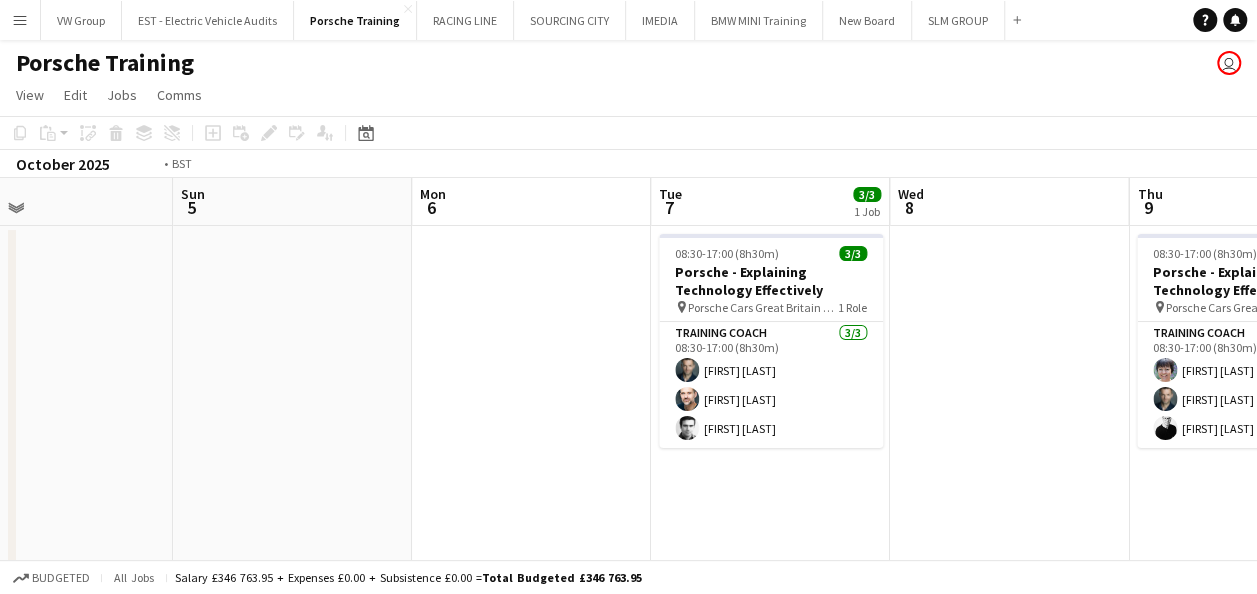 drag, startPoint x: 660, startPoint y: 423, endPoint x: 632, endPoint y: 427, distance: 28.284271 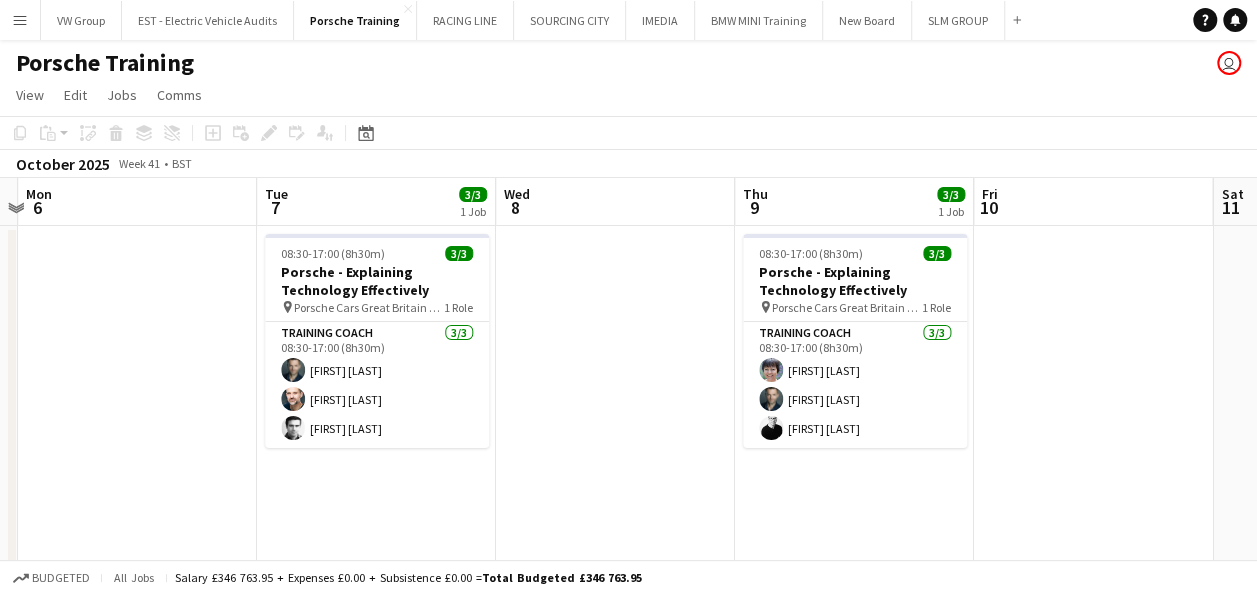 drag, startPoint x: 950, startPoint y: 352, endPoint x: 693, endPoint y: 402, distance: 261.81863 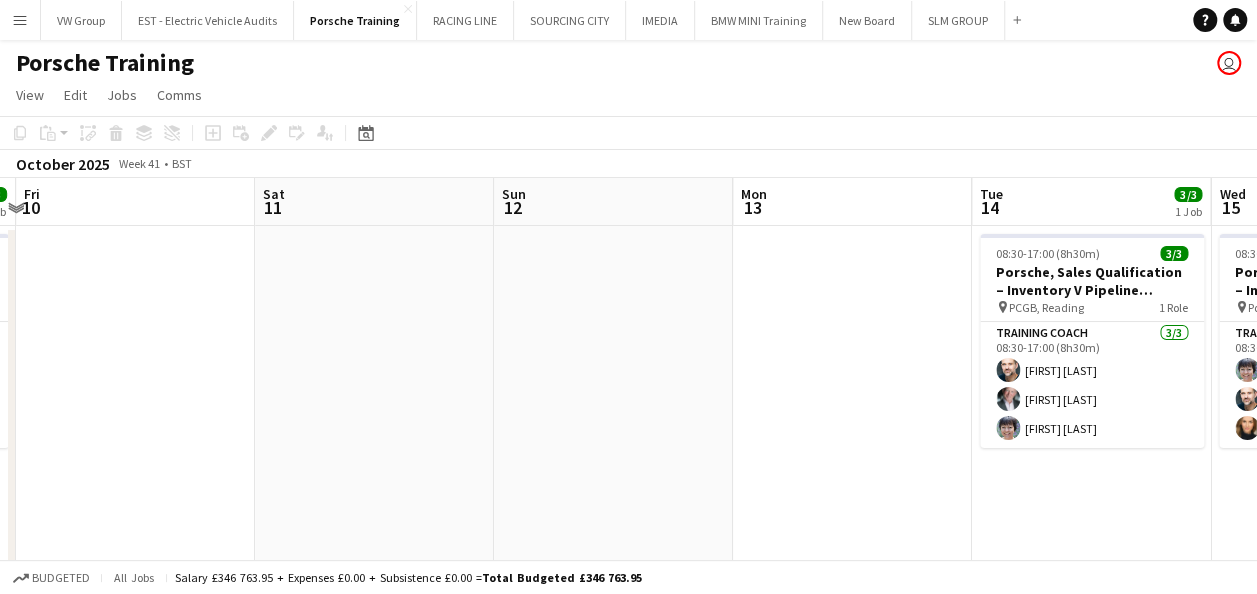 drag, startPoint x: 701, startPoint y: 403, endPoint x: 801, endPoint y: 389, distance: 100.97524 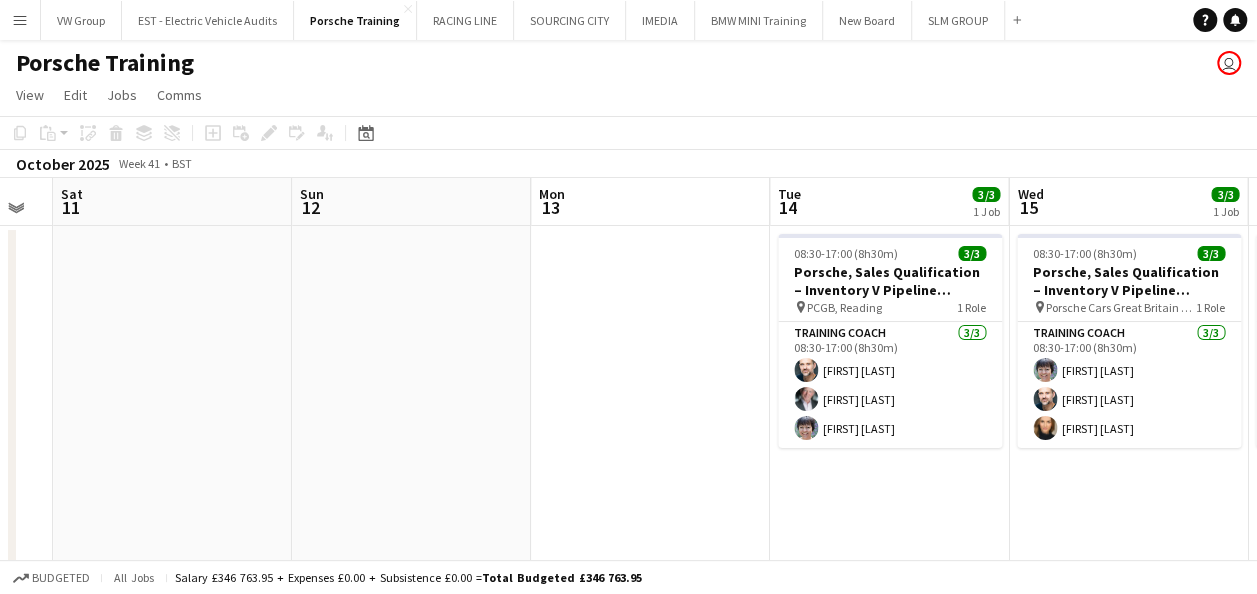 drag, startPoint x: 868, startPoint y: 384, endPoint x: 708, endPoint y: 423, distance: 164.68454 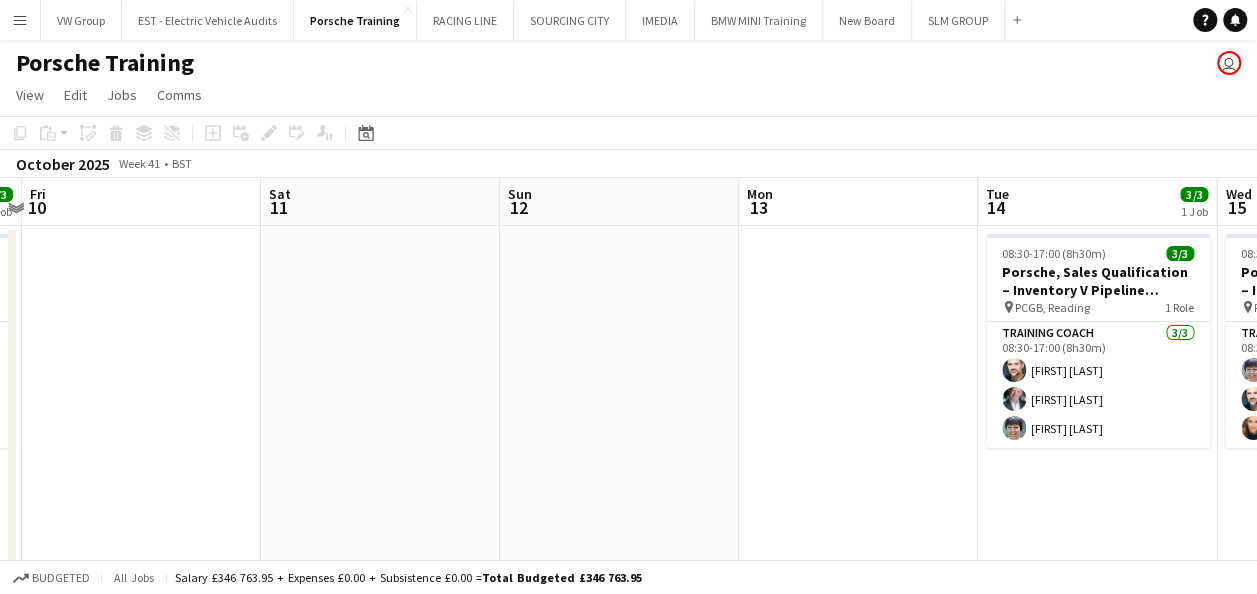 drag, startPoint x: 1017, startPoint y: 395, endPoint x: 754, endPoint y: 439, distance: 266.6552 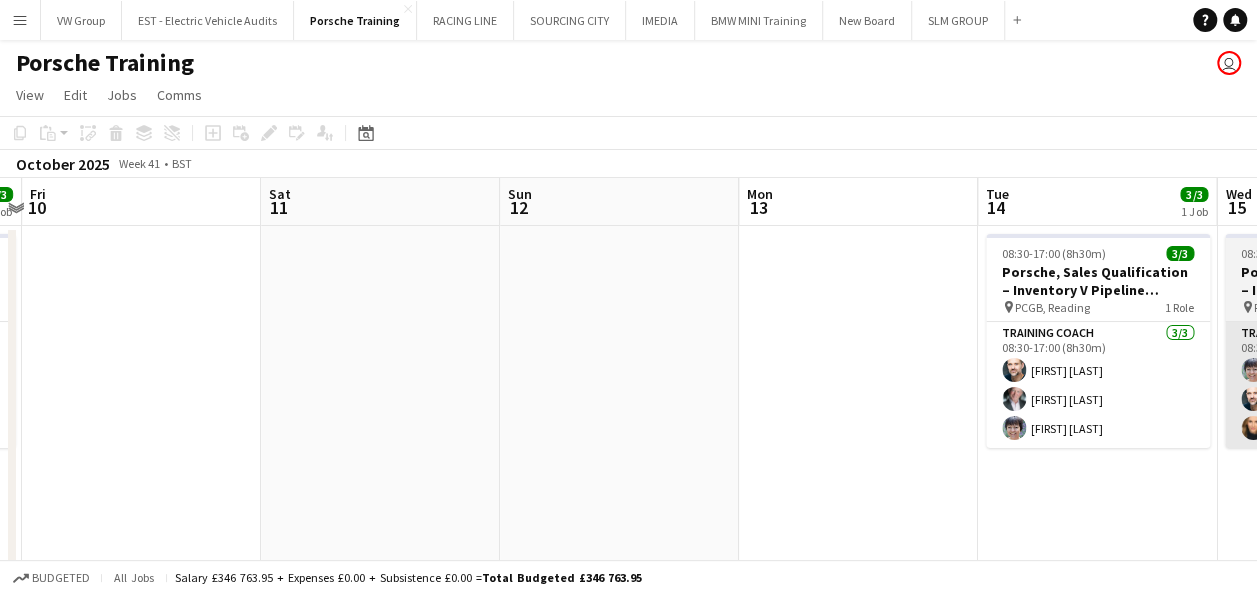 click on "Porsche Cars Great Britain Ltd. [ADDRESS]    1 Role   Training Coach   3/3   08:30-17:00 (8h30m)
[FIRST] [LAST] [FIRST] [LAST]     08:30-17:00 (8h30m)    3/3   Porsche - Explaining Technology Effectively
pin
Porsche Cars Great Britain Ltd. [ADDRESS]    1 Role   Training Coach   3/3   08:30-17:00 (8h30m)
[FIRST] [LAST] [FIRST] [LAST]     08:30-17:00 (8h30m)    3/3   Porsche, Sales Qualification – Inventory V Pipeline course.
pin
PCGB, Reading   1 Role   Training Coach   3/3   08:30-17:00 (8h30m)
[FIRST] [LAST] [FIRST] [LAST] [FIRST] [LAST]" at bounding box center (628, 466) 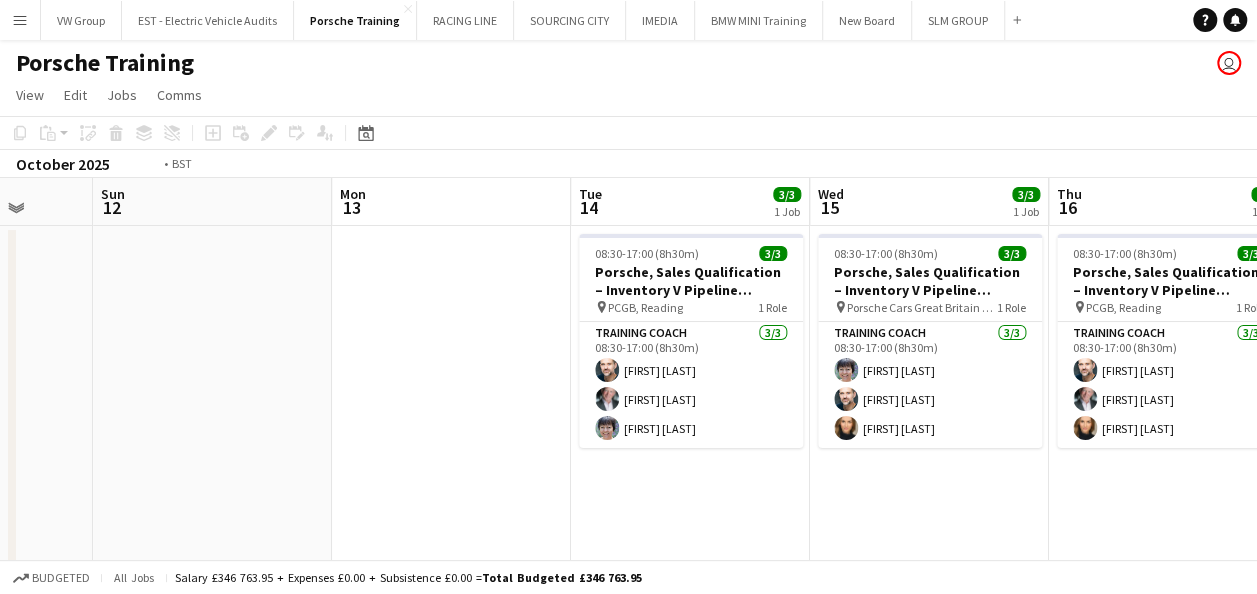 drag, startPoint x: 1065, startPoint y: 394, endPoint x: 715, endPoint y: 436, distance: 352.511 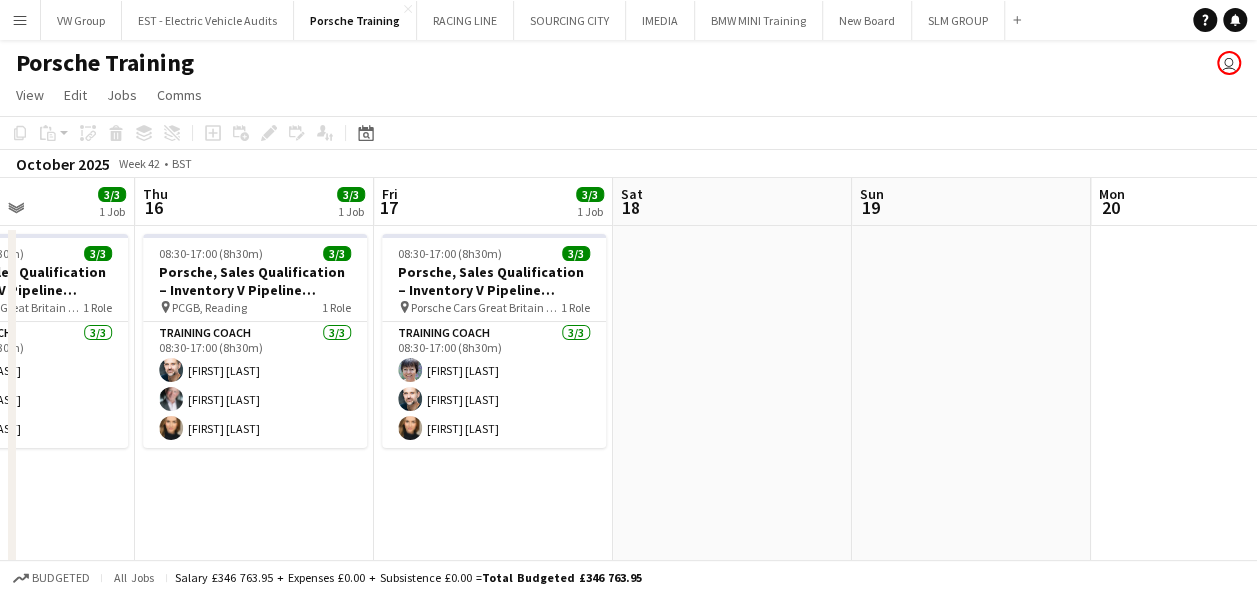 click on "Porsche, Sales Qualification – Inventory V Pipeline course.
pin
PCGB, Reading   1 Role   Training Coach   3/3   08:30-17:00 (8h30m)
[FIRST] [LAST] [FIRST] [LAST] [FIRST] [LAST]     08:30-17:00 (8h30m)    3/3    Porsche, Sales Qualification – Inventory V Pipeline course.
pin
Porsche Cars Great Britain Ltd. [ADDRESS]    1 Role   Training Coach   3/3   08:30-17:00 (8h30m)
[FIRST] [LAST] [FIRST] [LAST] [FIRST] [LAST]     08:30-17:00 (8h30m)    3/3   Porsche, Sales Qualification – Inventory V Pipeline course.
pin
PCGB, Reading   1 Role   Training Coach   3/3   08:30-17:00 (8h30m)
[FIRST] [LAST] [FIRST] [LAST]     3/3" at bounding box center [628, 606] 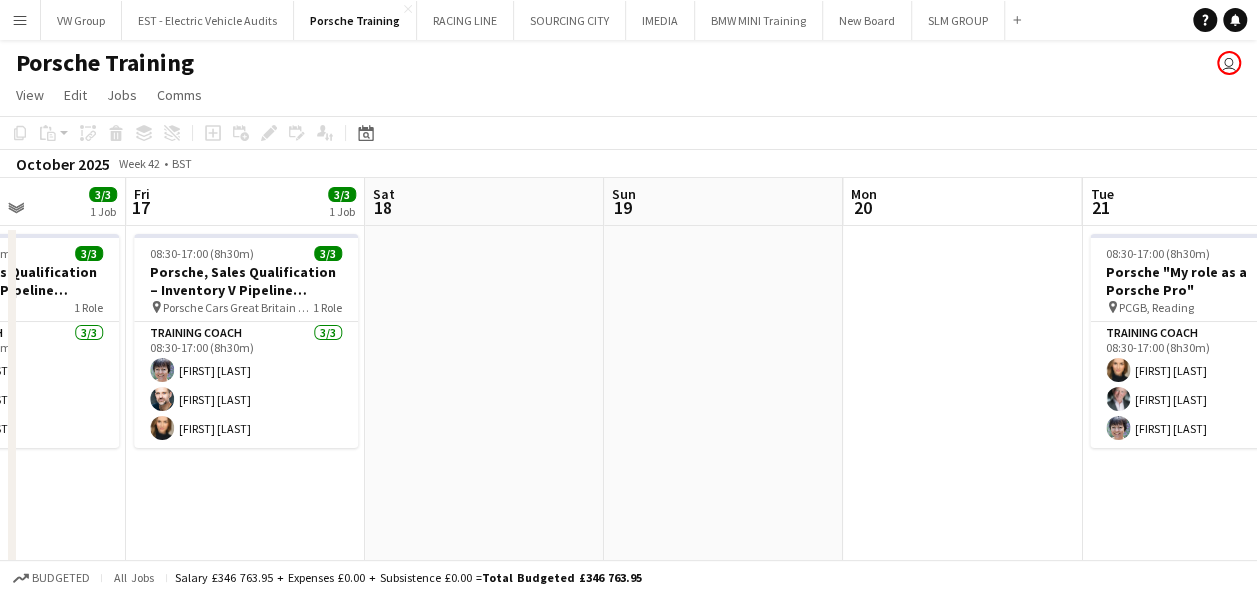 drag, startPoint x: 974, startPoint y: 389, endPoint x: 697, endPoint y: 438, distance: 281.30054 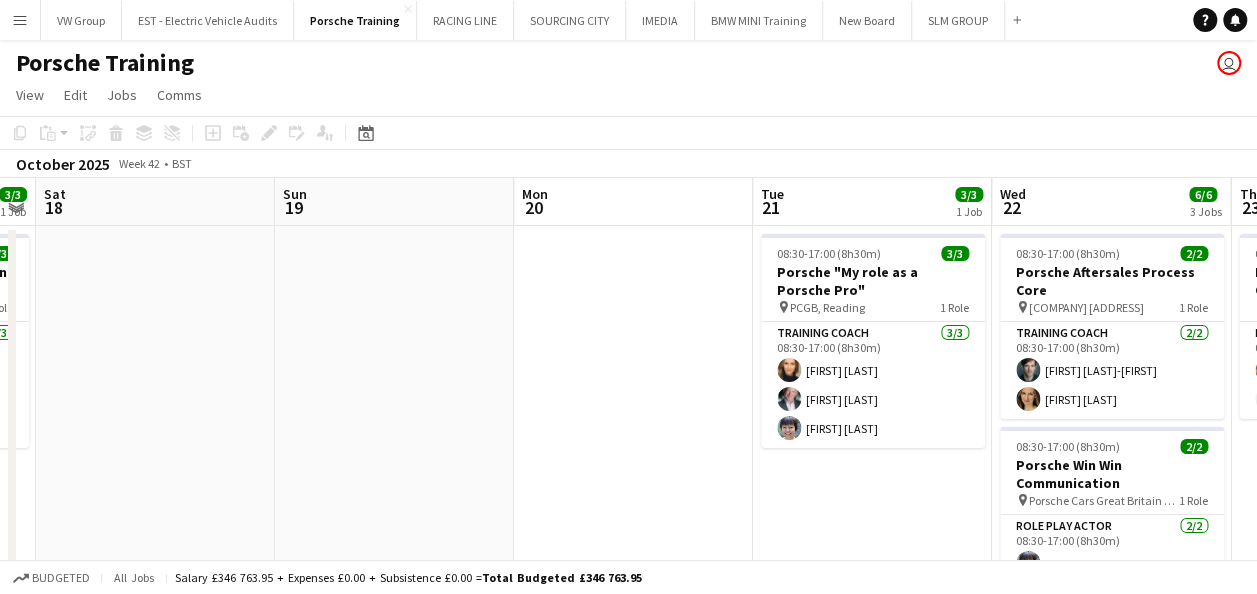 drag, startPoint x: 698, startPoint y: 432, endPoint x: 687, endPoint y: 435, distance: 11.401754 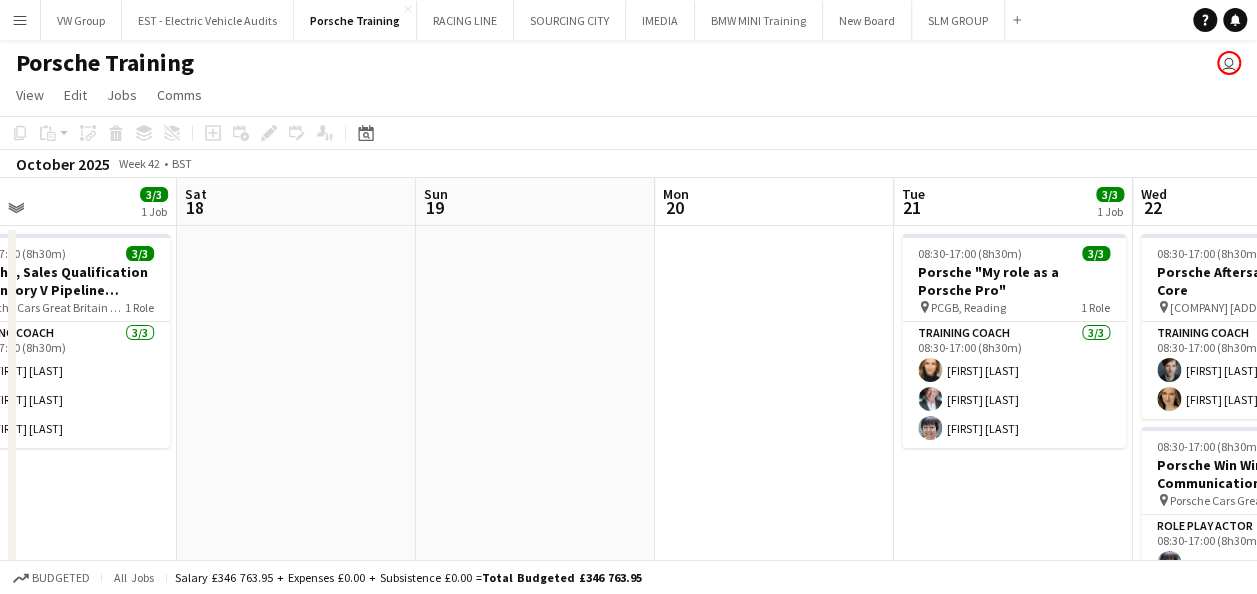 drag, startPoint x: 586, startPoint y: 504, endPoint x: 562, endPoint y: 508, distance: 24.33105 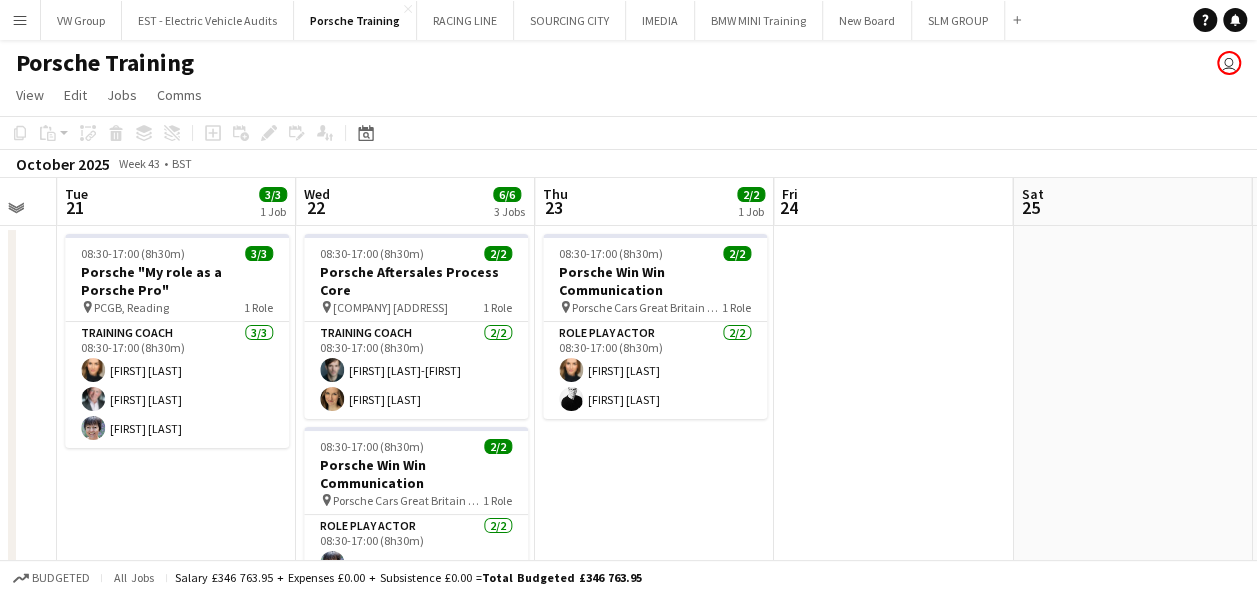 drag, startPoint x: 904, startPoint y: 463, endPoint x: 601, endPoint y: 467, distance: 303.0264 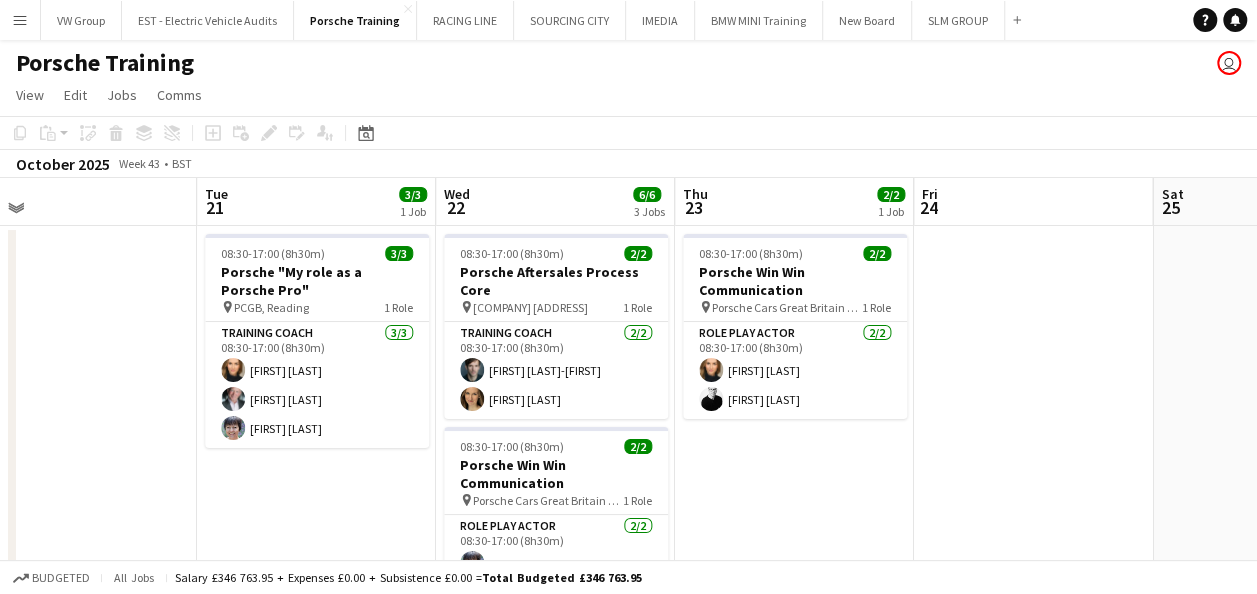 drag, startPoint x: 909, startPoint y: 460, endPoint x: 672, endPoint y: 444, distance: 237.53947 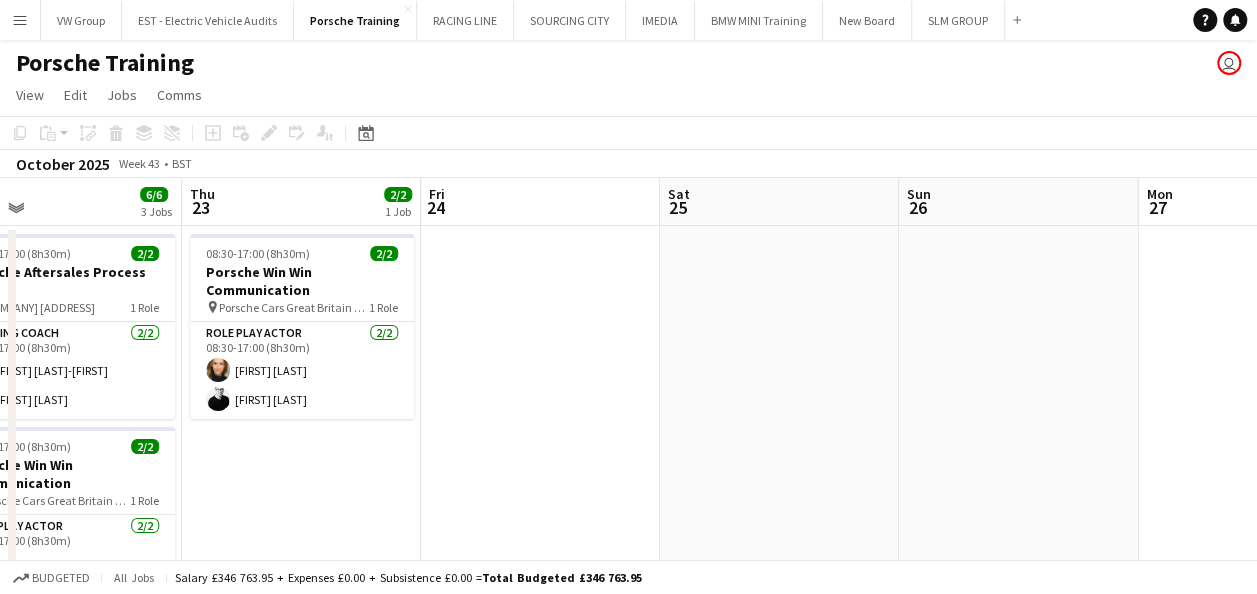drag, startPoint x: 652, startPoint y: 436, endPoint x: 598, endPoint y: 448, distance: 55.31727 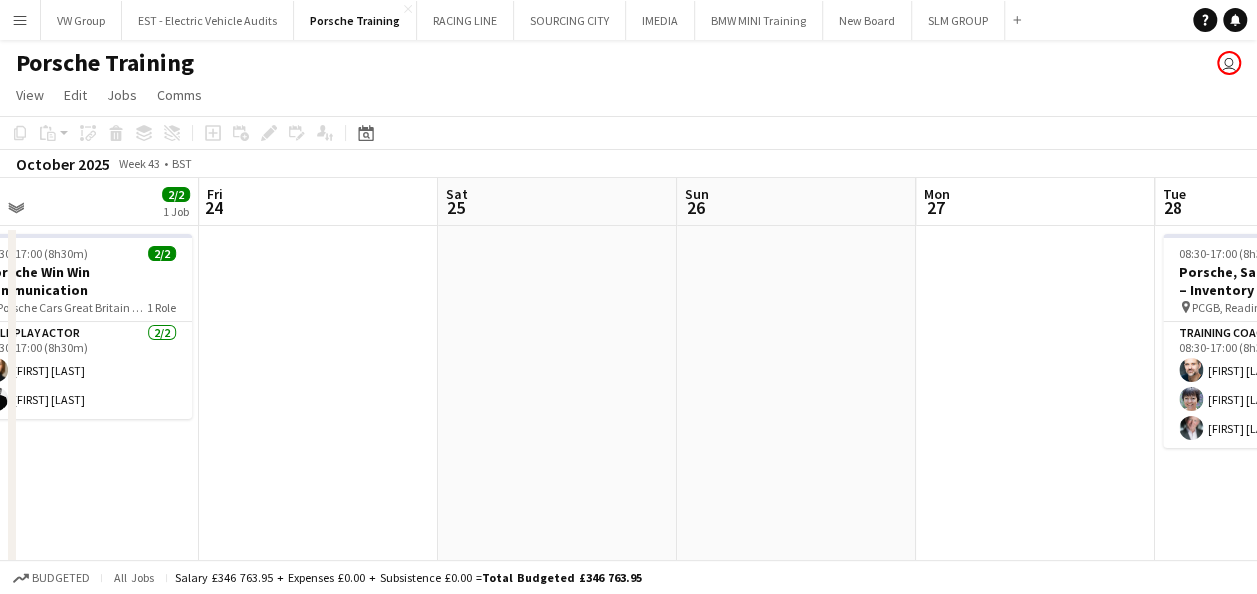 drag, startPoint x: 725, startPoint y: 444, endPoint x: 616, endPoint y: 470, distance: 112.05802 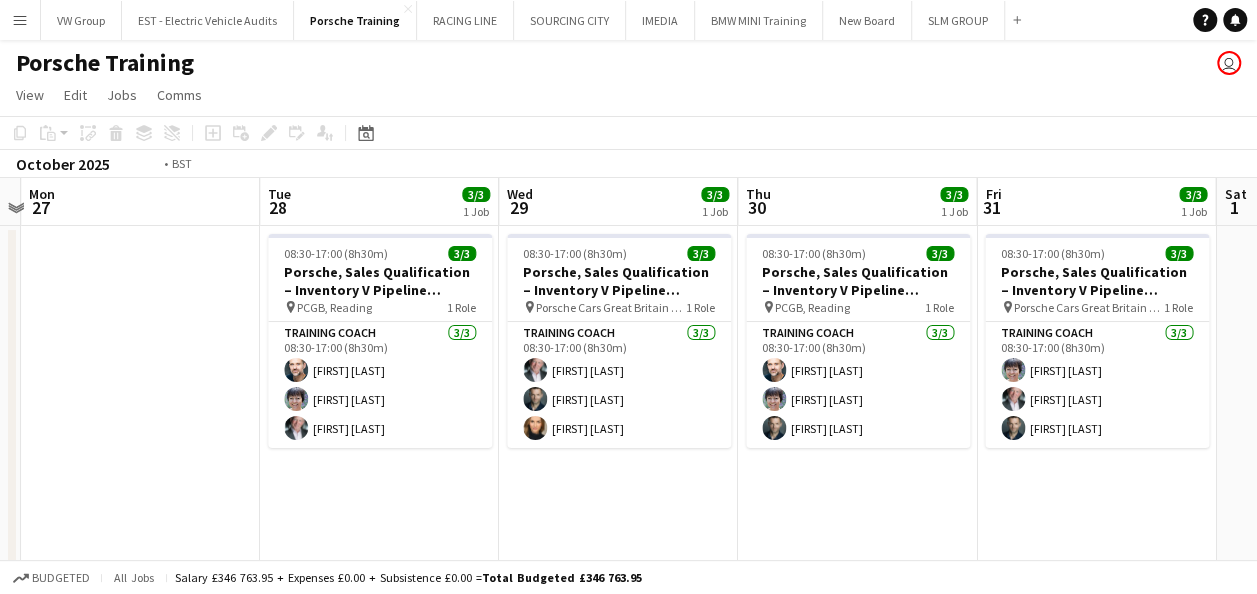 click on "Porsche Win Win Communication
pin
Porsche Cars Great Britain Ltd. [ADDRESS]    1 Role   Role Play Actor   2/2   08:30-17:00 (8h30m)
[FIRST] [LAST] [FIRST] [LAST]     08:30-17:00 (8h30m)    3/3   Porsche, Sales Qualification – Inventory V Pipeline course.
pin
PCGB, Reading   1 Role   Training Coach   3/3   08:30-17:00 (8h30m)
[FIRST] [LAST] [FIRST] [LAST] [FIRST] [LAST]     08:30-17:00 (8h30m)    3/3   Porsche, Sales Qualification – Inventory V Pipeline course.
pin
Porsche Cars Great Britain Ltd. [ADDRESS]    1 Role   Training Coach   3/3   08:30-17:00 (8h30m)
[FIRST] [LAST] [FIRST] [LAST] [FIRST] [LAST]    pin" at bounding box center [628, 606] 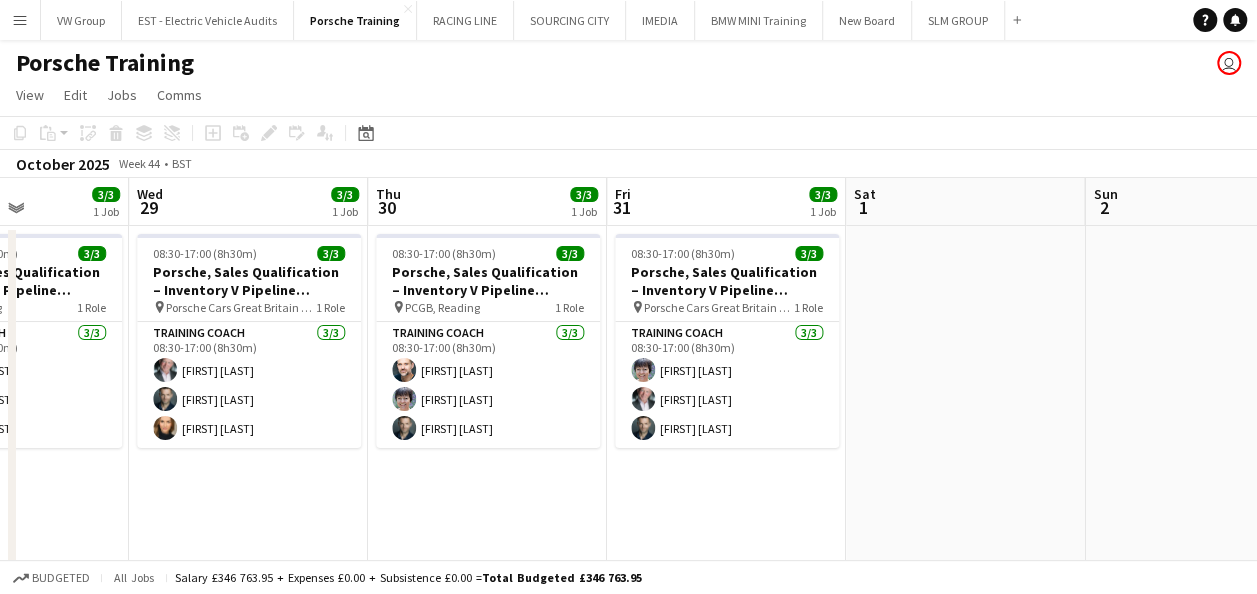 drag, startPoint x: 953, startPoint y: 464, endPoint x: 668, endPoint y: 503, distance: 287.65604 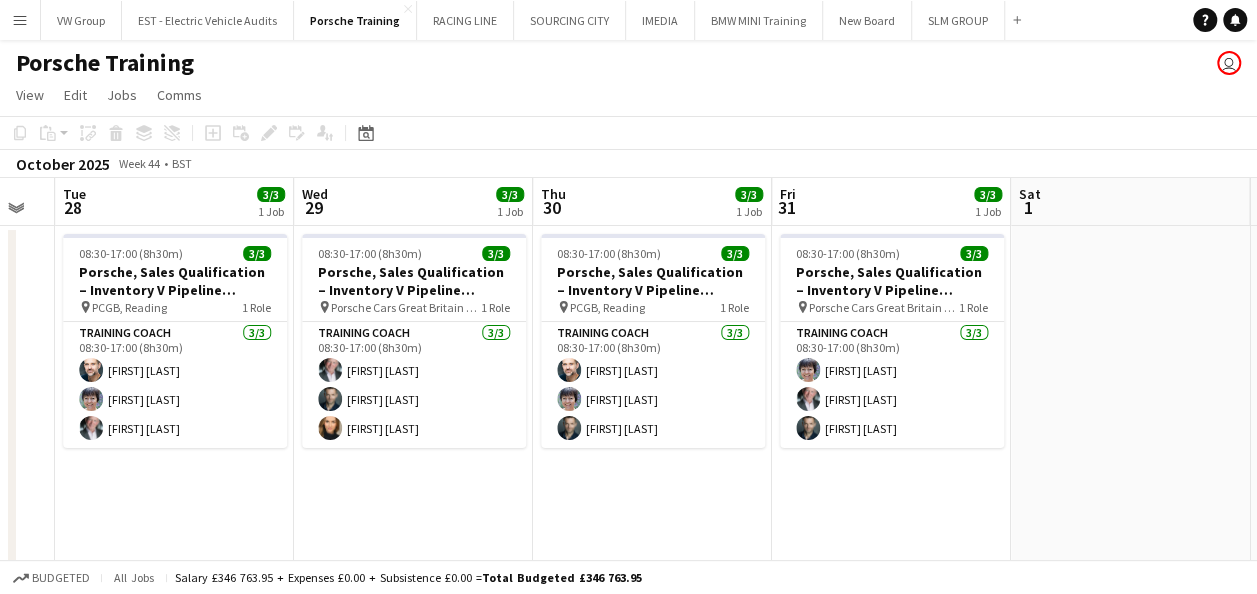drag, startPoint x: 940, startPoint y: 440, endPoint x: 704, endPoint y: 494, distance: 242.09915 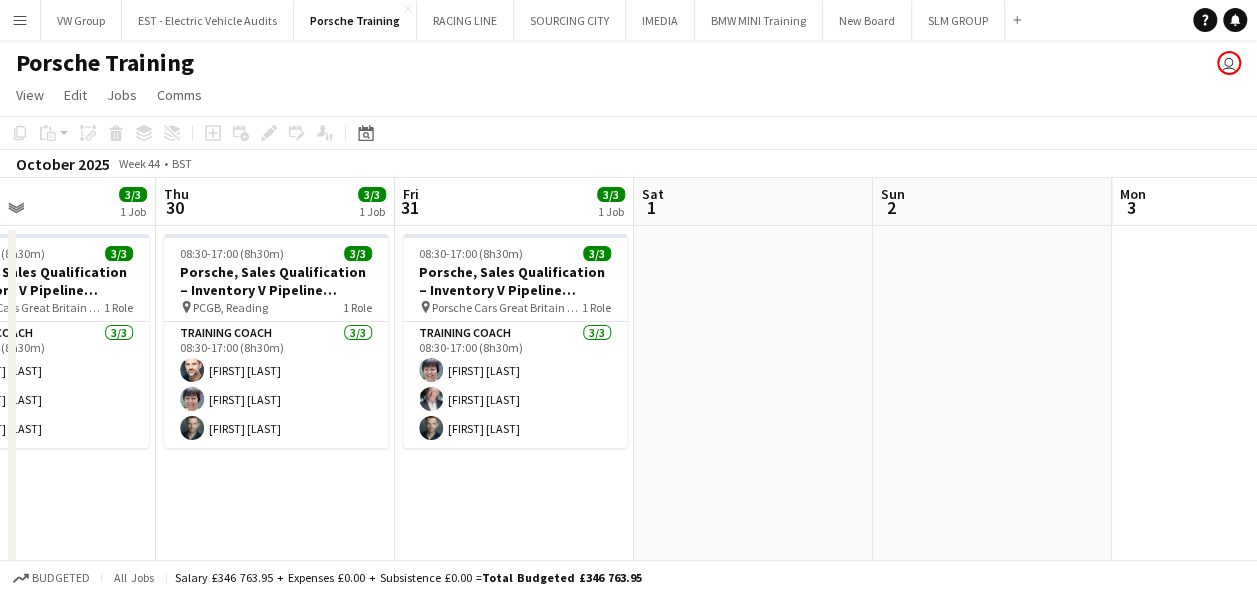 drag, startPoint x: 1040, startPoint y: 448, endPoint x: 686, endPoint y: 500, distance: 357.79883 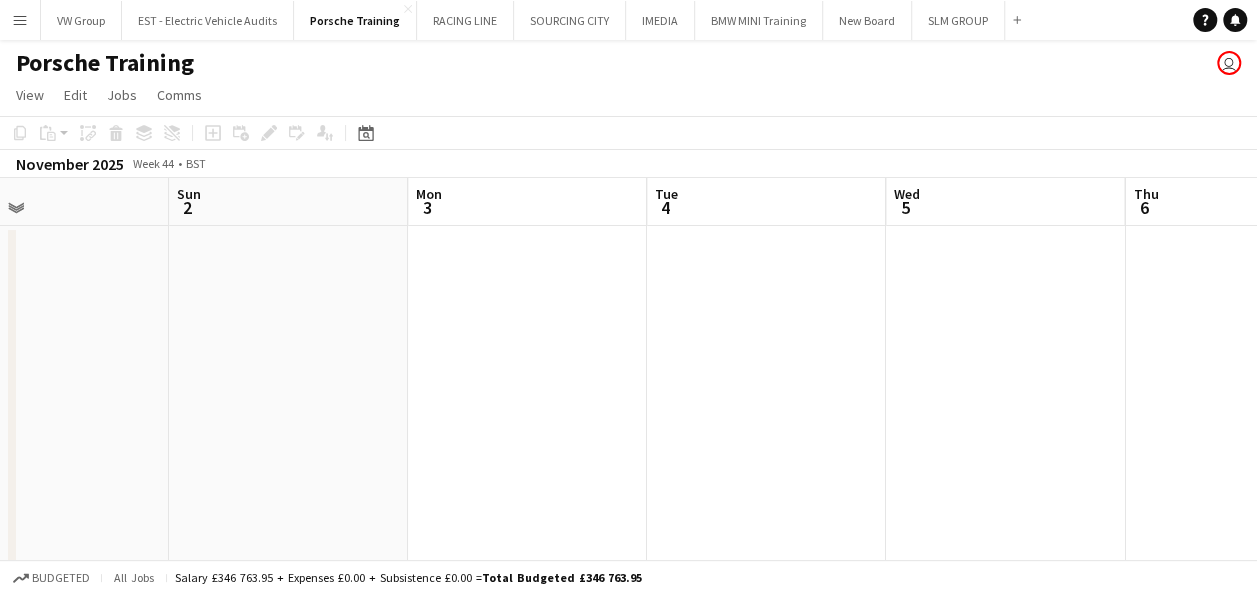 click on "Porsche, Sales Qualification – Inventory V Pipeline course.
pin
Porsche Cars Great Britain Ltd. [ADDRESS]    1 Role   Training Coach   3/3   08:30-17:00 (8h30m)
[FIRST] [LAST] [FIRST] [LAST] [FIRST] [LAST]     08:30-17:00 (8h30m)    3/3   Porsche, Sales Qualification – Inventory V Pipeline course.
pin
PCGB, Reading   1 Role   Training Coach   3/3   08:30-17:00 (8h30m)
[FIRST] [LAST] [FIRST] [LAST] [FIRST] [LAST]     08:30-17:00 (8h30m)    3/3    Porsche, Sales Qualification – Inventory V Pipeline course.
pin
Porsche Cars Great Britain Ltd. [ADDRESS]    1 Role   Training Coach   3/3   08:30-17:00 (8h30m)
[FIRST] [LAST] [FIRST] [LAST]     08:30-17:00 (8h30m)    3/3   Porsche, Sales Qualification – Inventory V Pipeline course.
pin
PCGB, Reading   1 Role   Training Coach   3/3   08:30-17:00 (8h30m)
[FIRST] [LAST] [FIRST] [LAST] [FIRST] [LAST]     08:30-17:00 (8h30m)    3/3" at bounding box center [628, 606] 